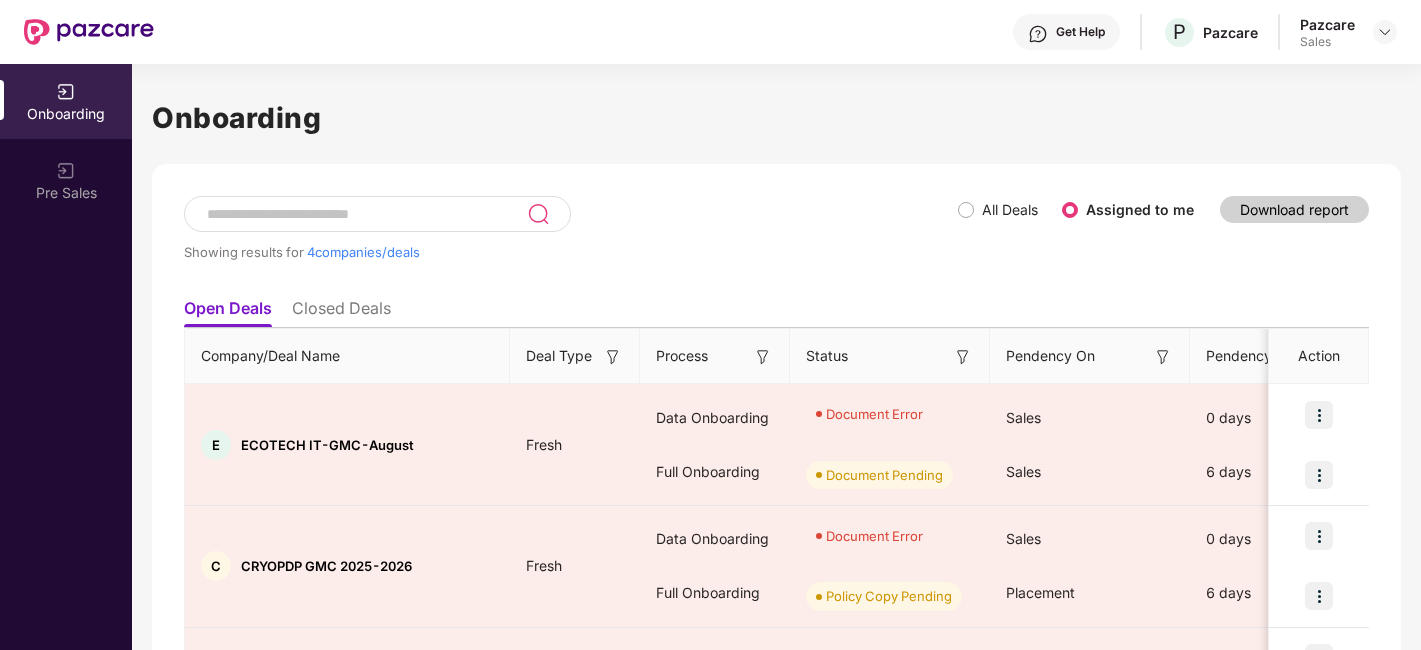 scroll, scrollTop: 0, scrollLeft: 0, axis: both 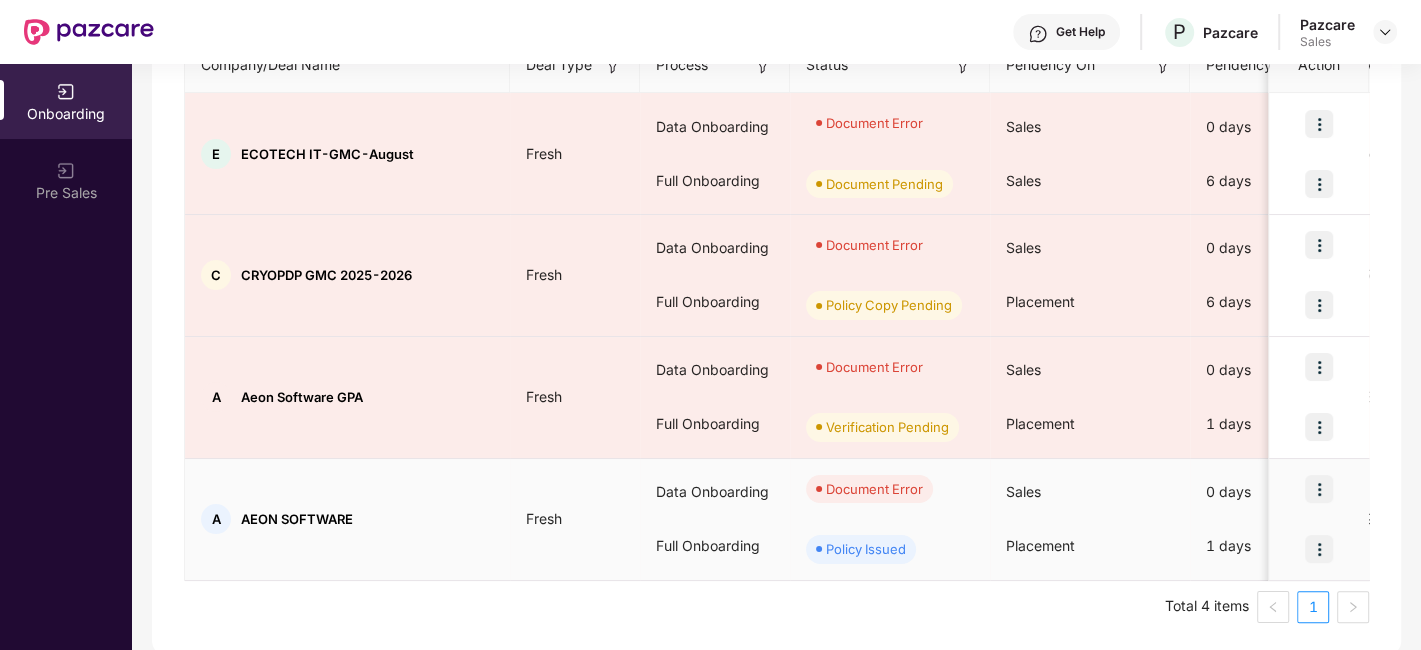 click at bounding box center (1319, 489) 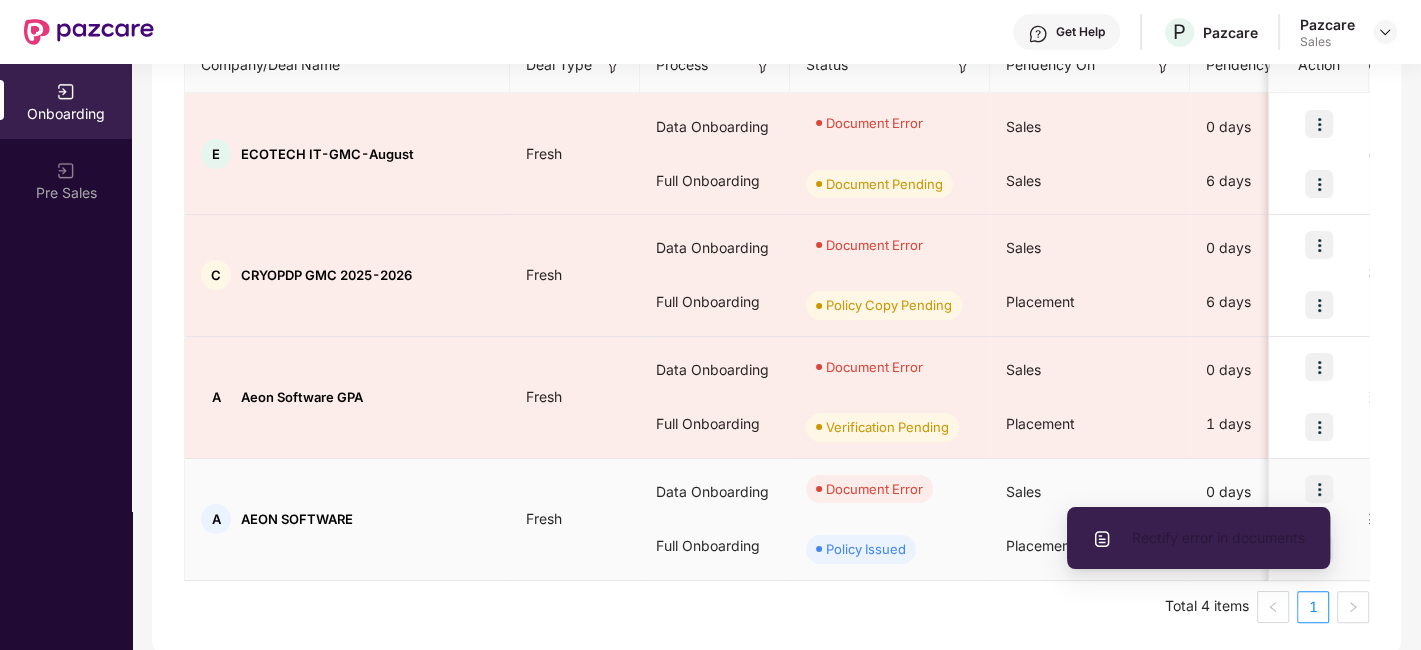 click on "Rectify error in documents" at bounding box center [1198, 538] 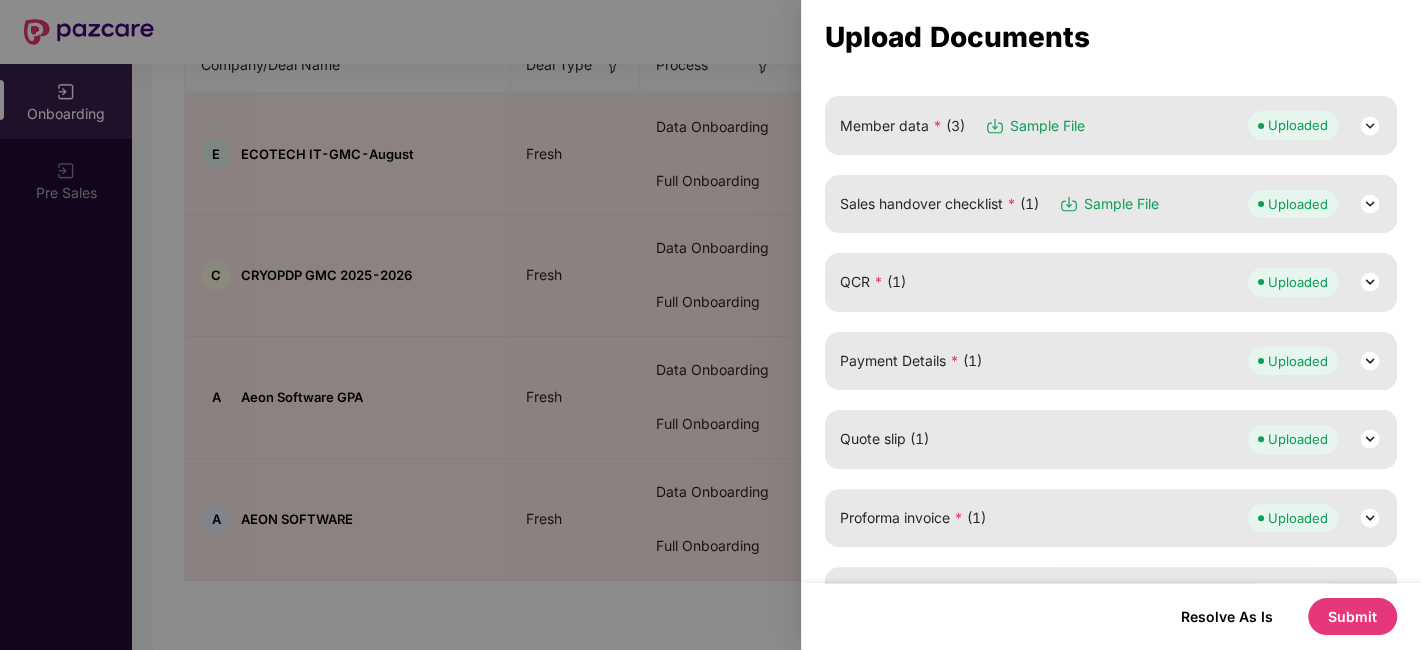 scroll, scrollTop: 485, scrollLeft: 0, axis: vertical 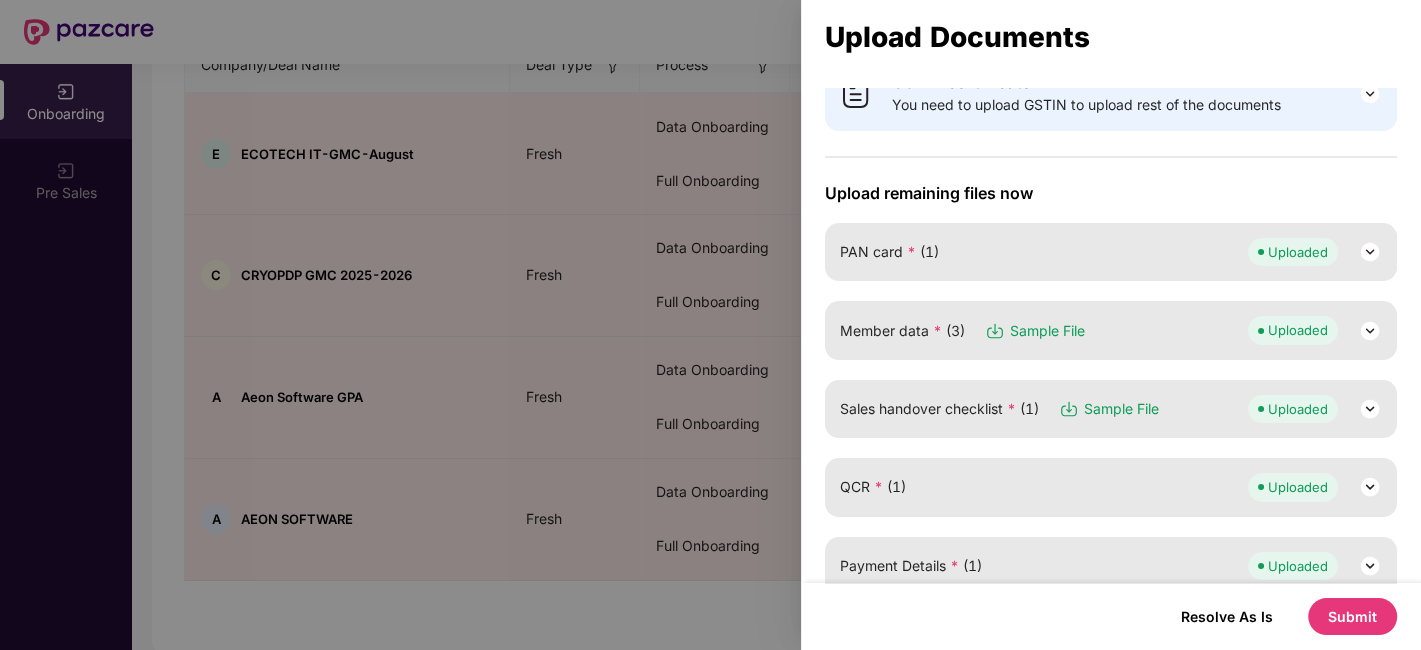 click at bounding box center [1370, 331] 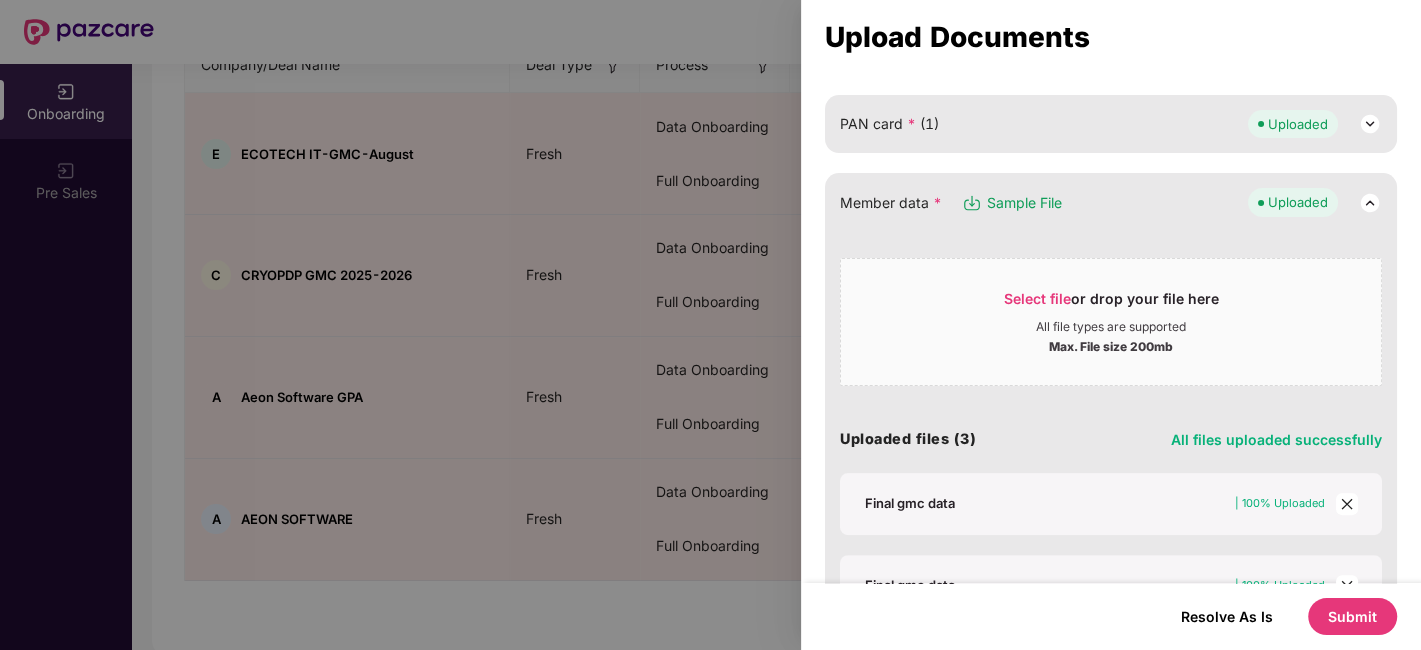 scroll, scrollTop: 374, scrollLeft: 0, axis: vertical 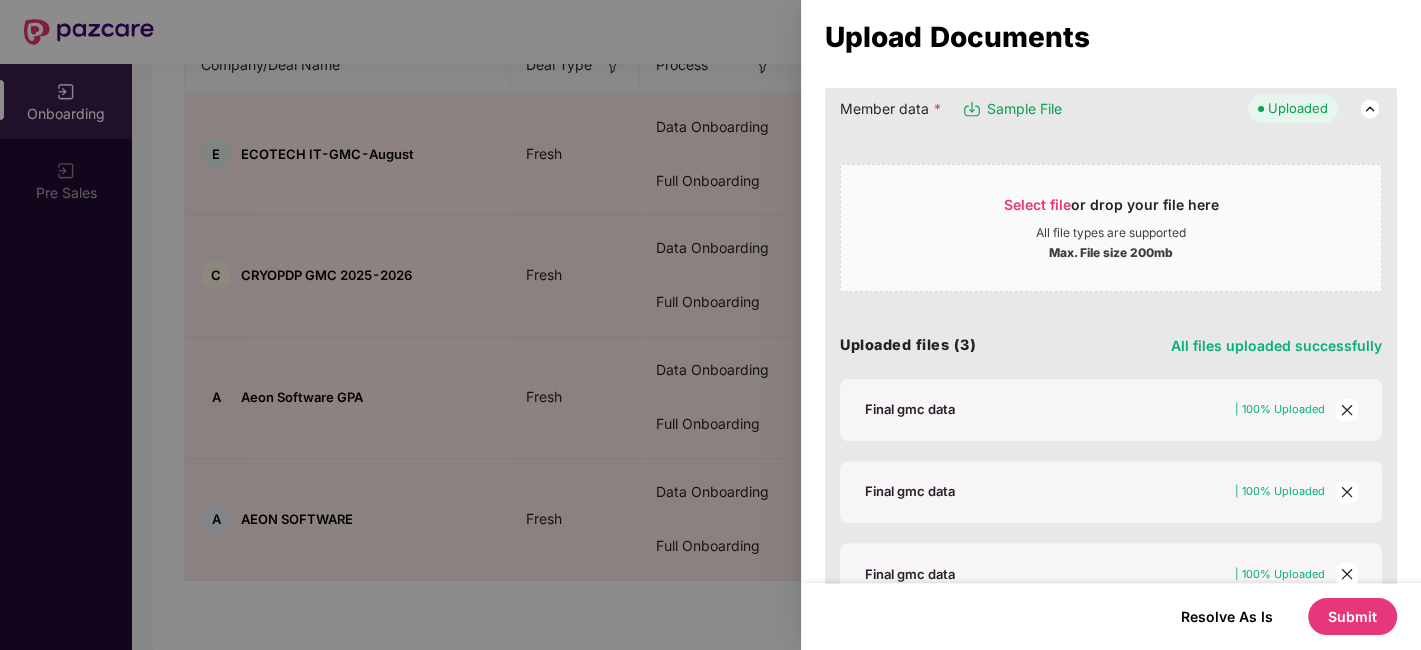 click 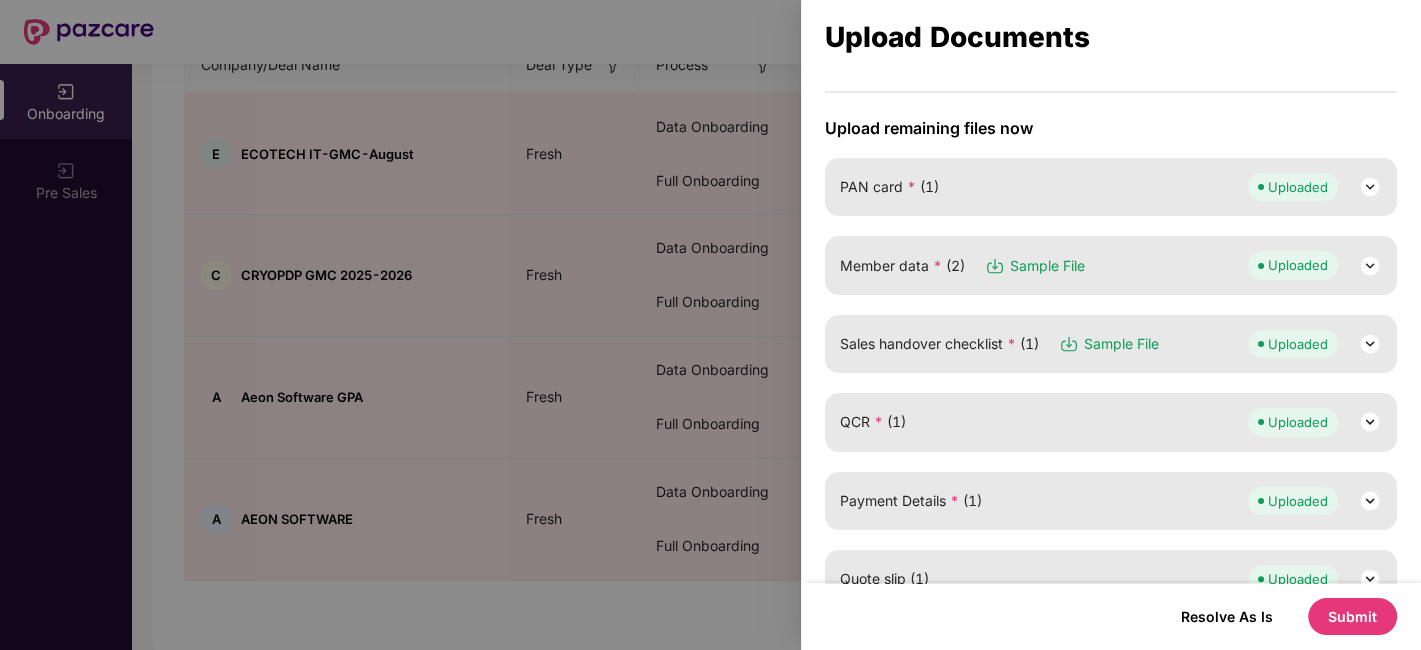 scroll, scrollTop: 222, scrollLeft: 0, axis: vertical 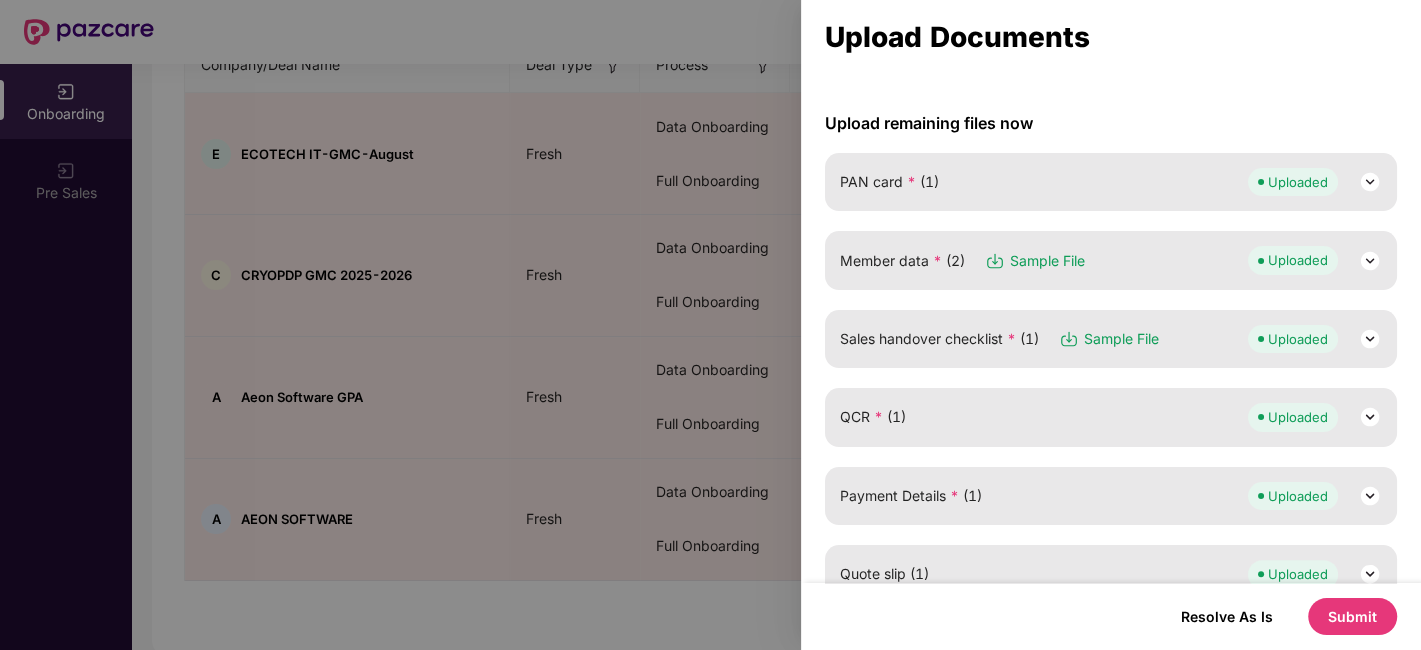 click at bounding box center (1370, 261) 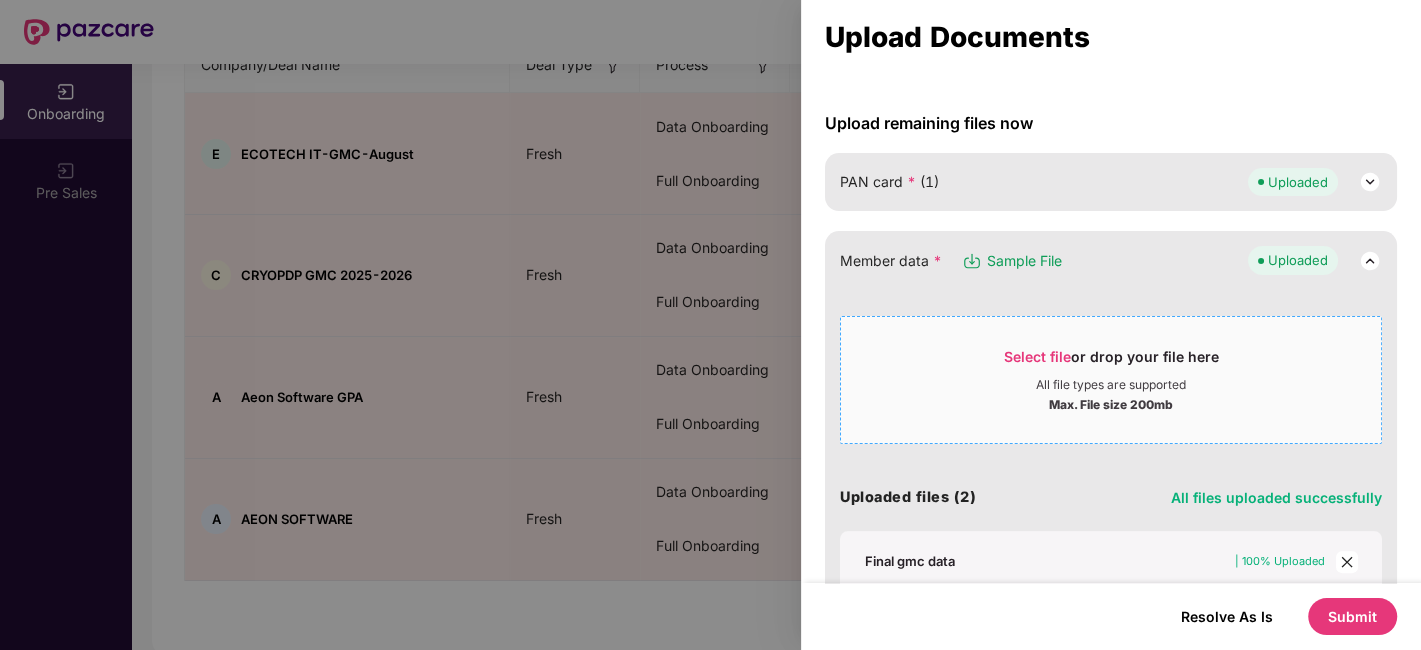 click on "Select file" at bounding box center [1037, 356] 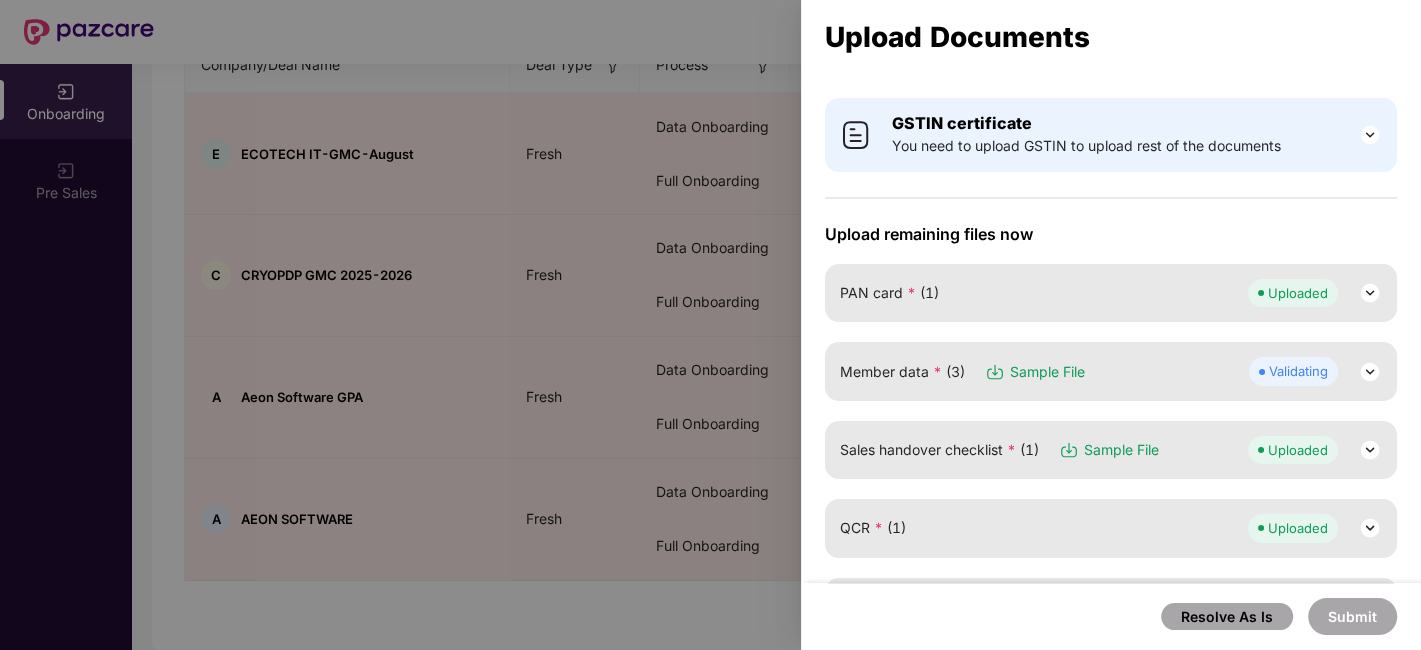 scroll, scrollTop: 222, scrollLeft: 0, axis: vertical 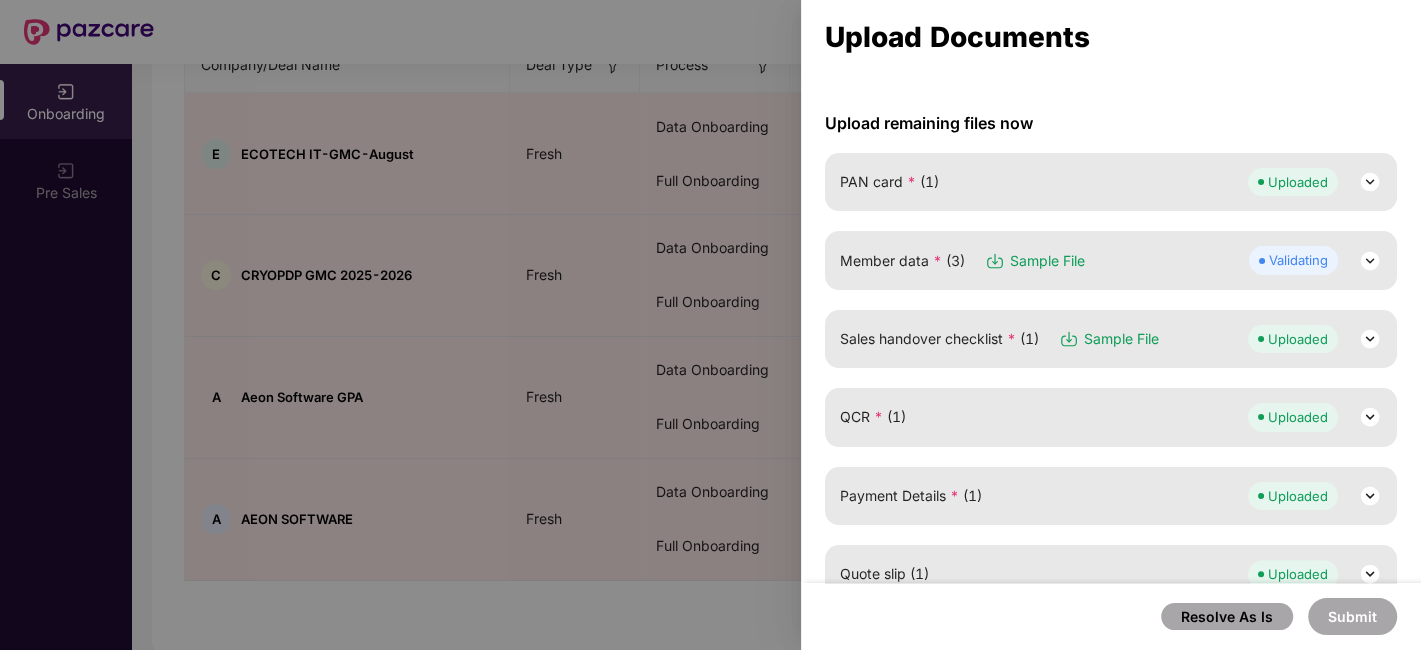 click at bounding box center (1370, 339) 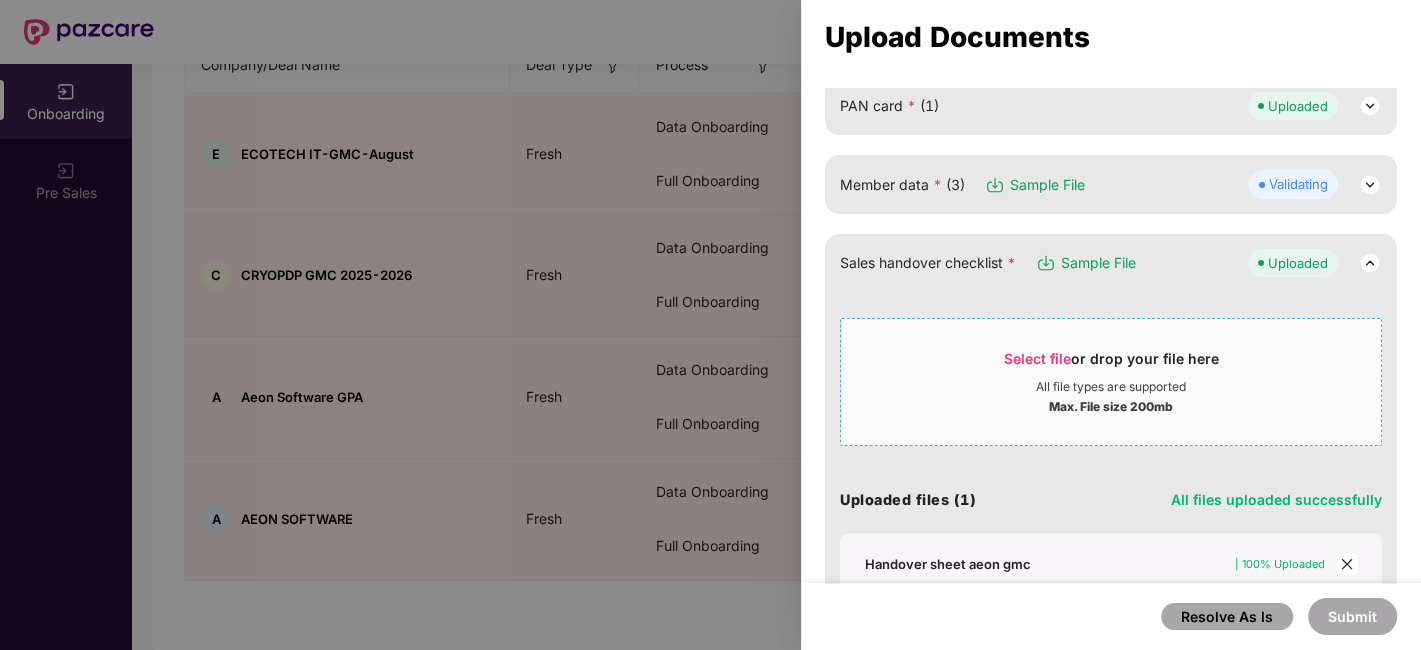 scroll, scrollTop: 333, scrollLeft: 0, axis: vertical 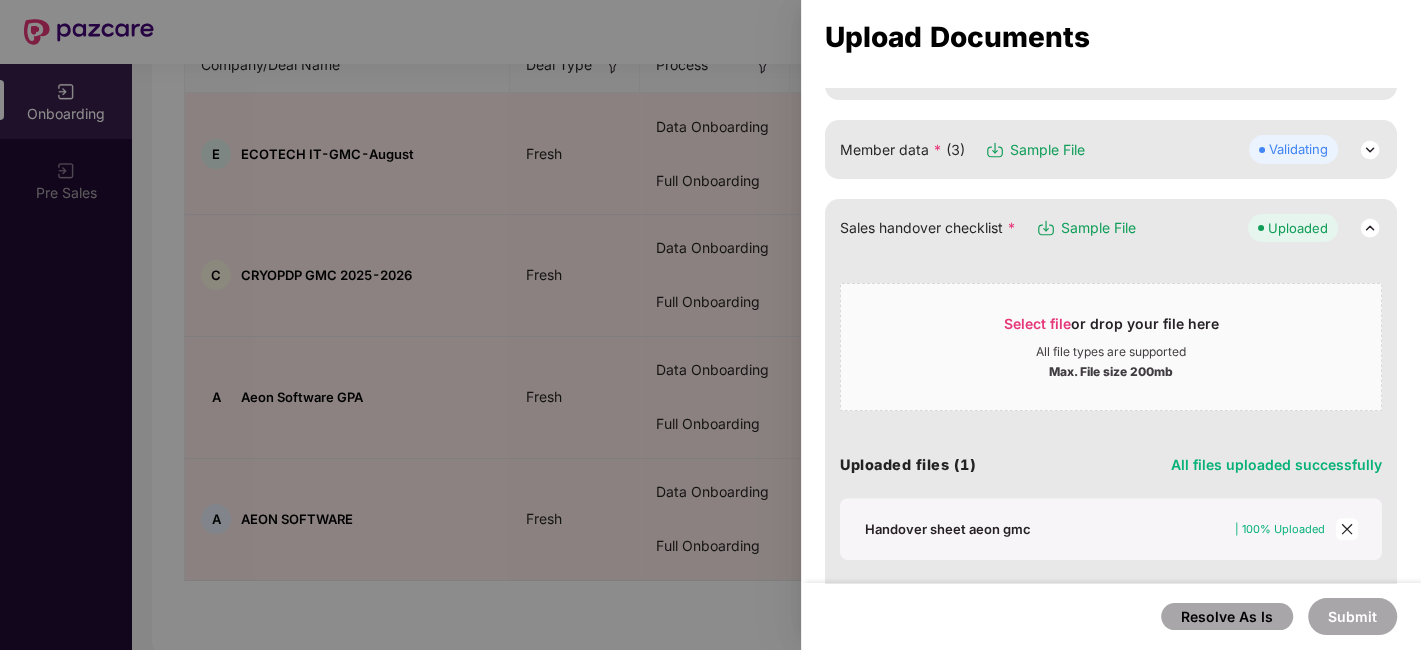 click 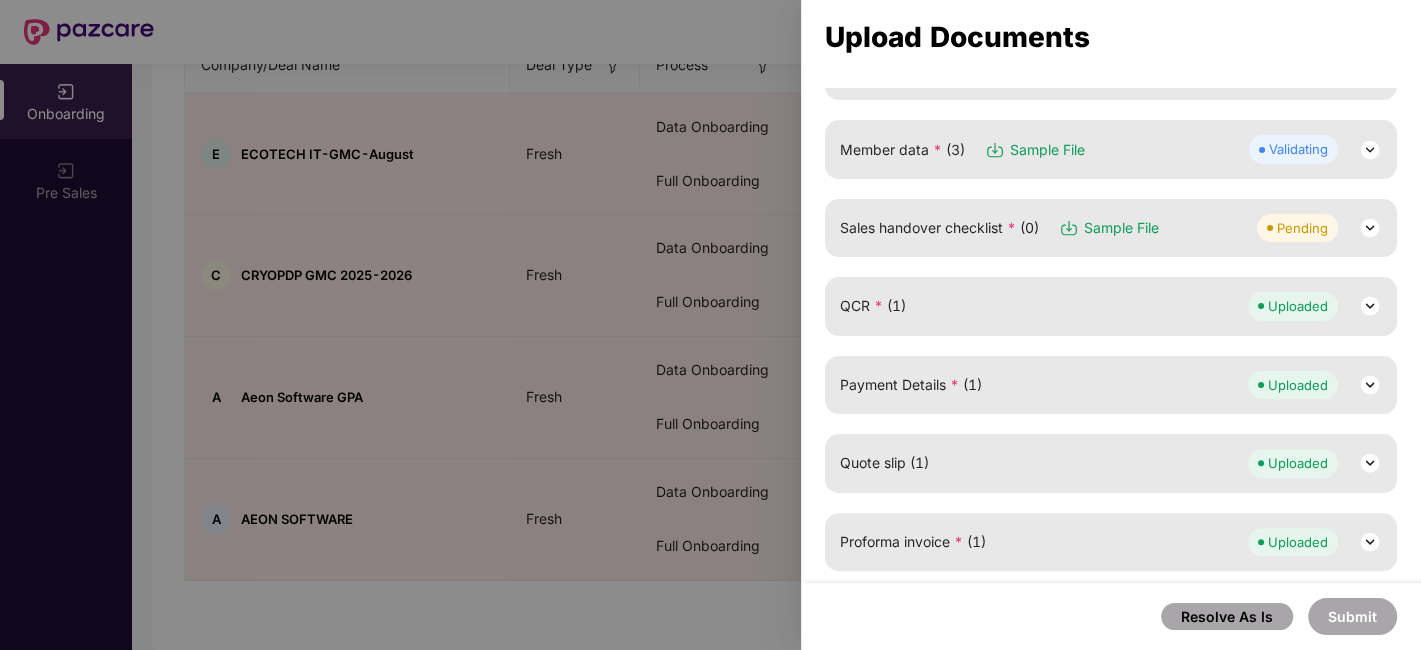 click at bounding box center (1370, 228) 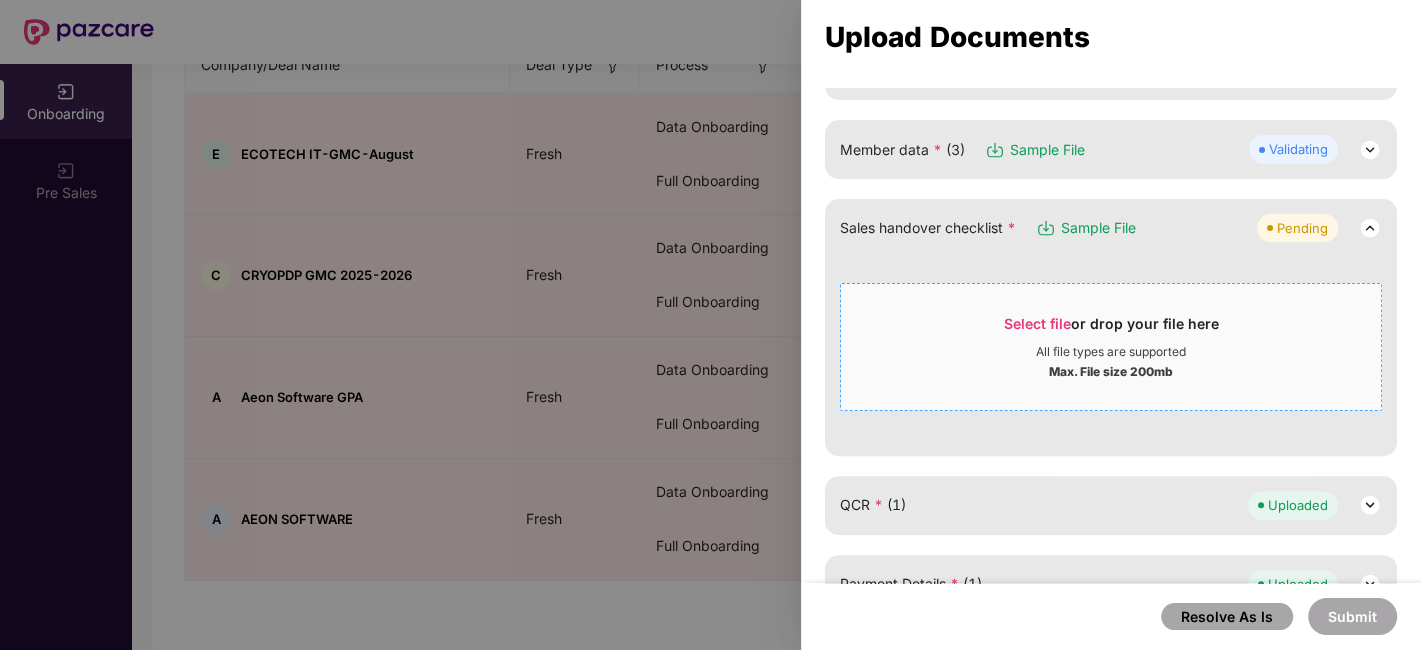 click on "Select file" at bounding box center [1037, 323] 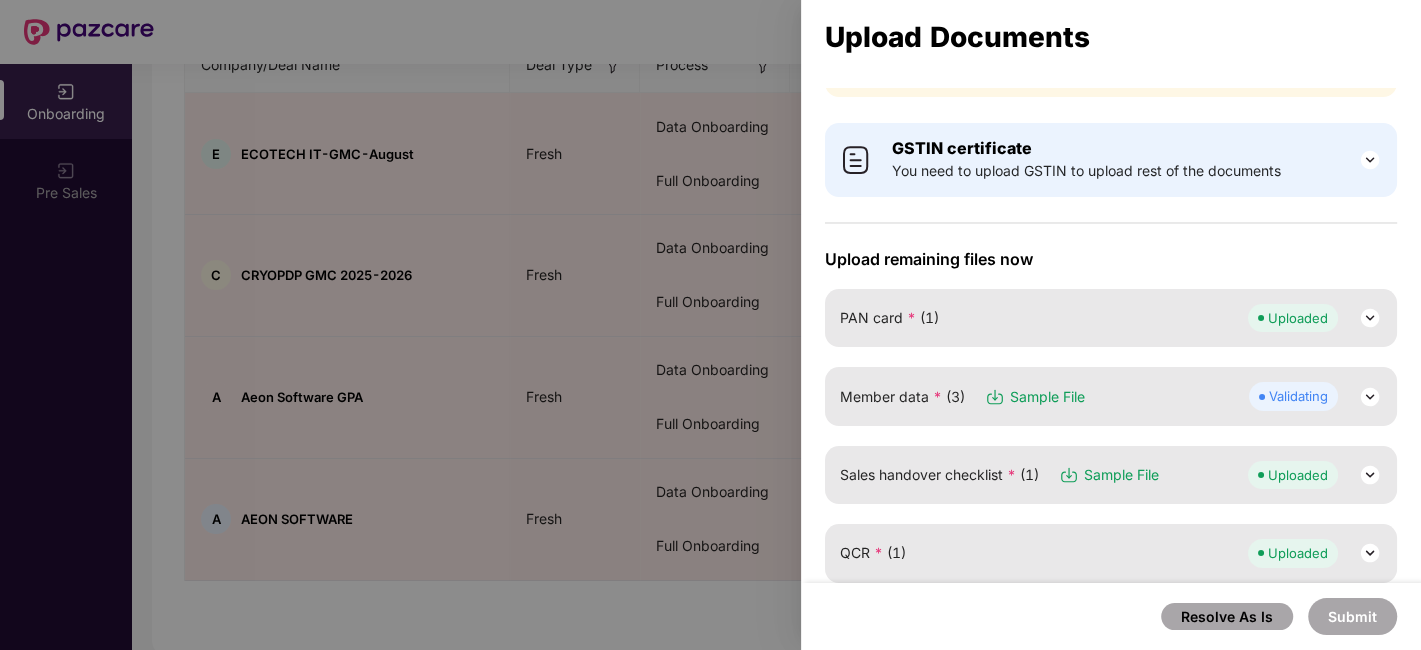 scroll, scrollTop: 41, scrollLeft: 0, axis: vertical 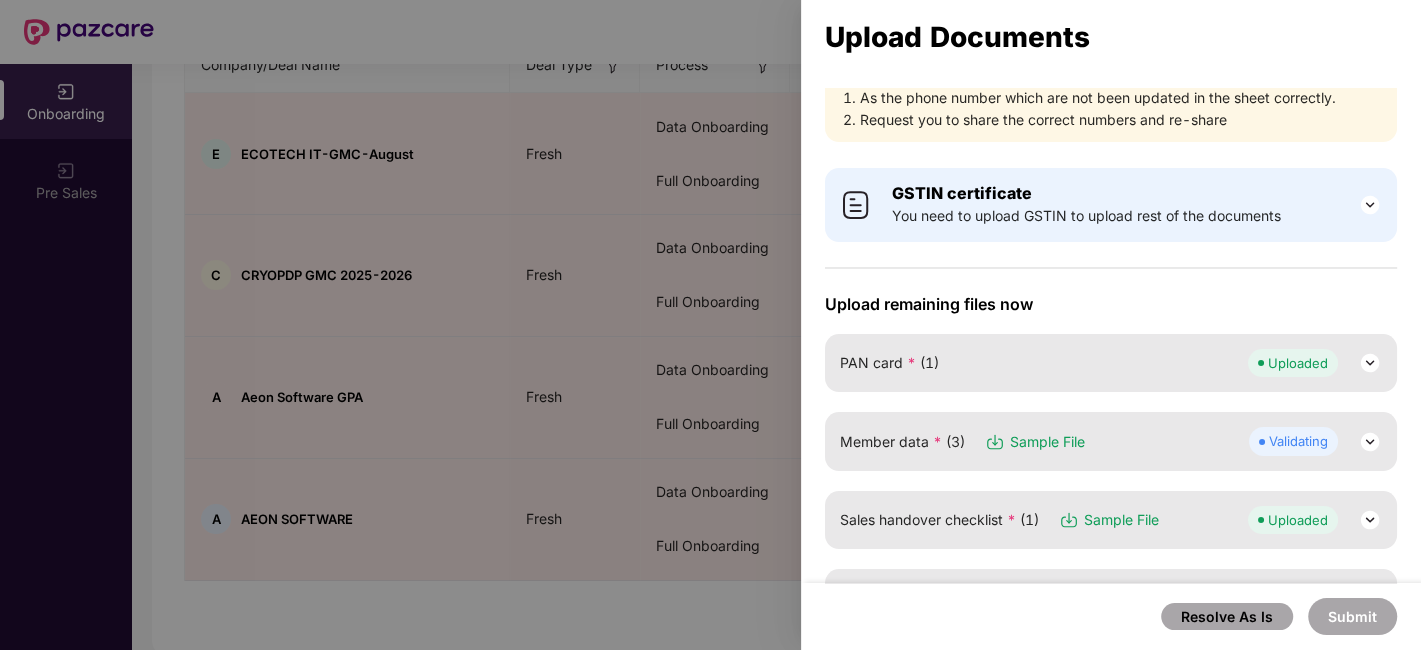click at bounding box center (1370, 442) 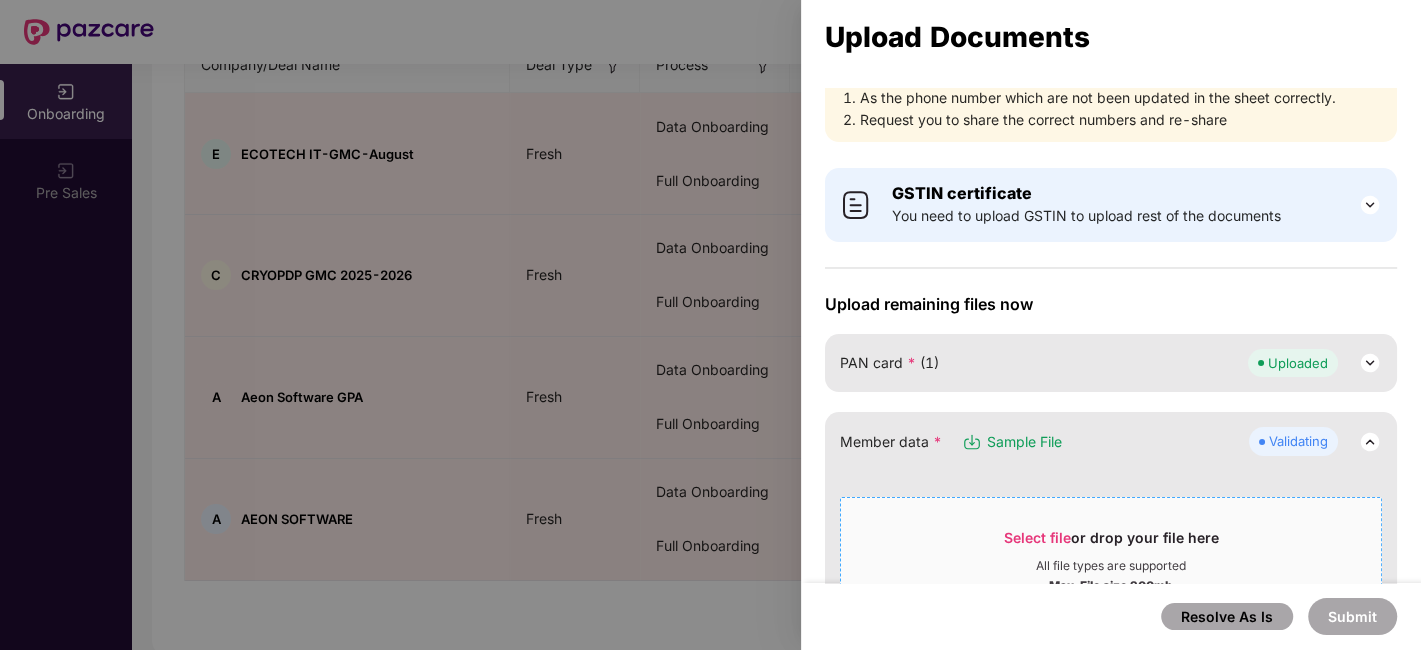scroll, scrollTop: 597, scrollLeft: 0, axis: vertical 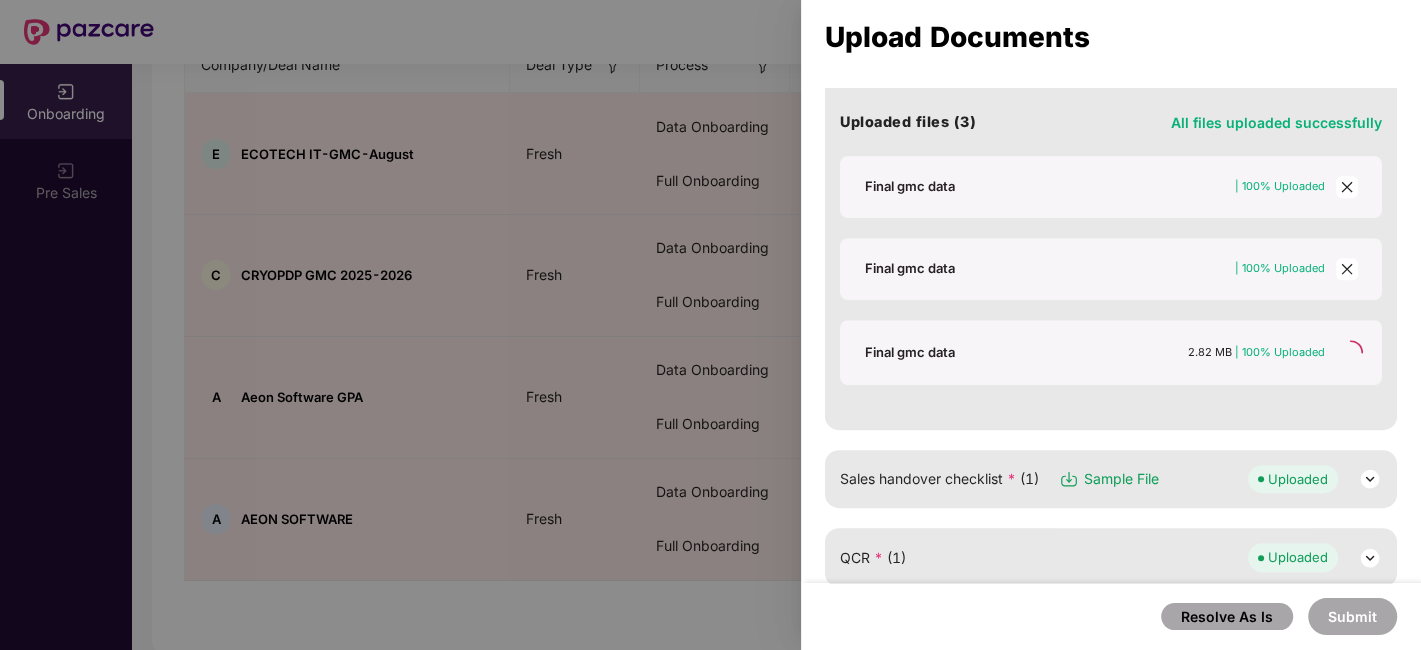click 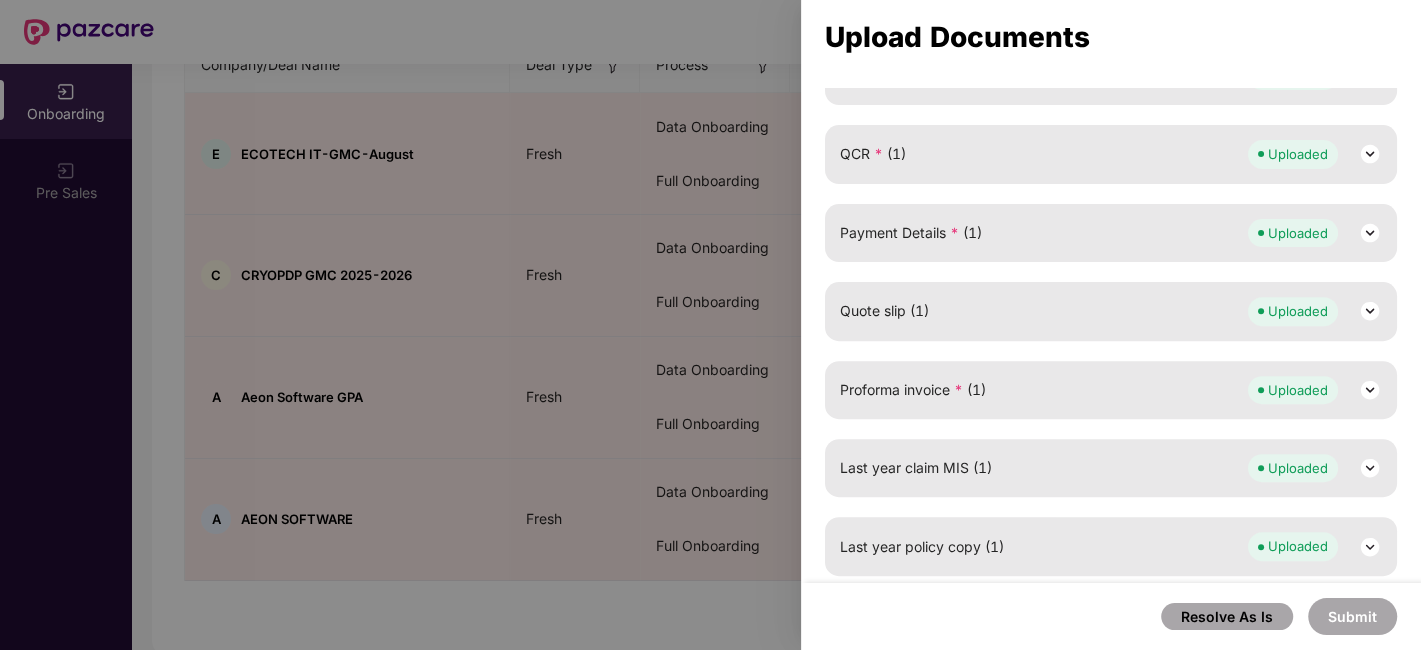 scroll, scrollTop: 263, scrollLeft: 0, axis: vertical 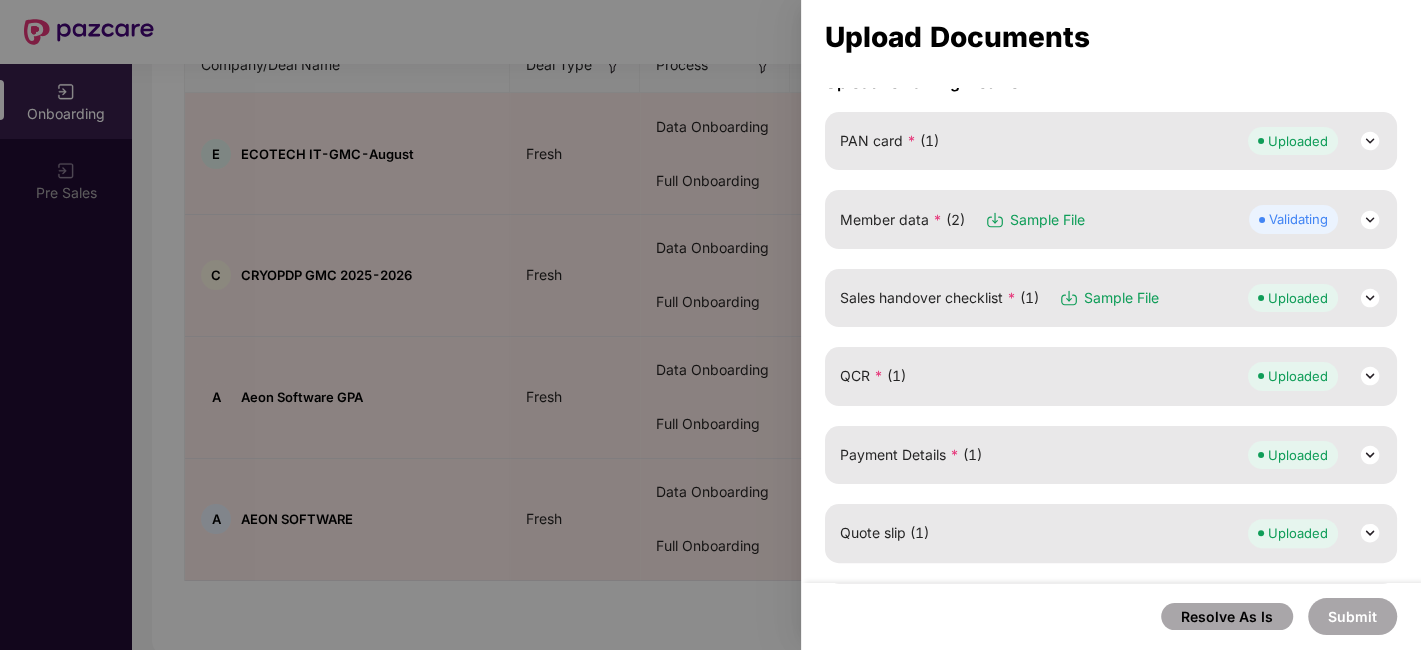 click at bounding box center (1370, 220) 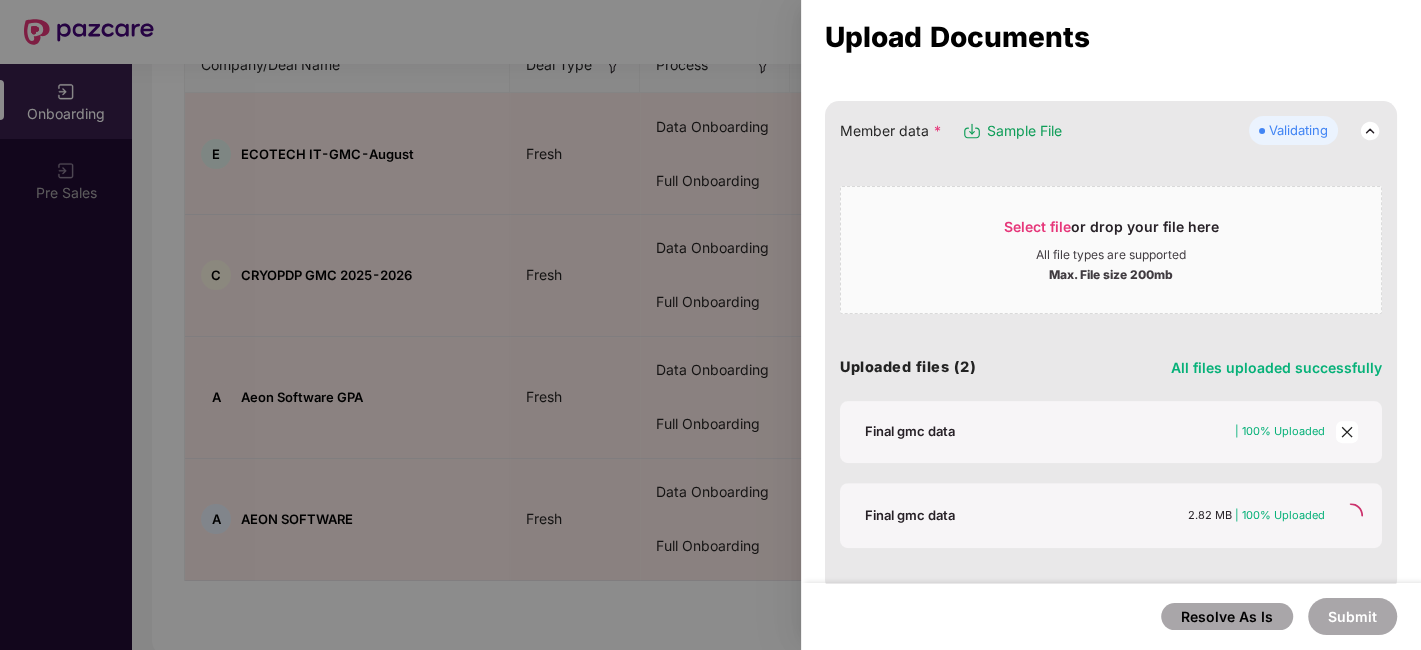scroll, scrollTop: 485, scrollLeft: 0, axis: vertical 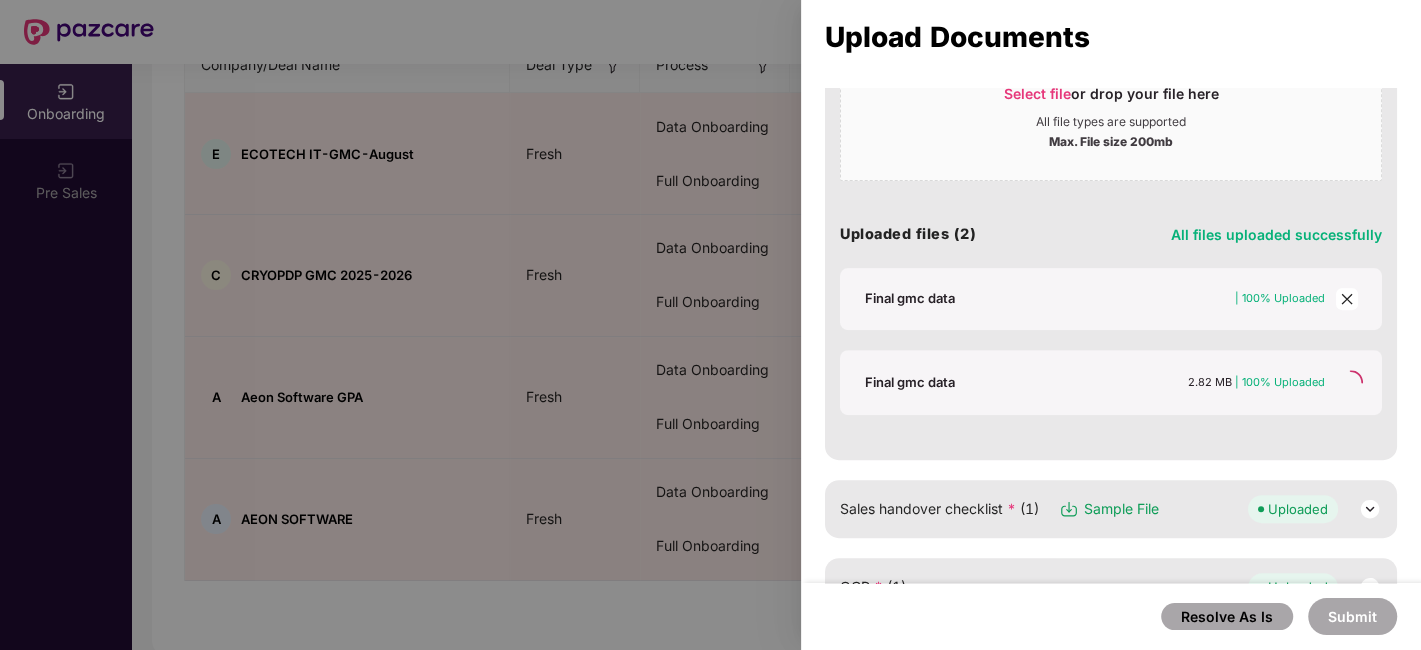 click 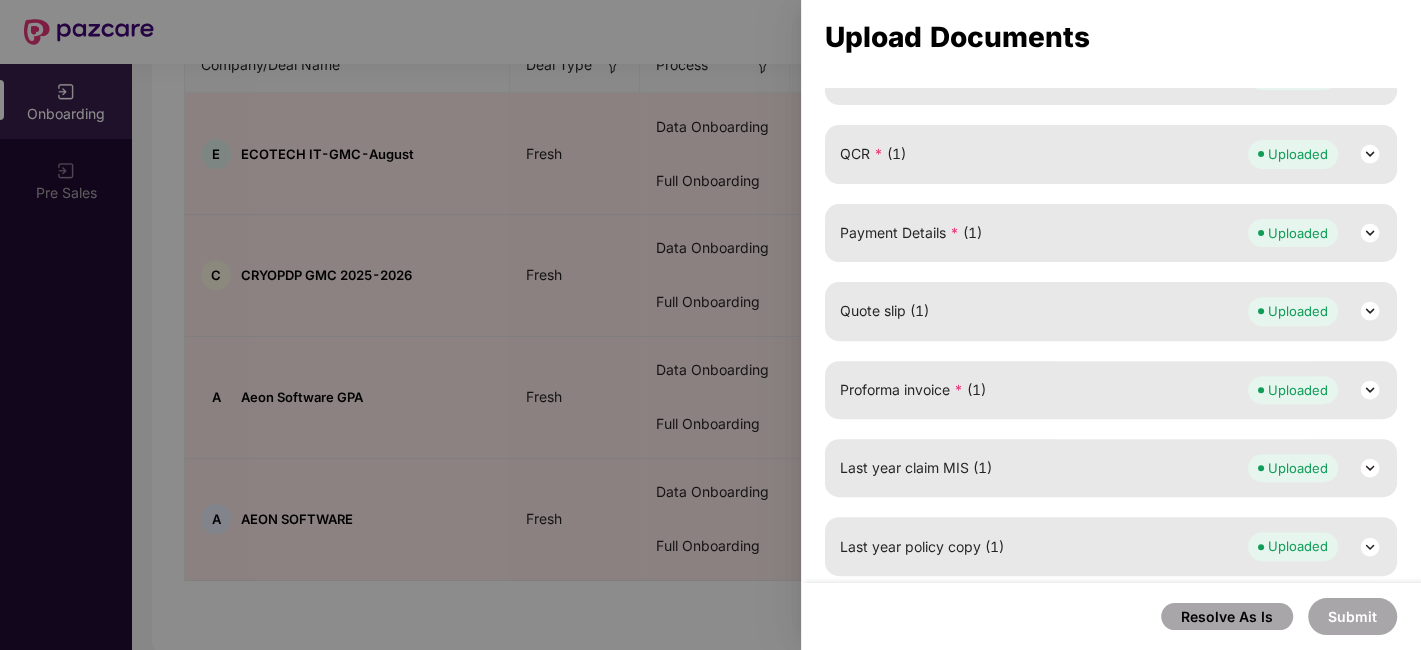 scroll, scrollTop: 263, scrollLeft: 0, axis: vertical 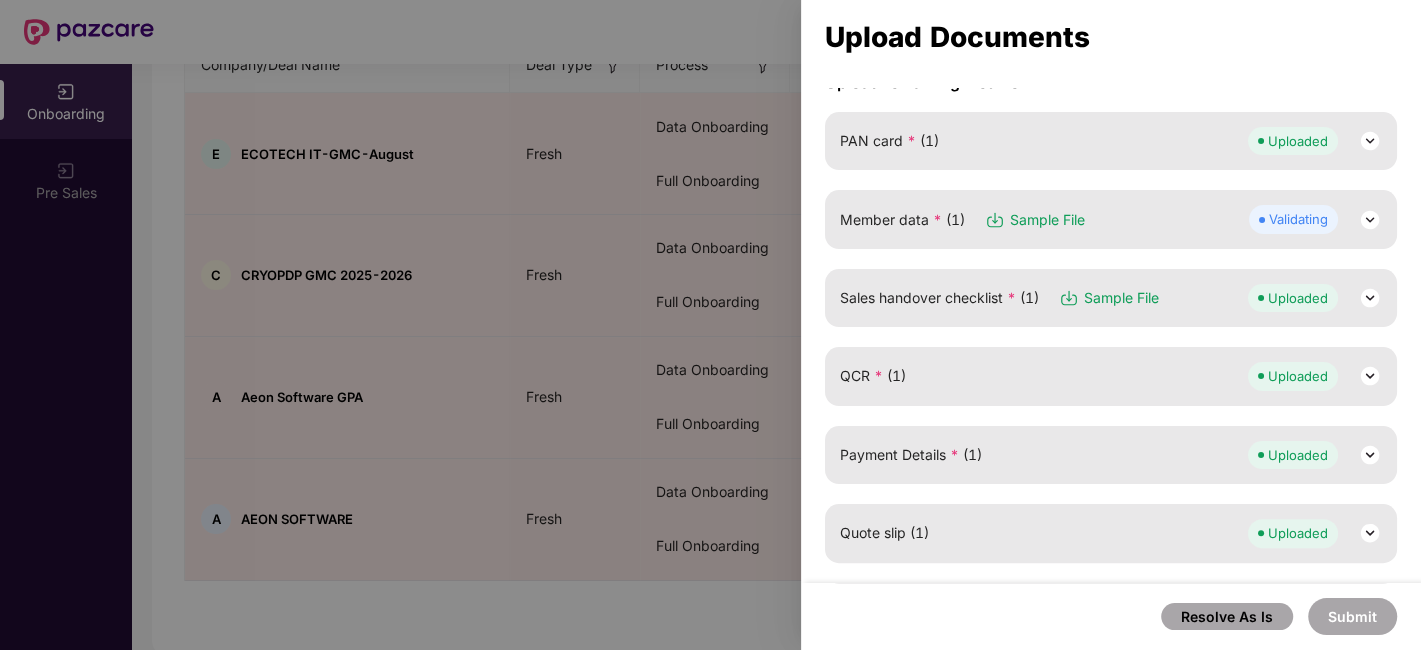 click at bounding box center (1370, 220) 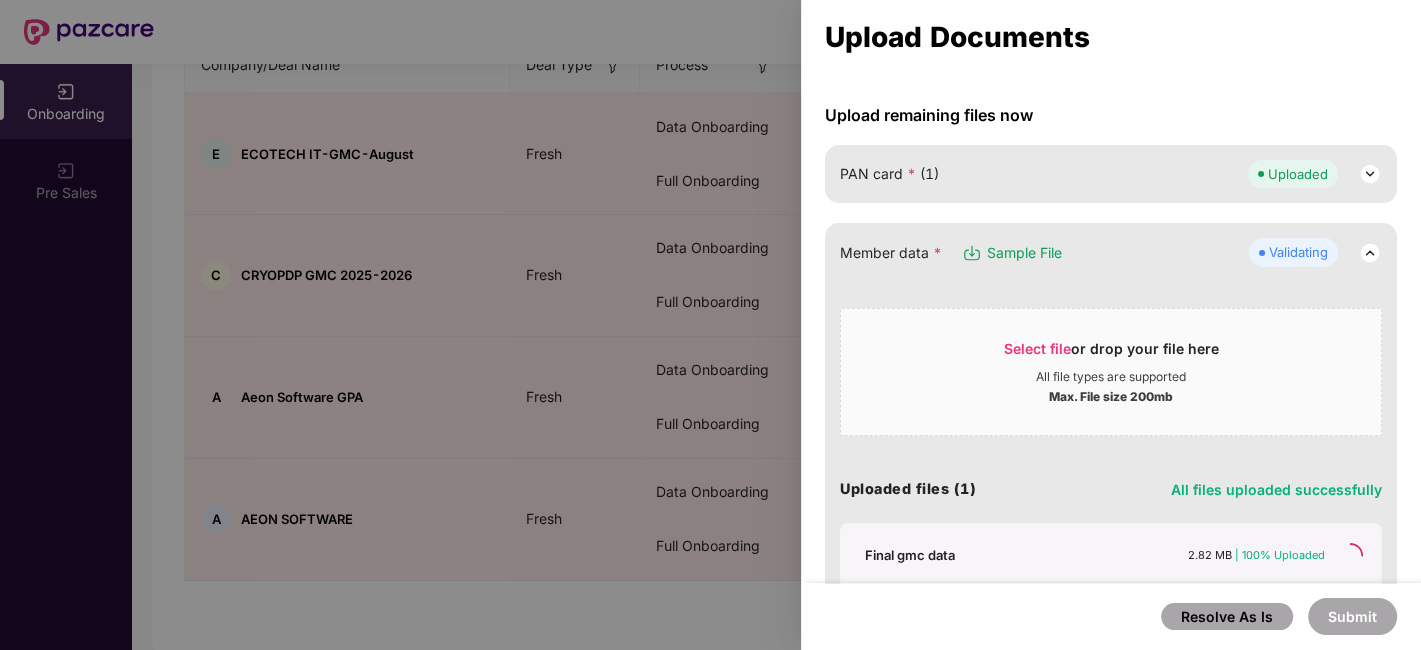 scroll, scrollTop: 41, scrollLeft: 0, axis: vertical 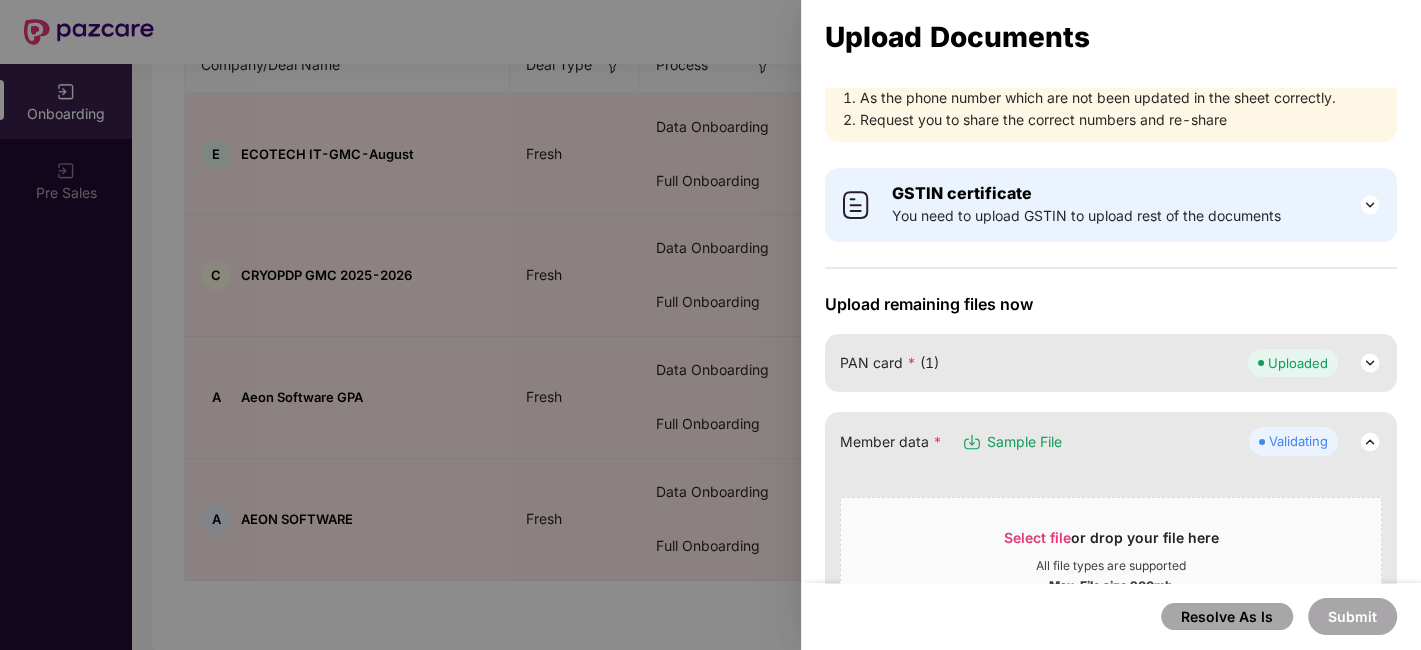 click at bounding box center (710, 325) 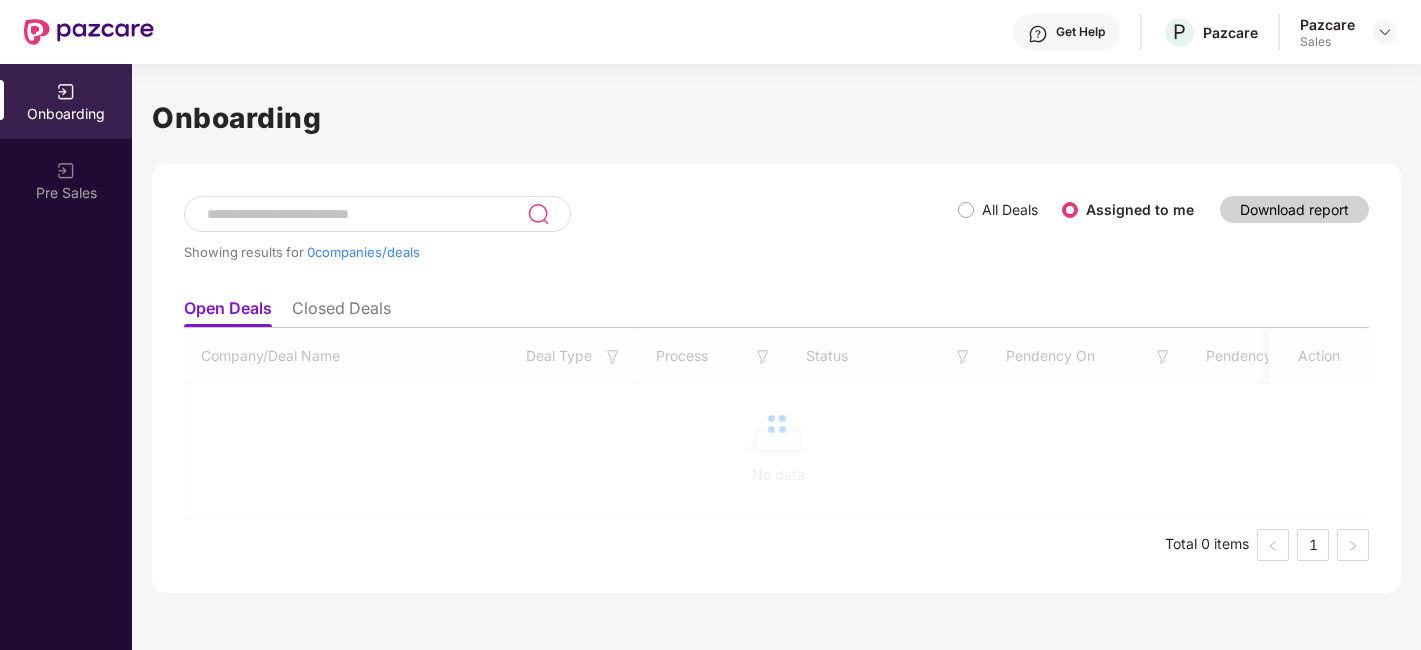 scroll, scrollTop: 0, scrollLeft: 0, axis: both 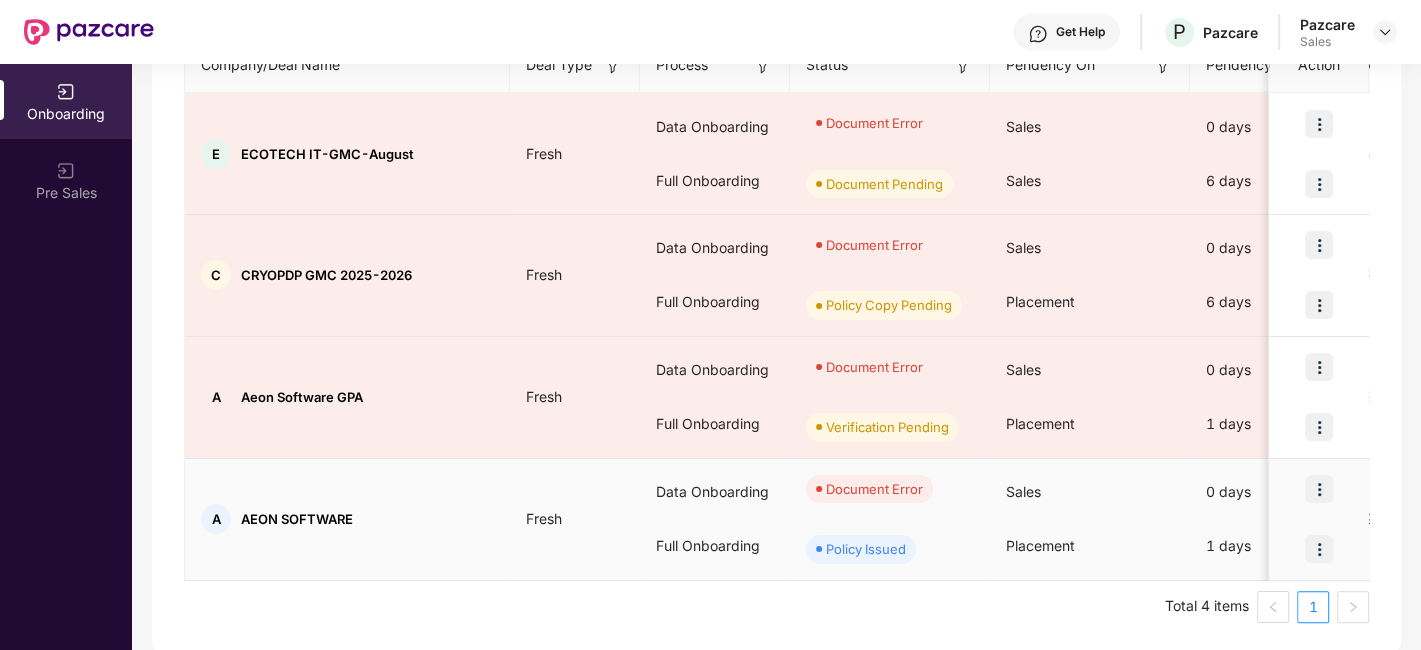 click at bounding box center (1319, 489) 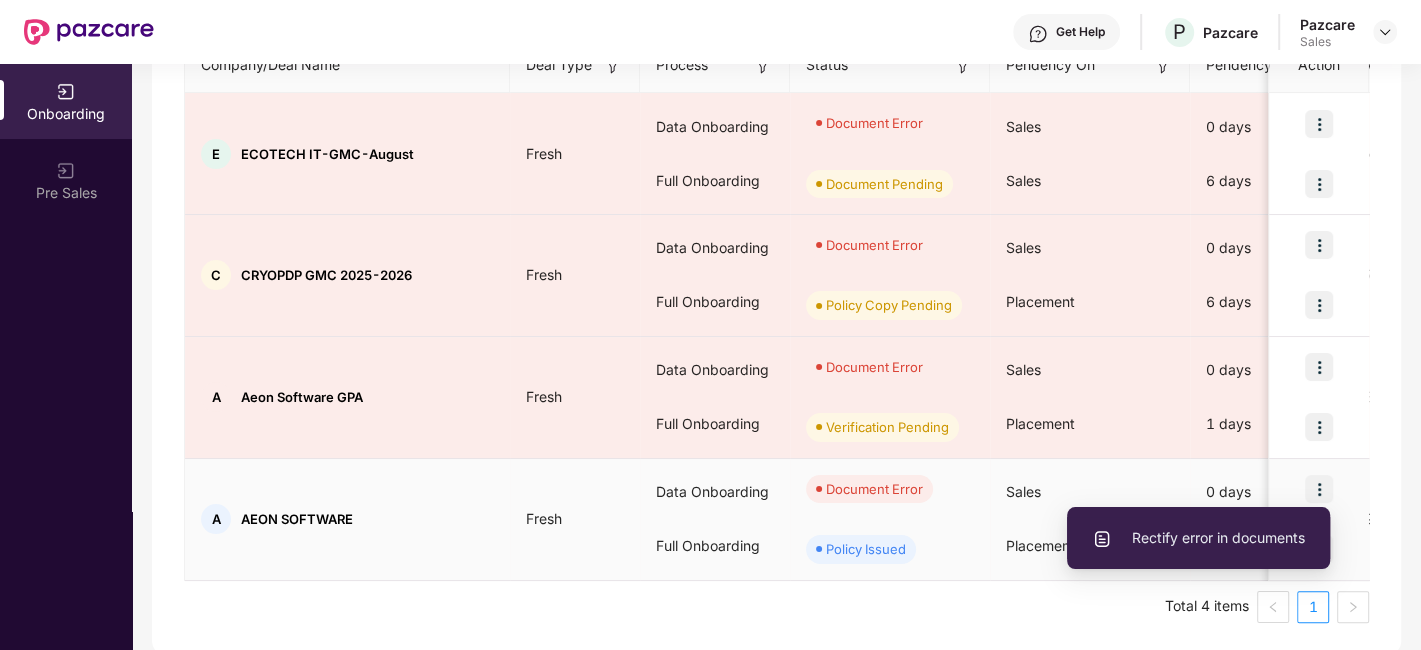click on "Rectify error in documents" at bounding box center [1198, 538] 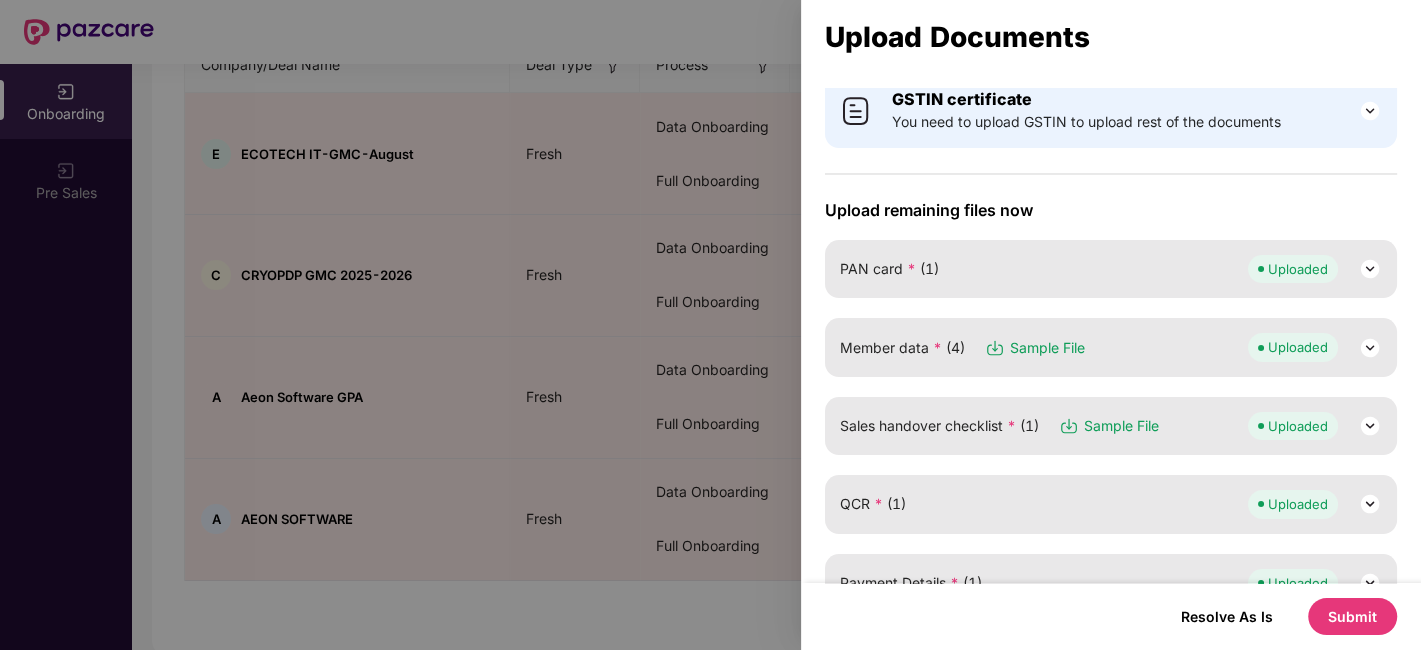 scroll, scrollTop: 263, scrollLeft: 0, axis: vertical 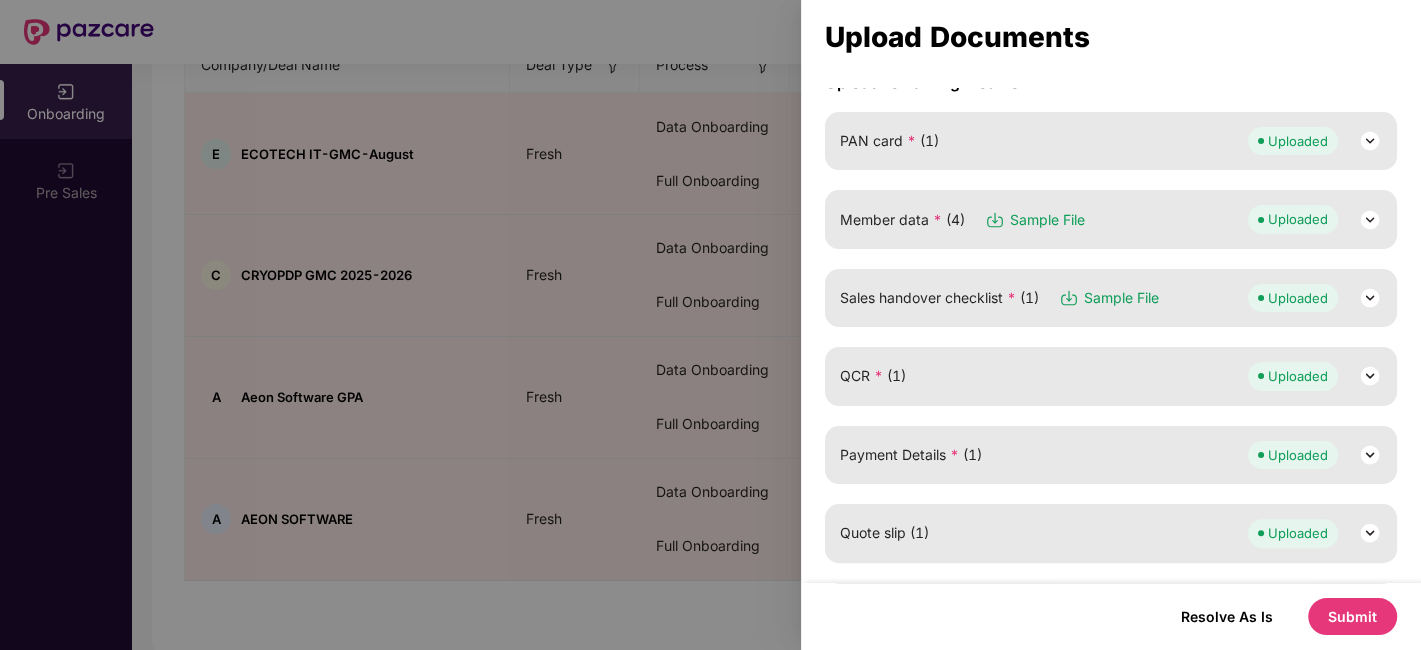 click at bounding box center [1370, 298] 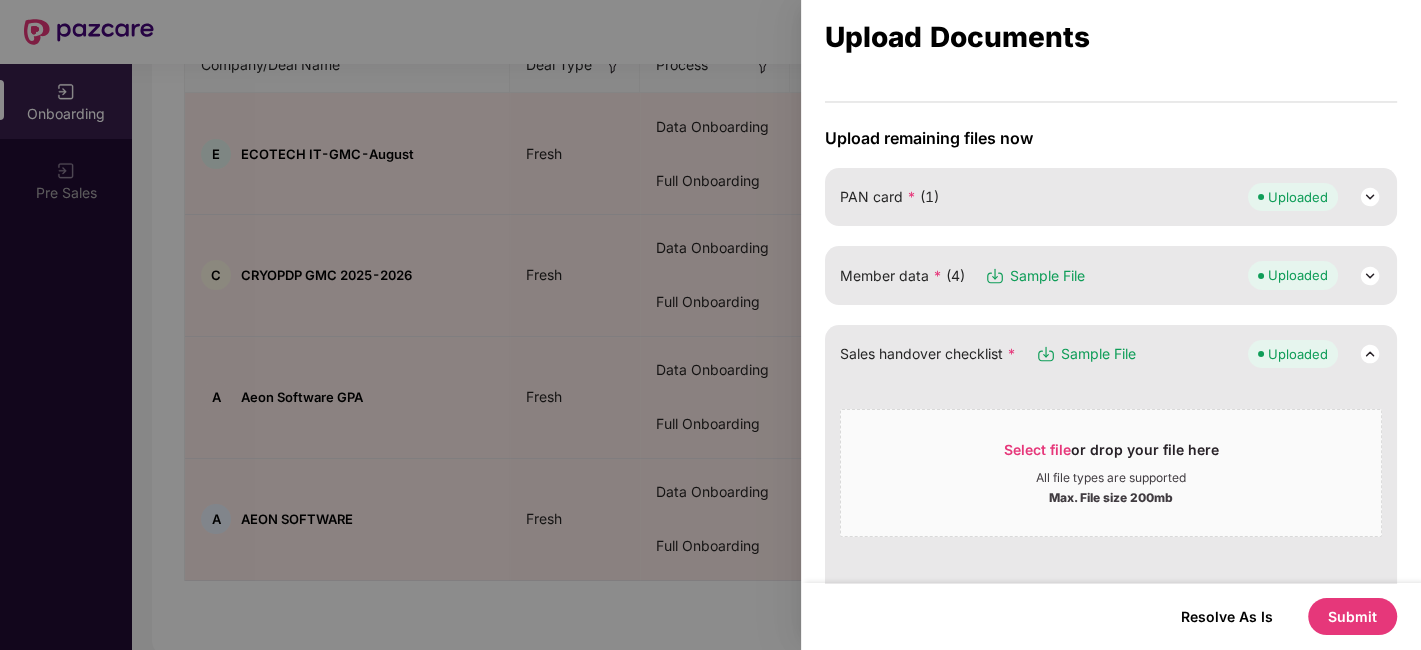 scroll, scrollTop: 152, scrollLeft: 0, axis: vertical 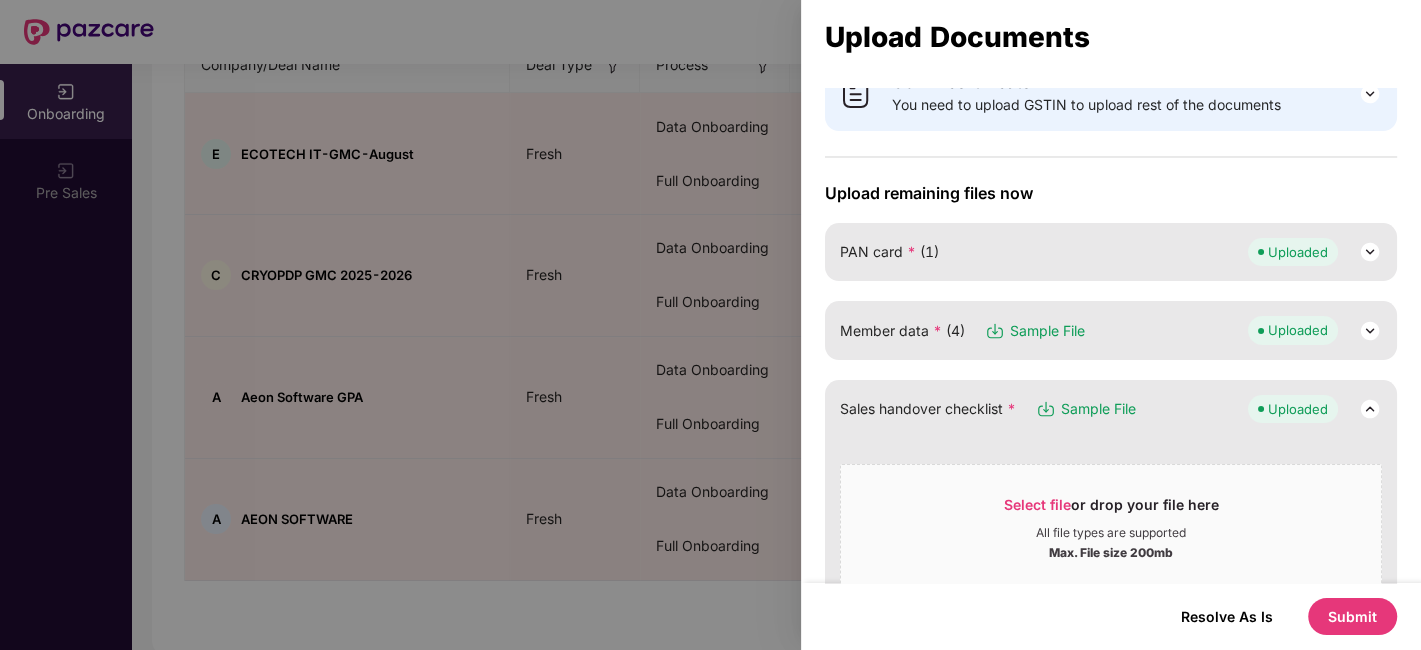 click at bounding box center (1370, 331) 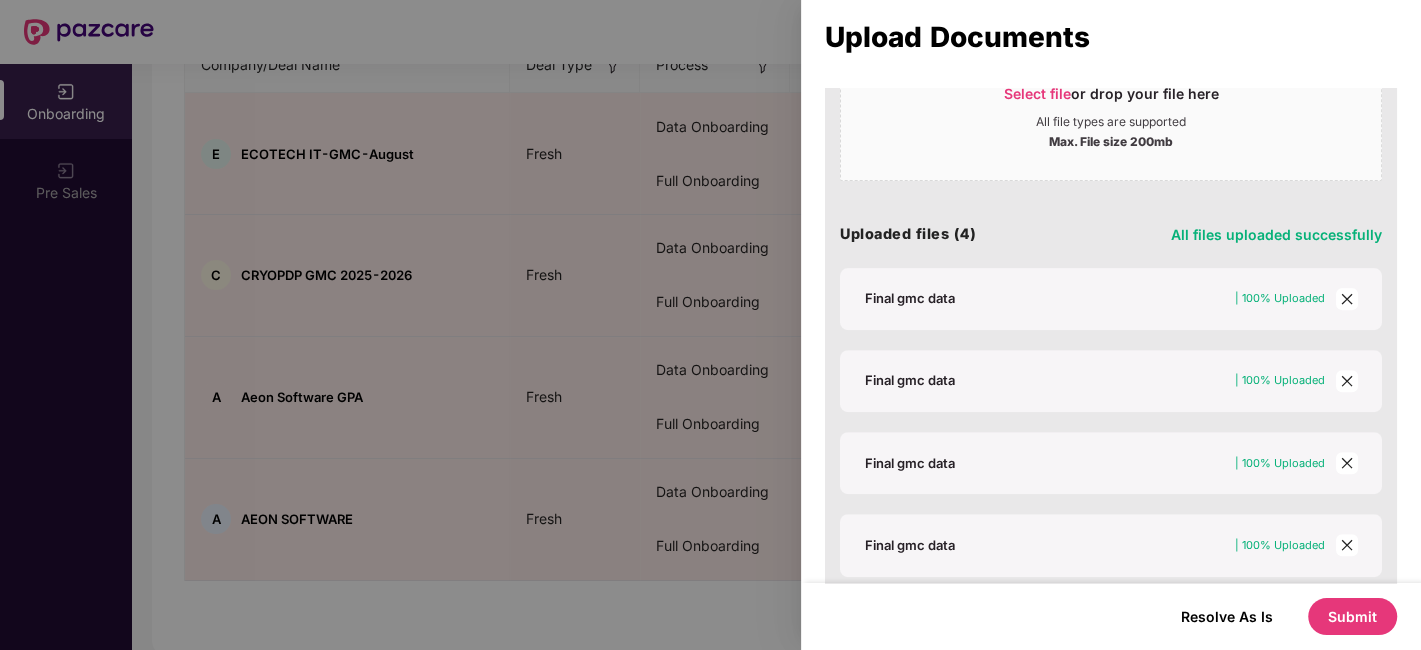 scroll, scrollTop: 597, scrollLeft: 0, axis: vertical 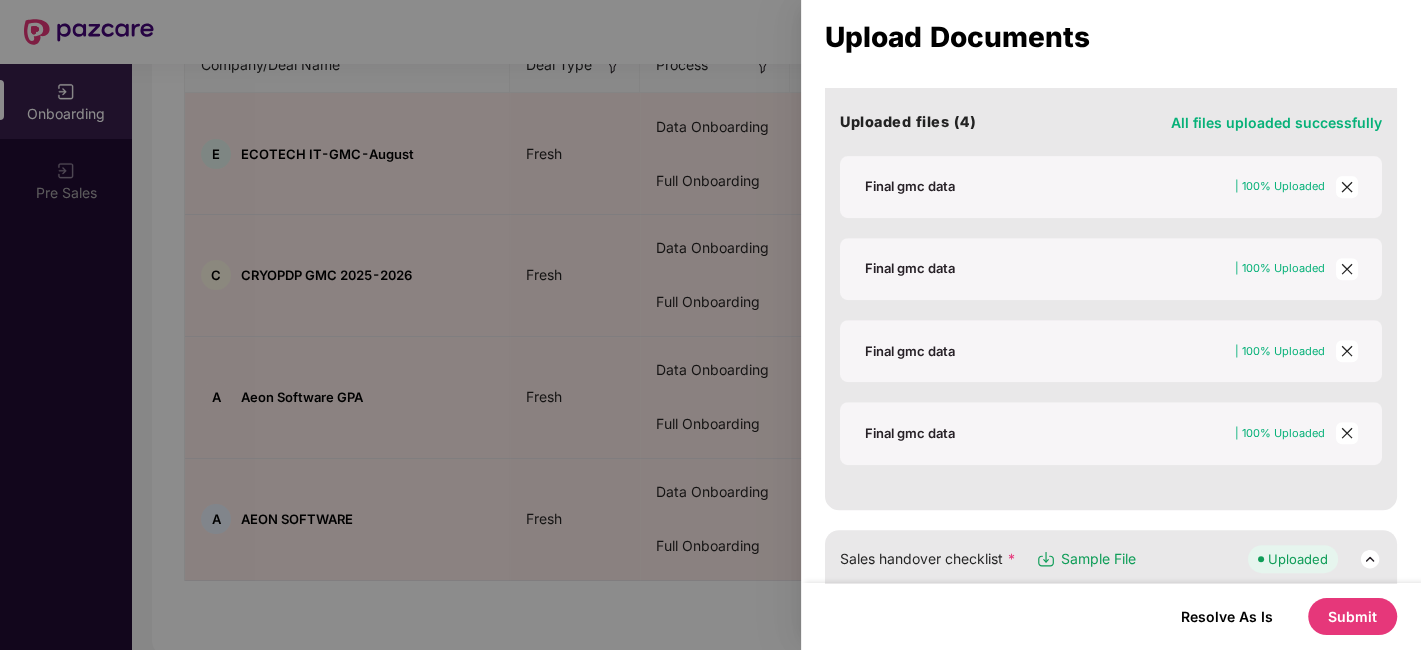 click on "Final gmc data" at bounding box center (910, 433) 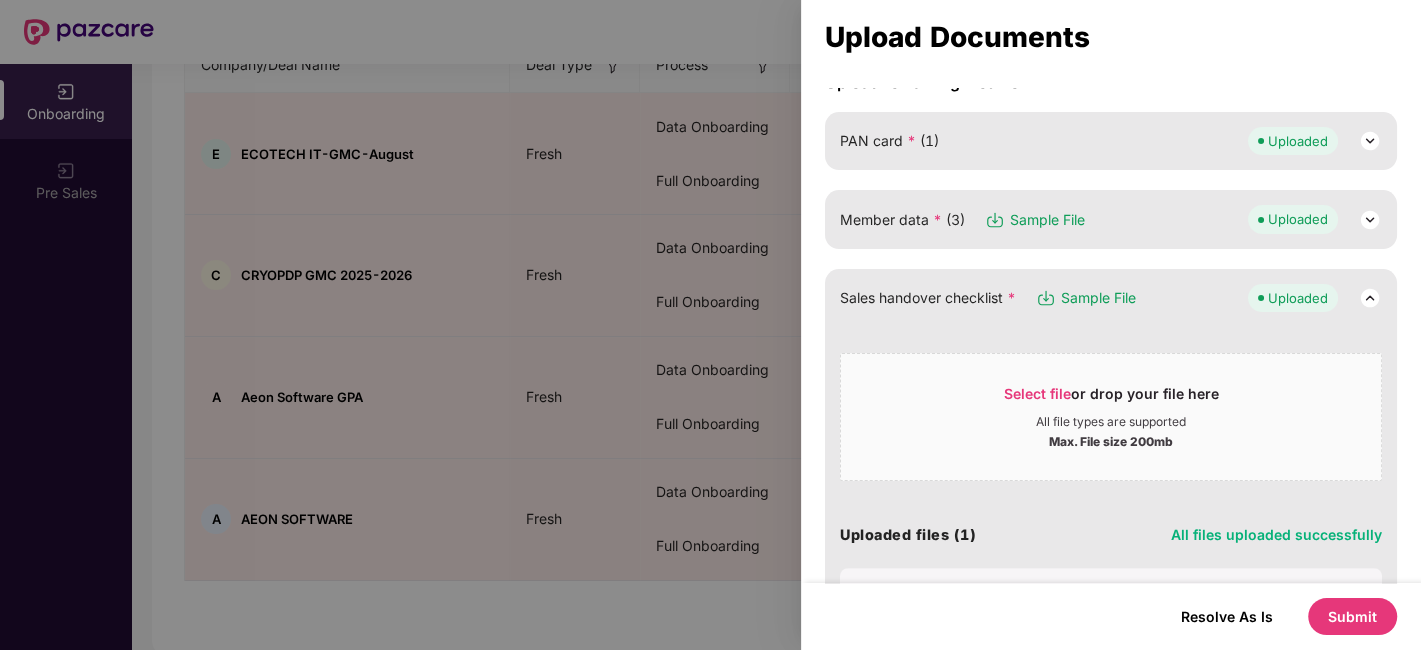 scroll, scrollTop: 152, scrollLeft: 0, axis: vertical 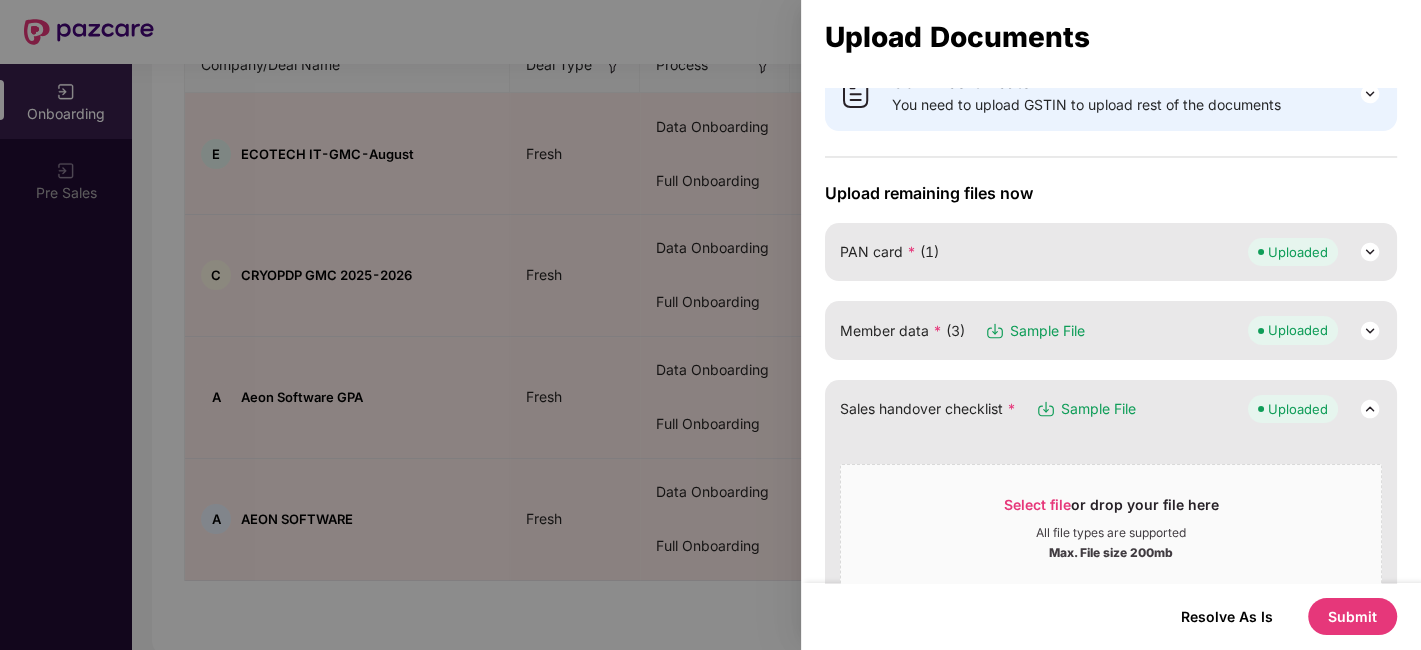 click on "Uploaded" at bounding box center (1315, 330) 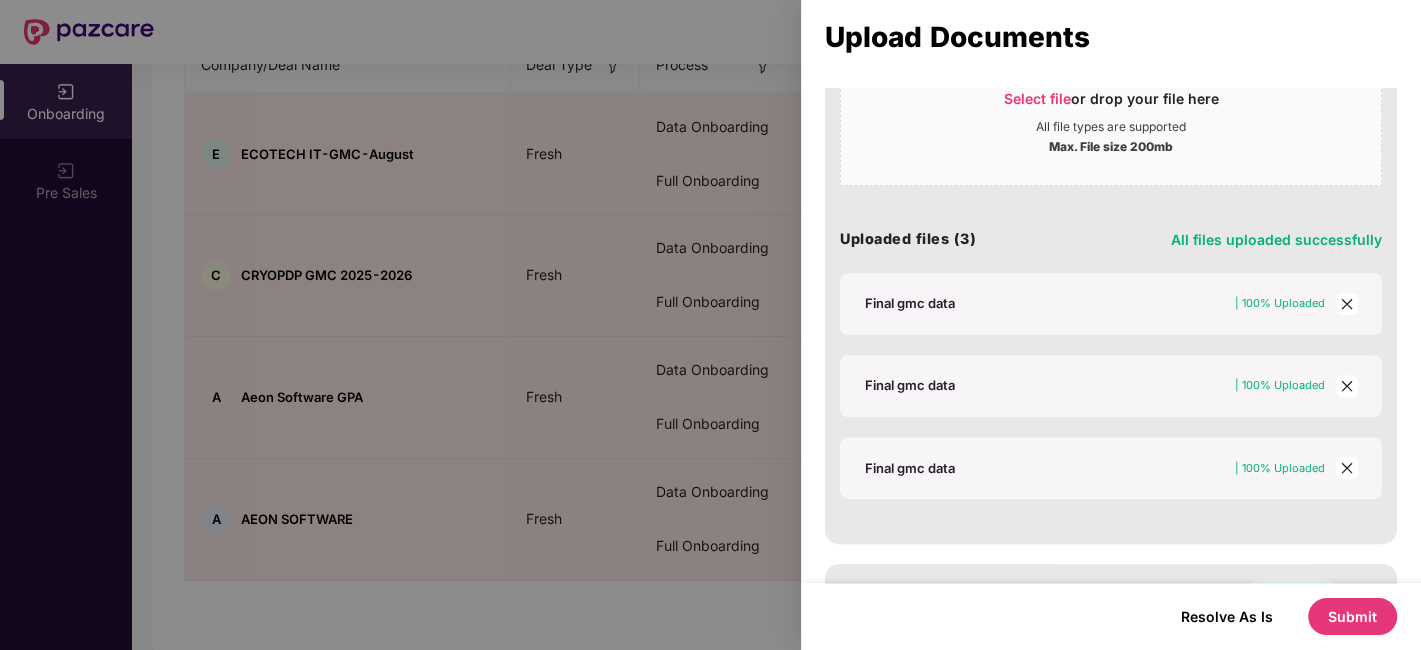scroll, scrollTop: 485, scrollLeft: 0, axis: vertical 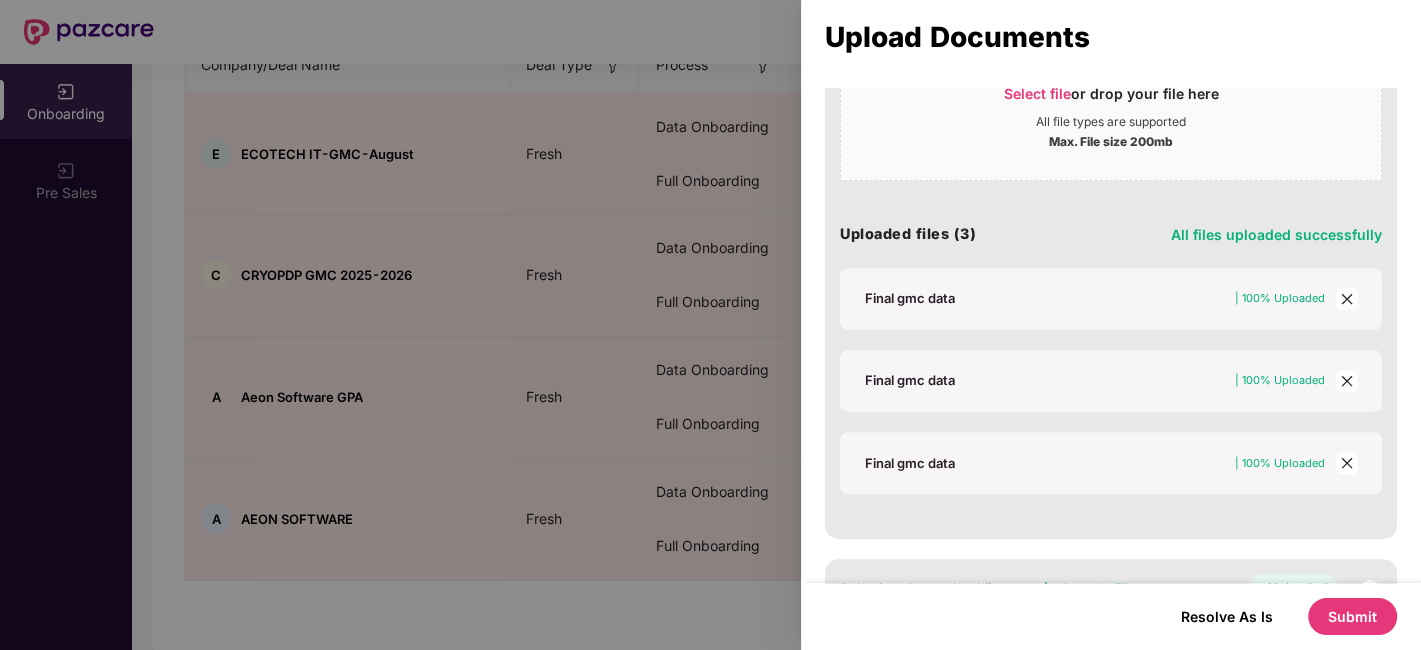 click 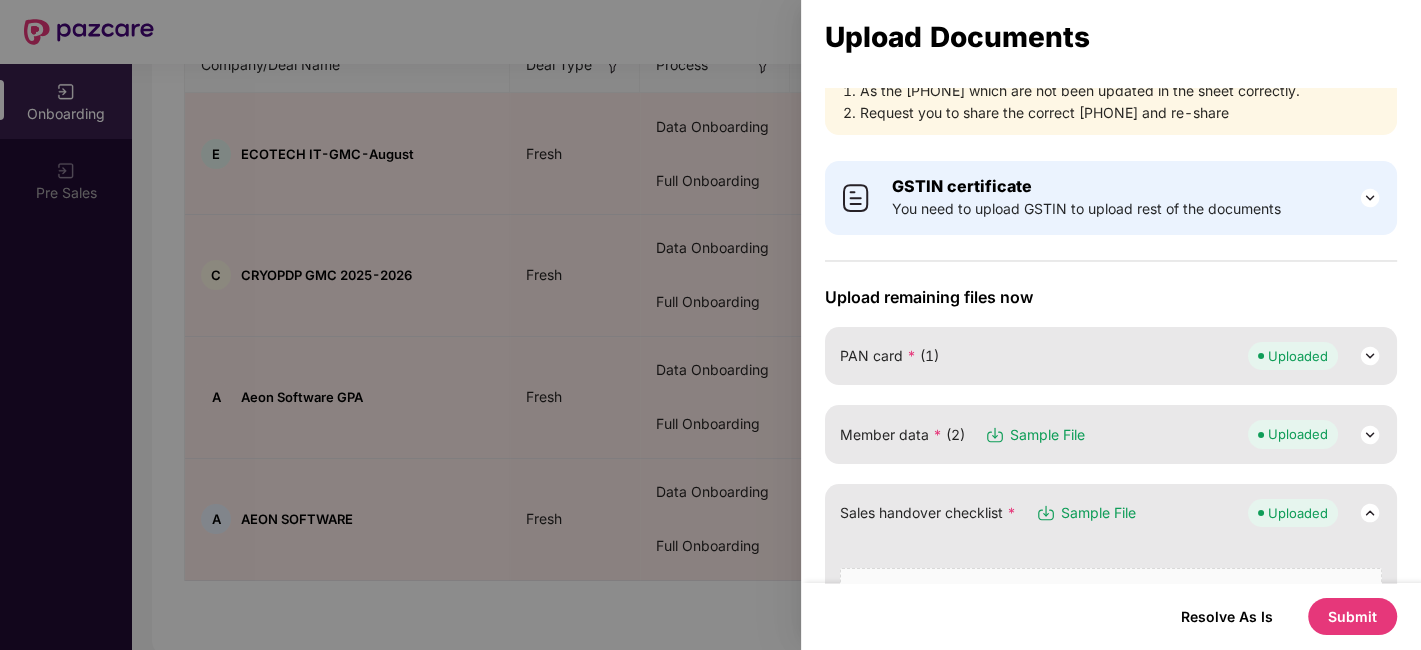 scroll, scrollTop: 41, scrollLeft: 0, axis: vertical 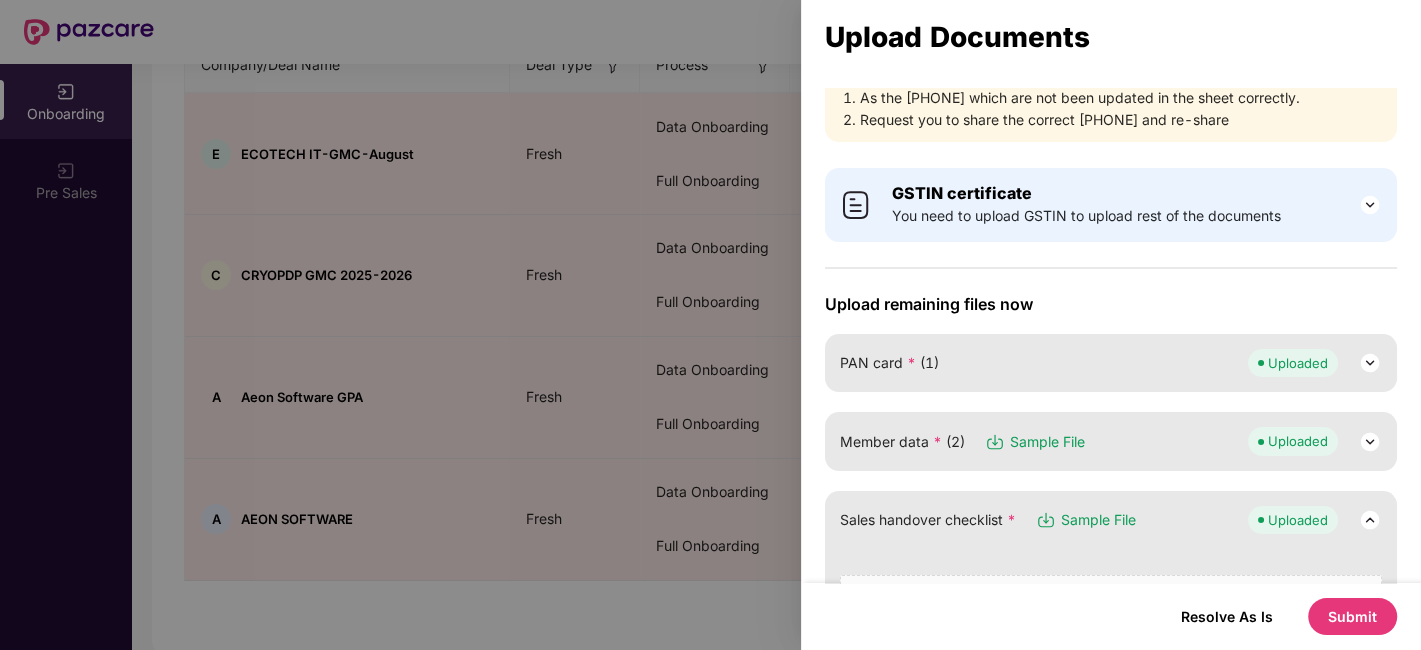 click on "Upload remaining files now PAN card   *   (1) Uploaded Member data   *   (2) Sample File Uploaded Sales handover checklist   *   Sample File Uploaded Select file  or drop your file here All file types are supported Max. File size 200mb Uploaded files (1) All files uploaded successfully Handover sheet aeon gmc    | 100% Uploaded QCR   *   (1) Uploaded Payment Details   *   (1) Uploaded Quote slip     (1) Uploaded Proforma invoice   *   (1) Uploaded Last year claim MIS     (1) Uploaded Last year policy copy     (1) Uploaded" at bounding box center [1111, 831] 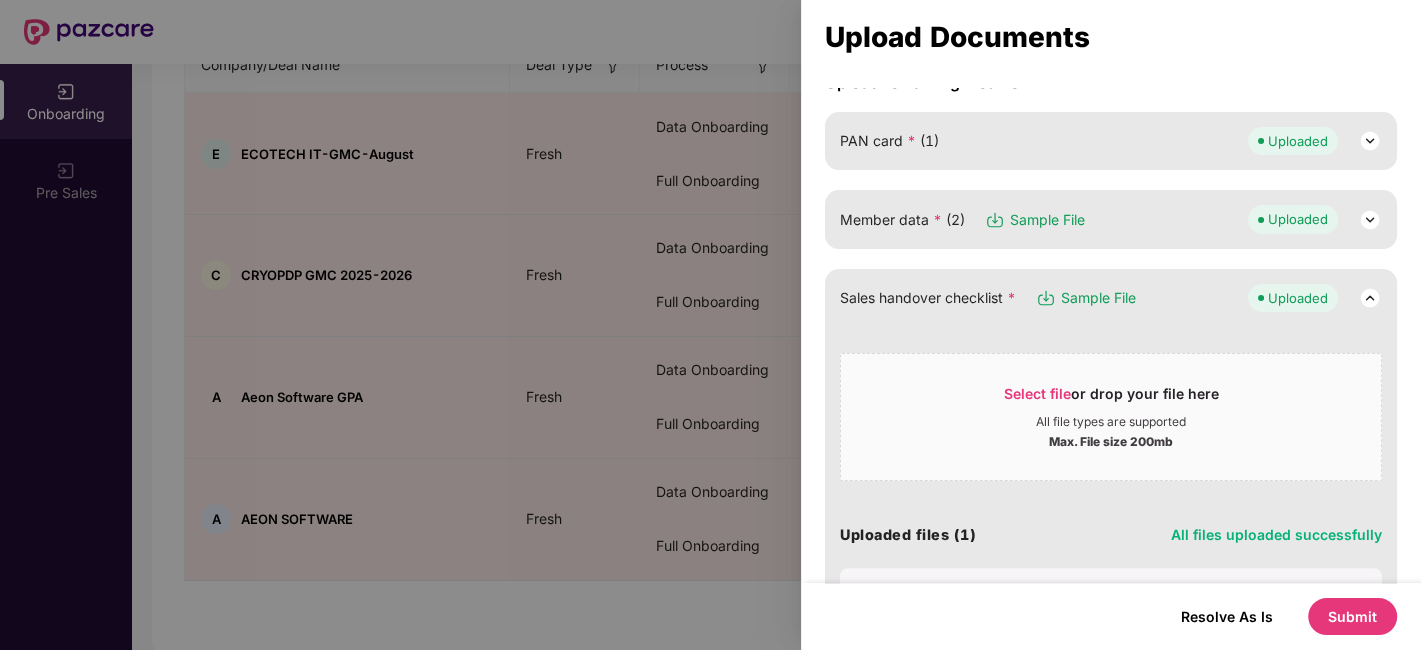 click at bounding box center (1370, 220) 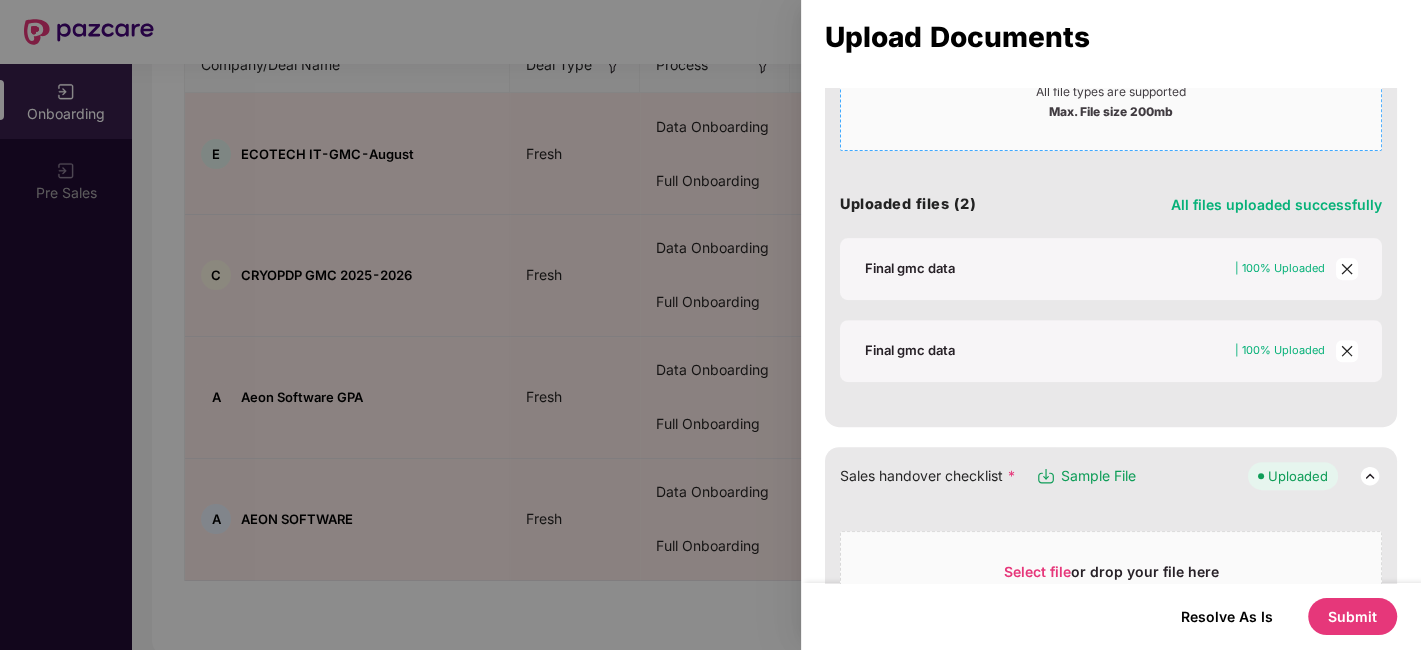 scroll, scrollTop: 597, scrollLeft: 0, axis: vertical 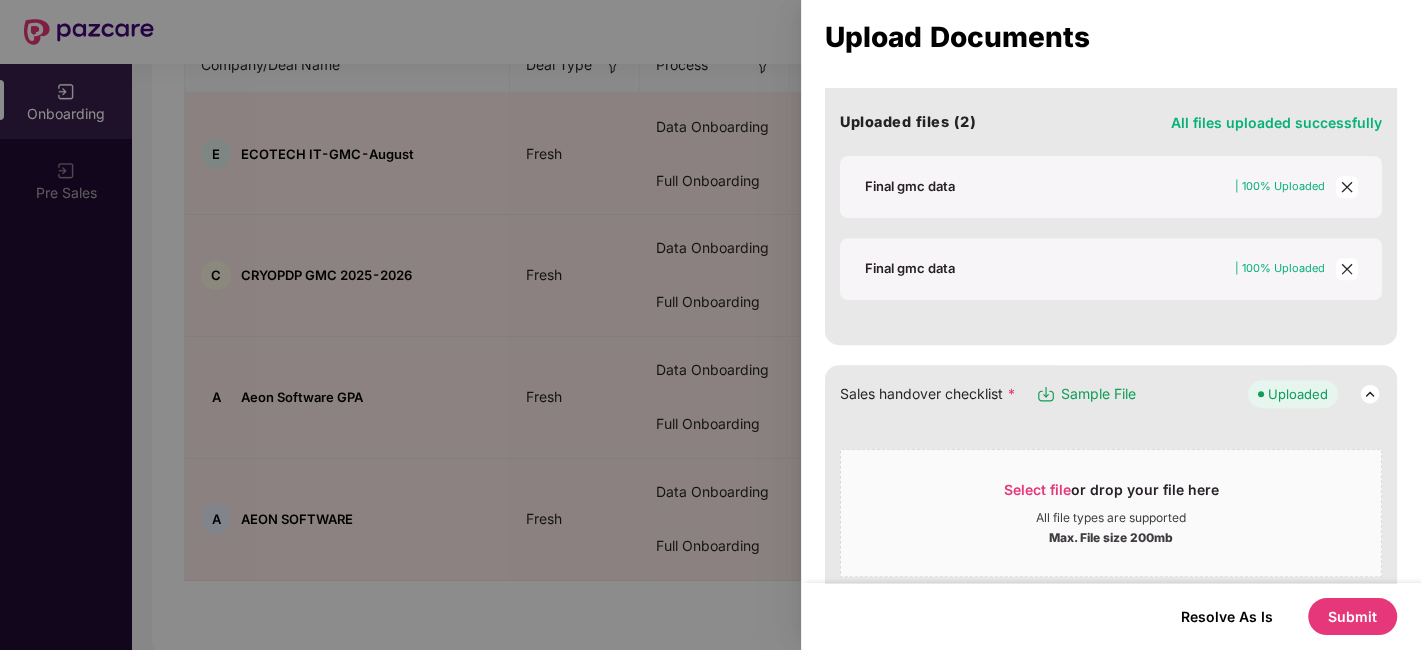 click 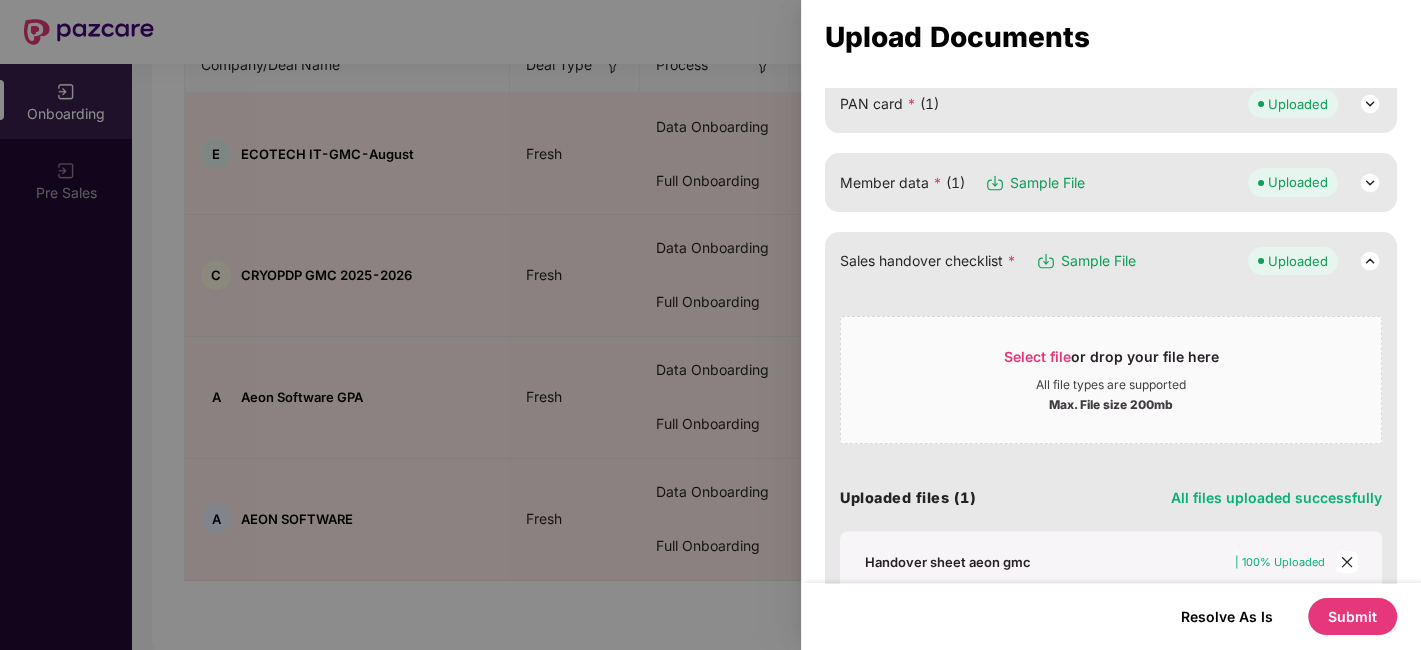 scroll, scrollTop: 152, scrollLeft: 0, axis: vertical 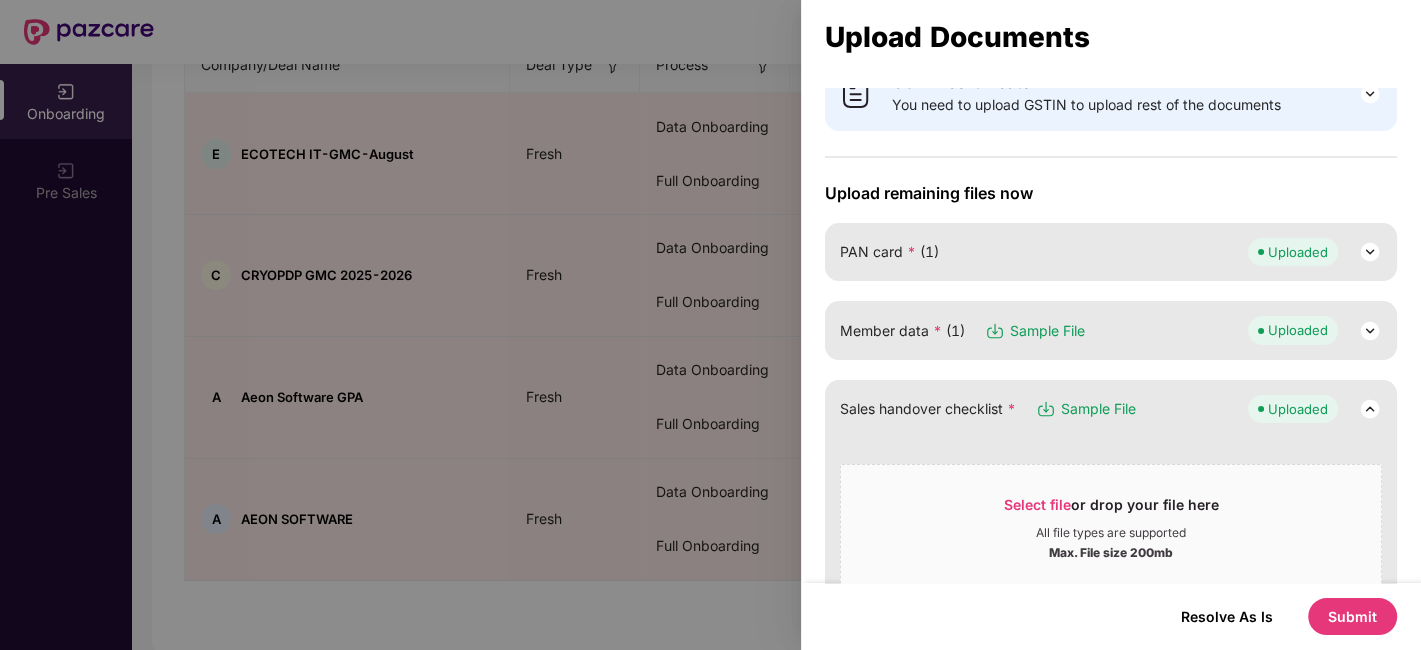 click on "Uploaded" at bounding box center [1315, 330] 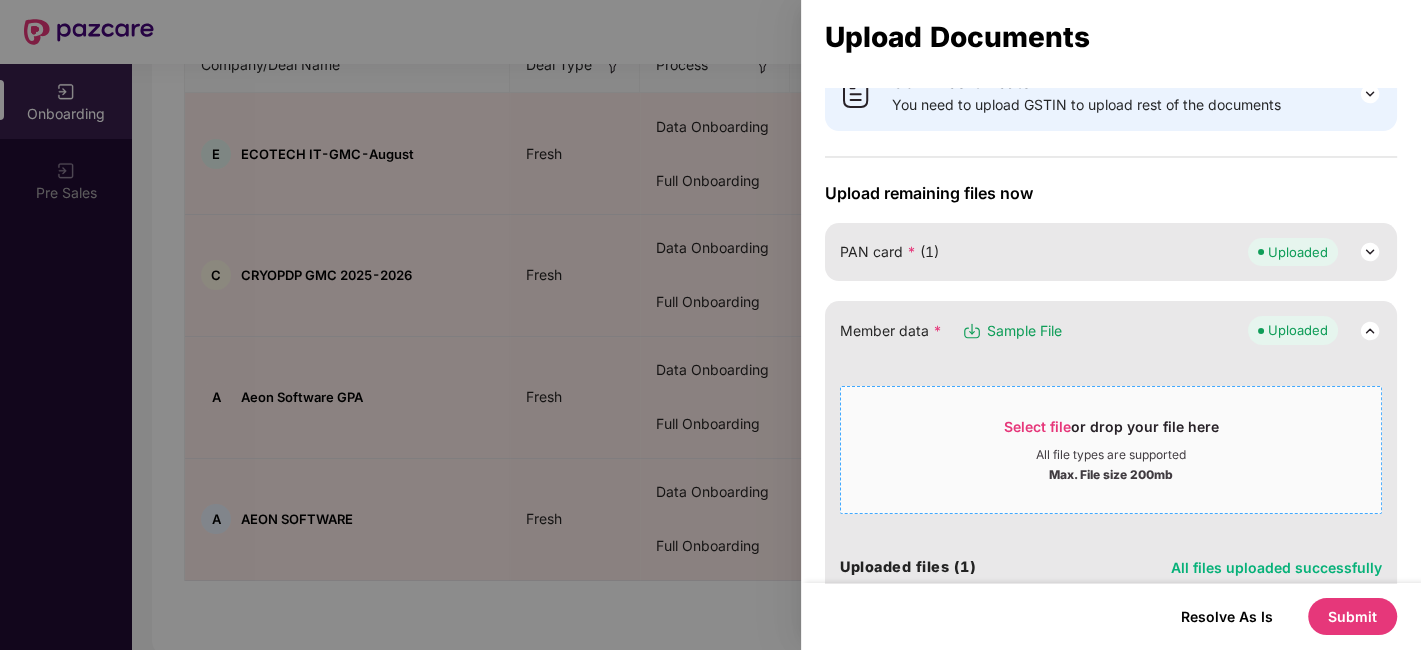 scroll, scrollTop: 263, scrollLeft: 0, axis: vertical 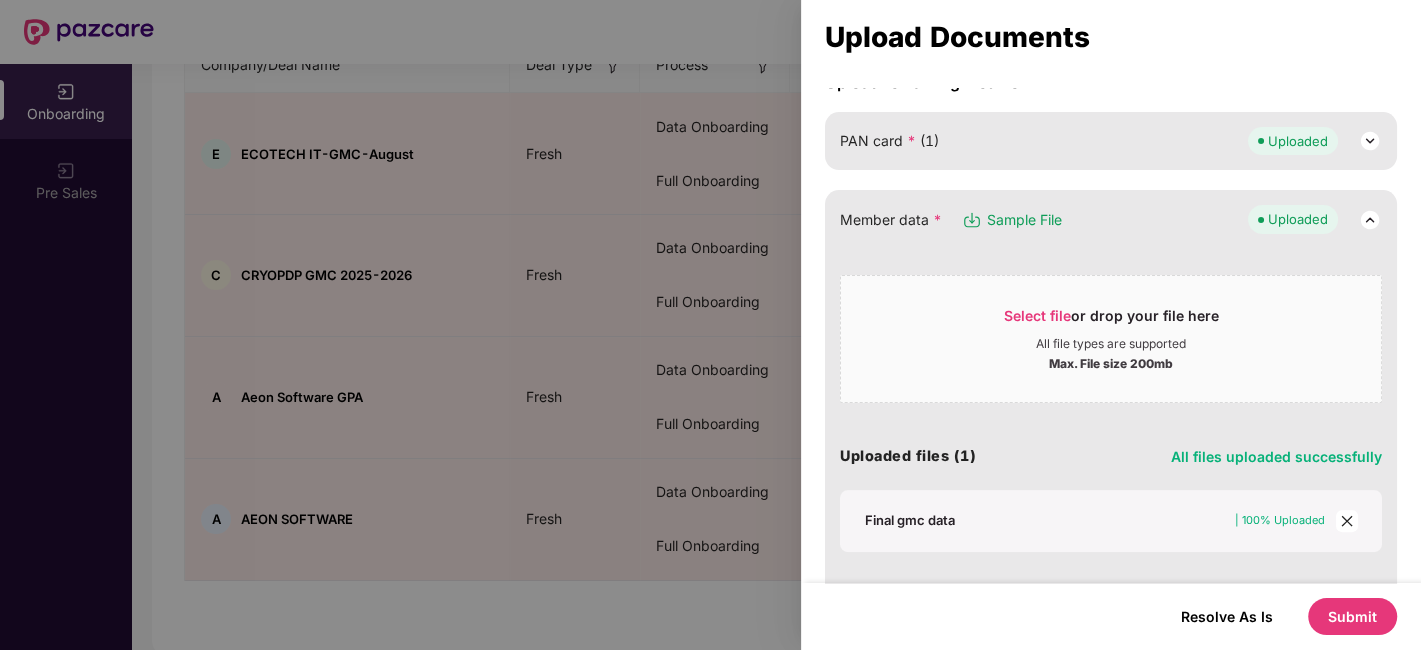 click 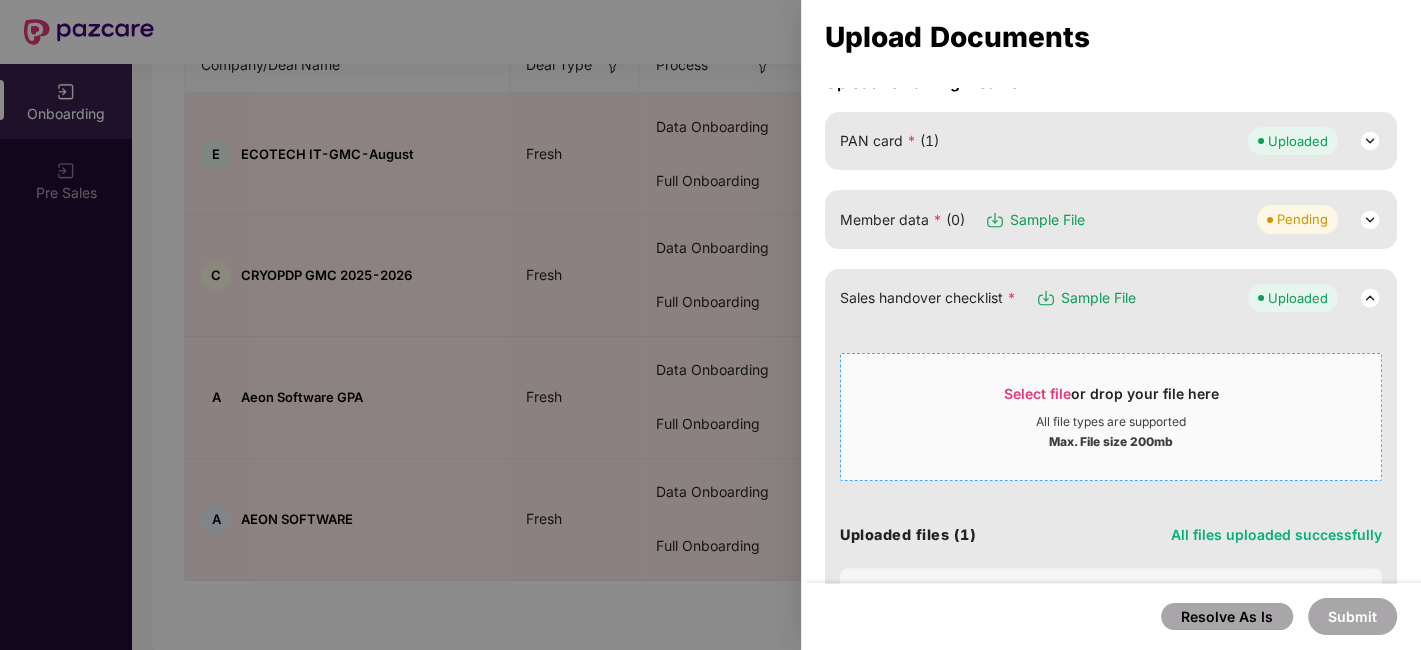 click on "Select file" at bounding box center (1037, 393) 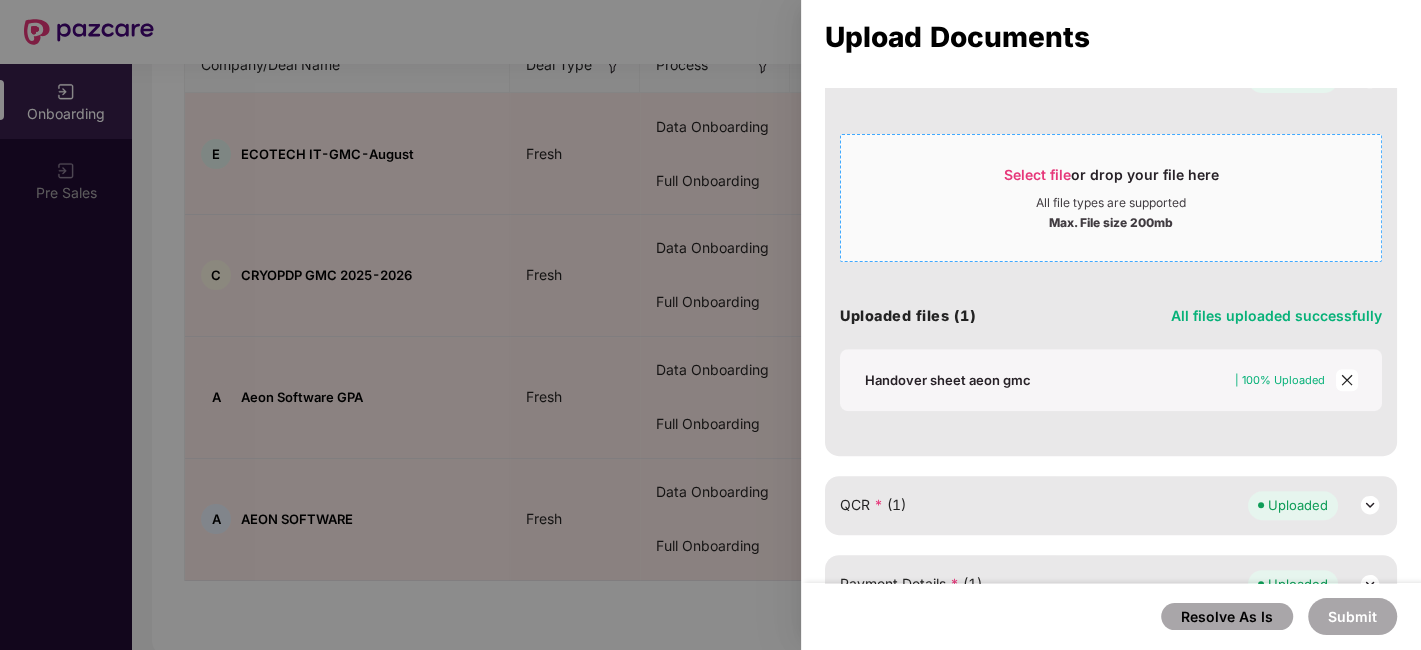 scroll, scrollTop: 485, scrollLeft: 0, axis: vertical 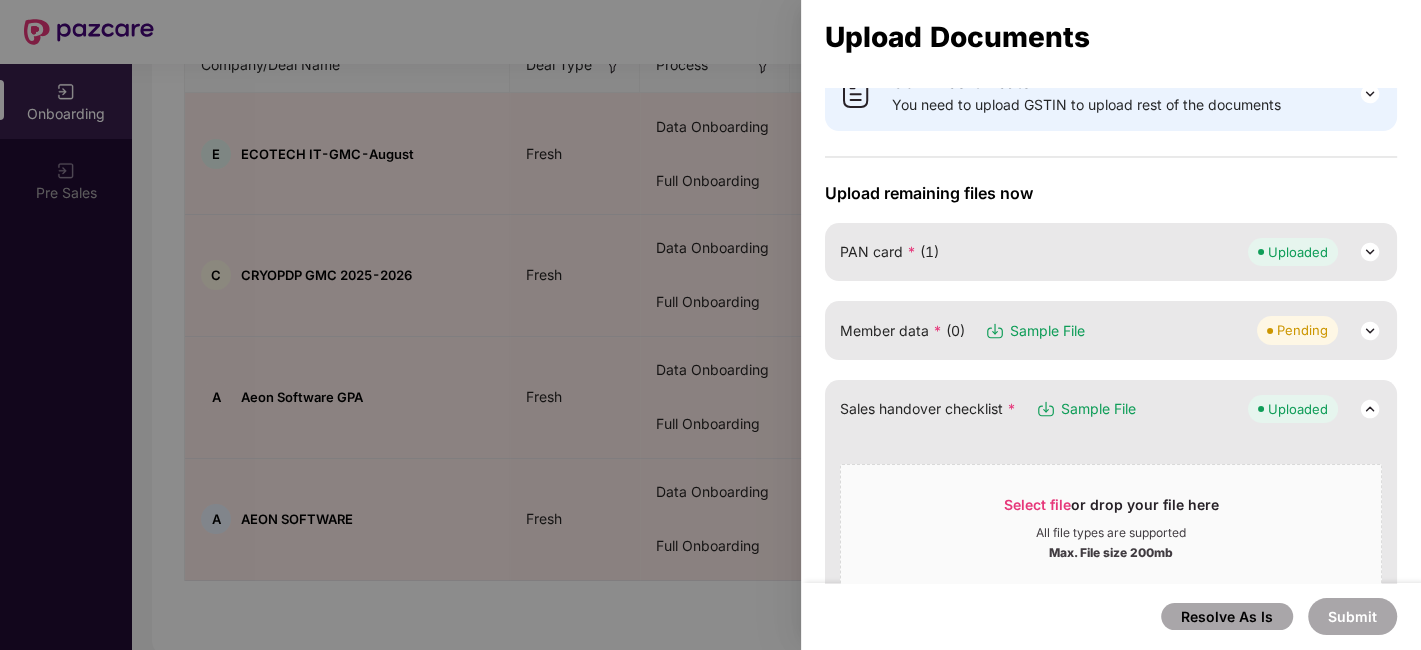 click on "Member data   *   (0) Sample File Pending" at bounding box center (1111, 330) 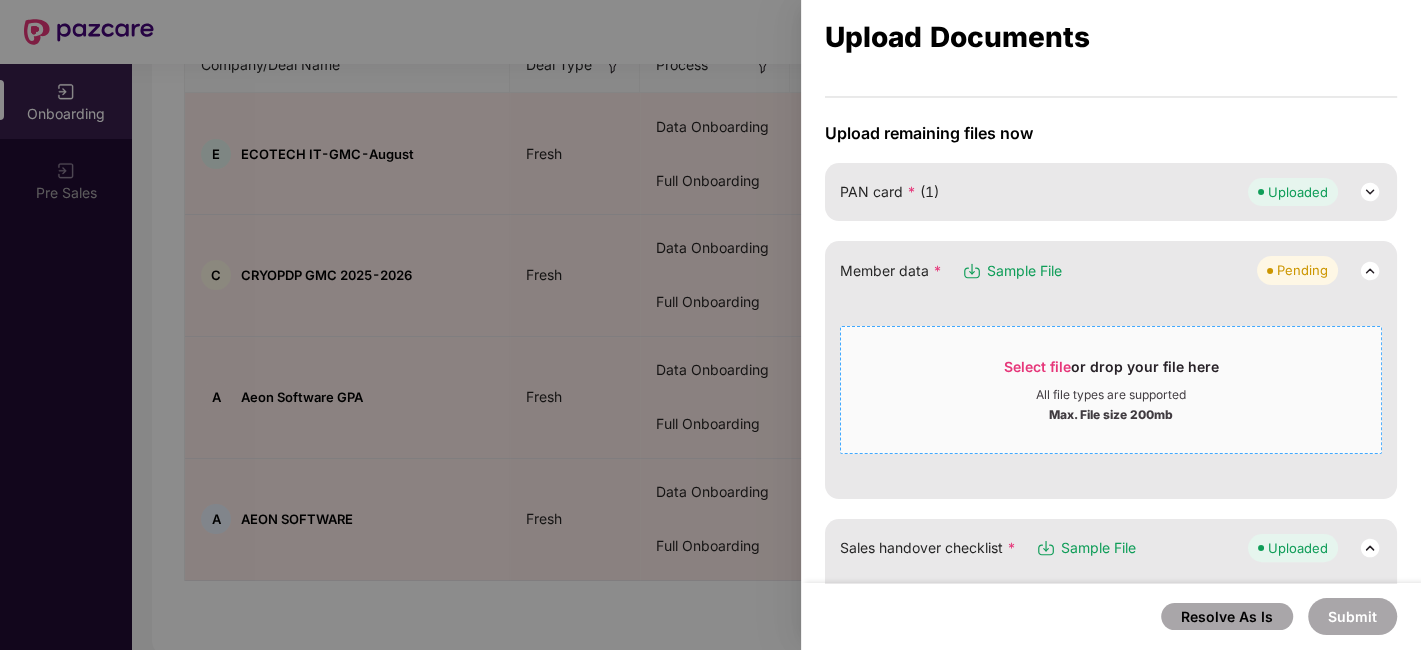 scroll, scrollTop: 152, scrollLeft: 0, axis: vertical 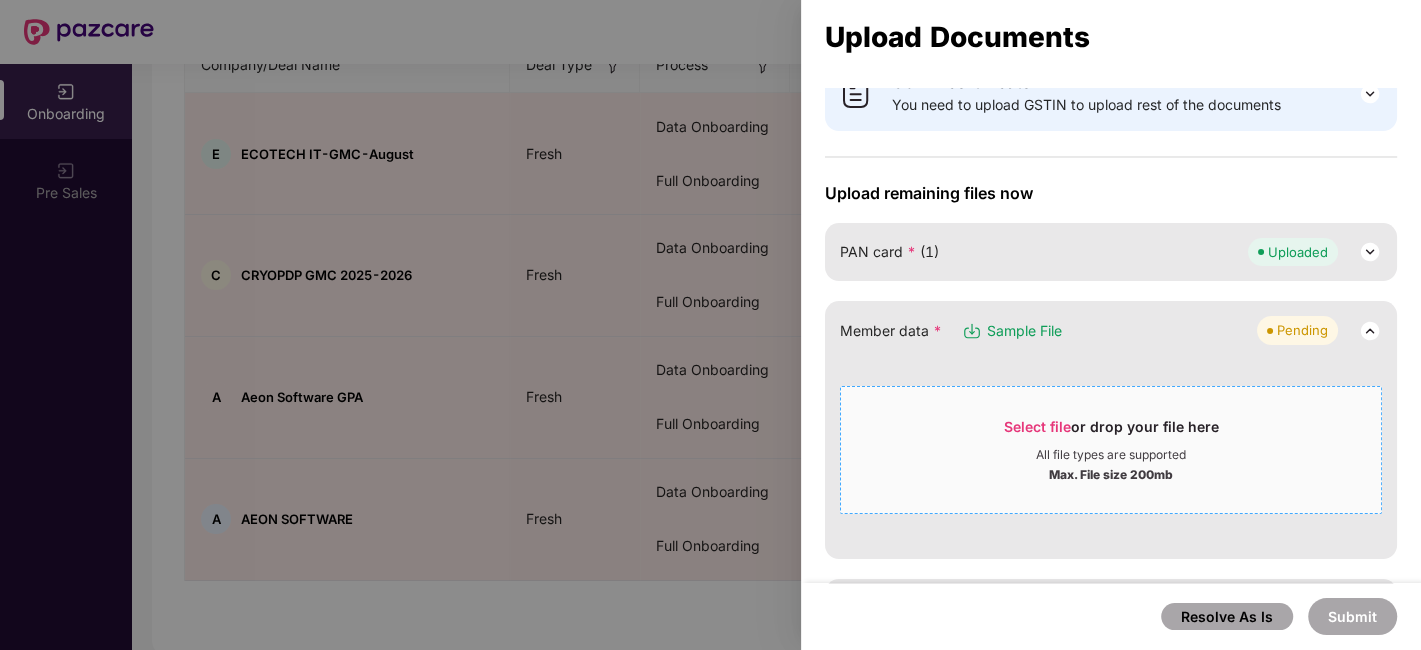click on "Select file  or drop your file here All file types are supported Max. File size 200mb" at bounding box center (1111, 450) 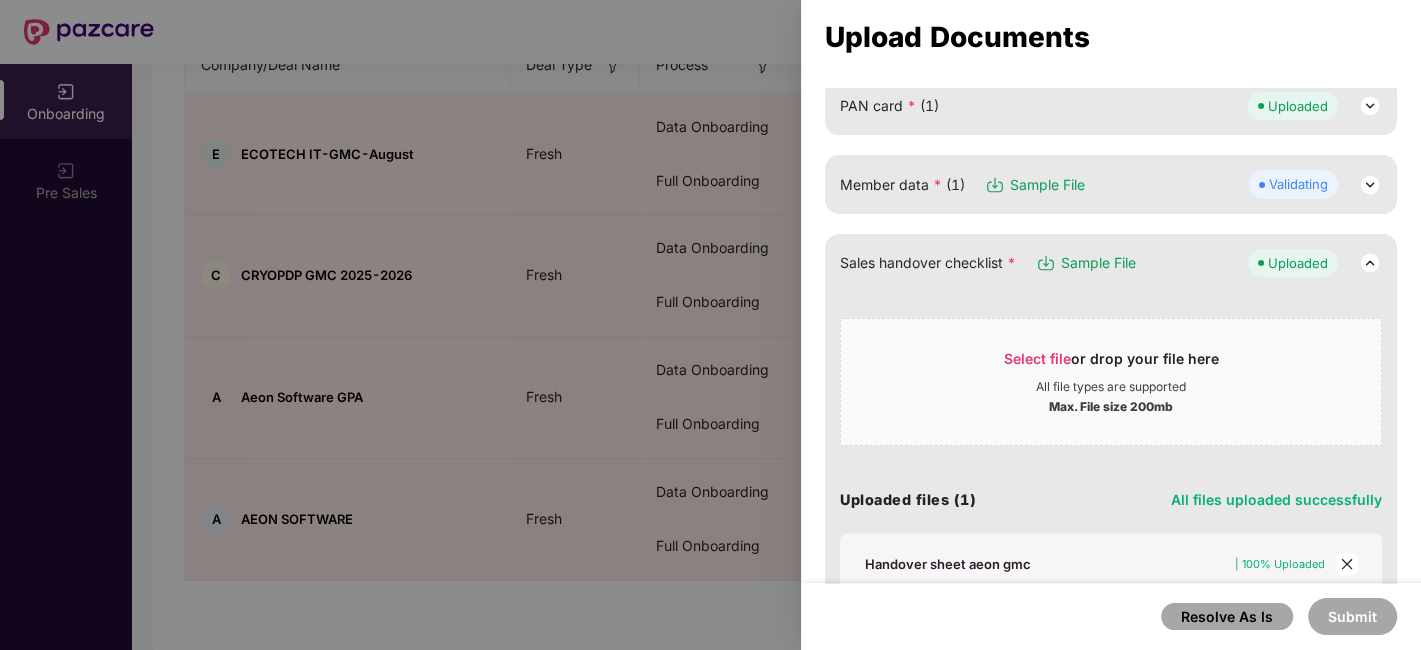 scroll, scrollTop: 263, scrollLeft: 0, axis: vertical 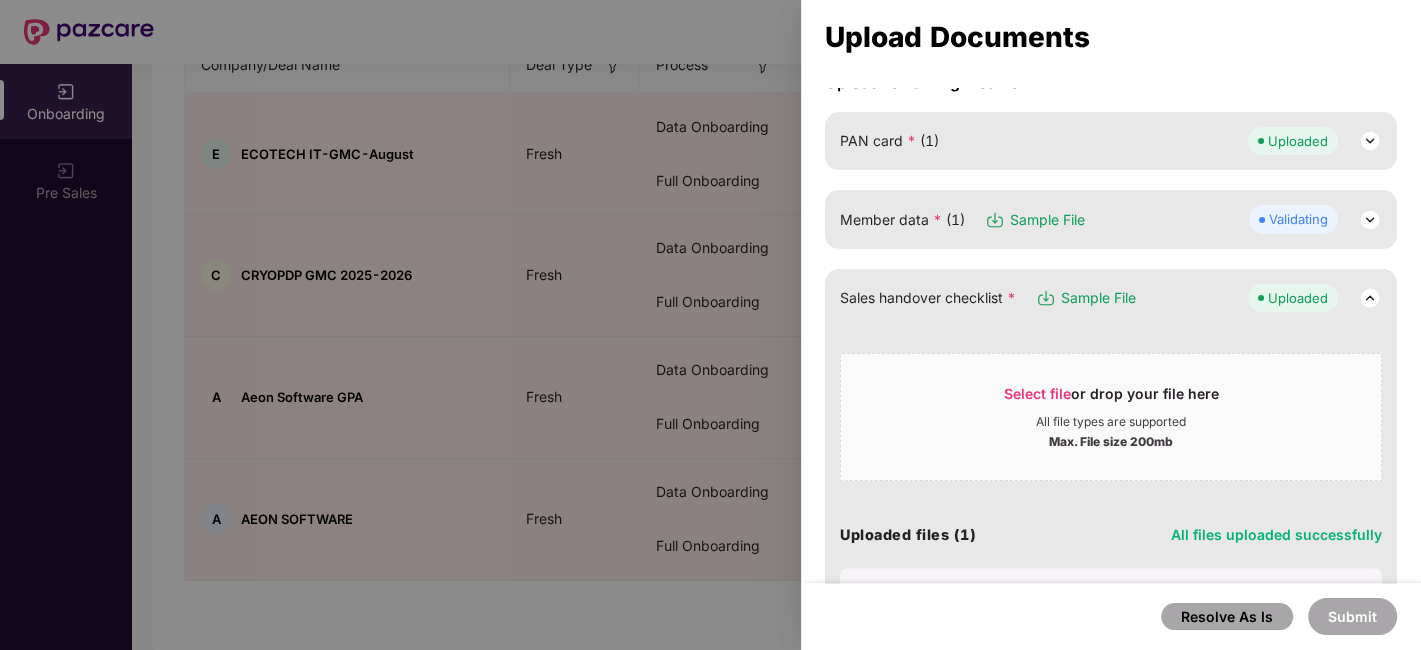 click at bounding box center [1370, 298] 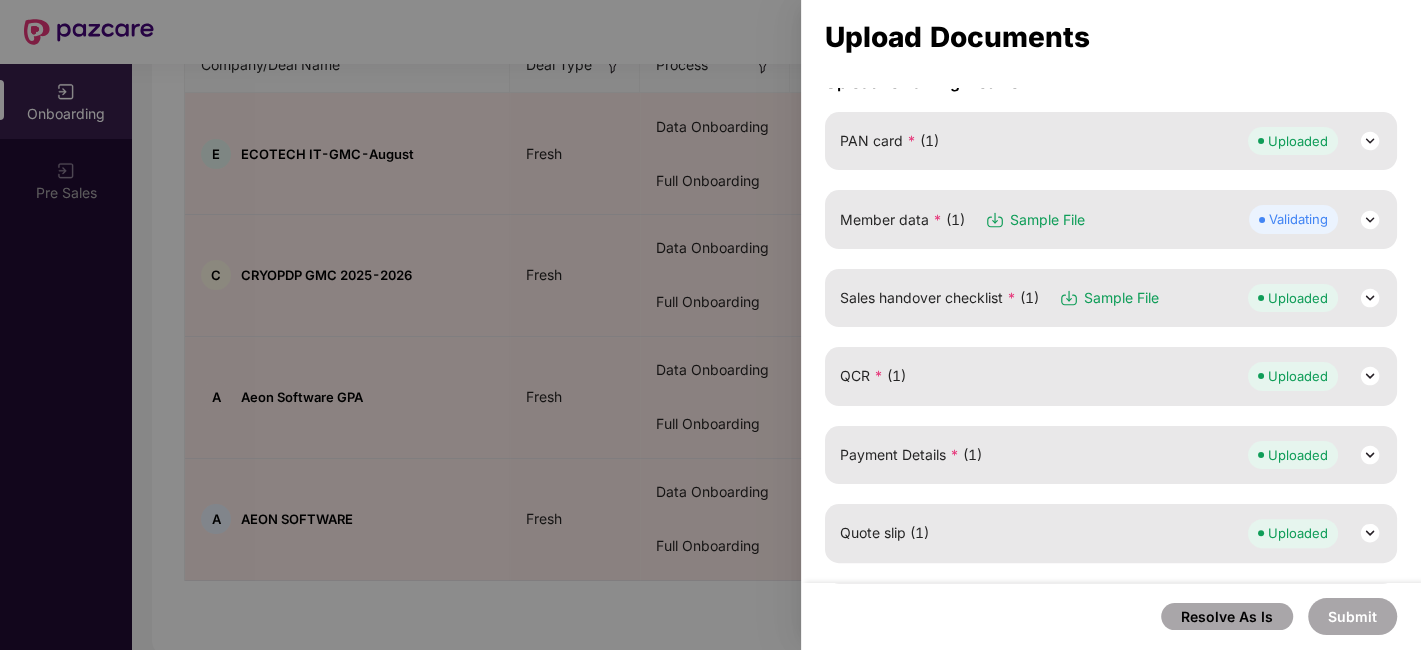 click at bounding box center [1370, 220] 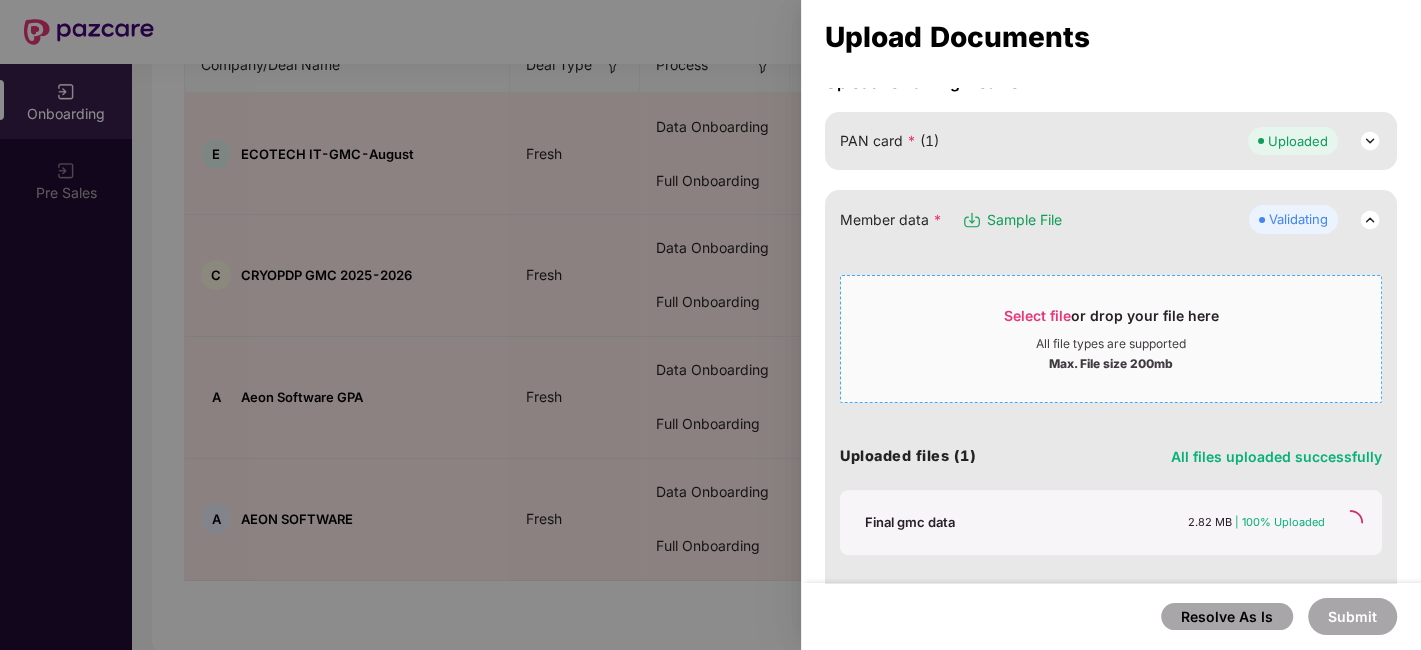 scroll, scrollTop: 374, scrollLeft: 0, axis: vertical 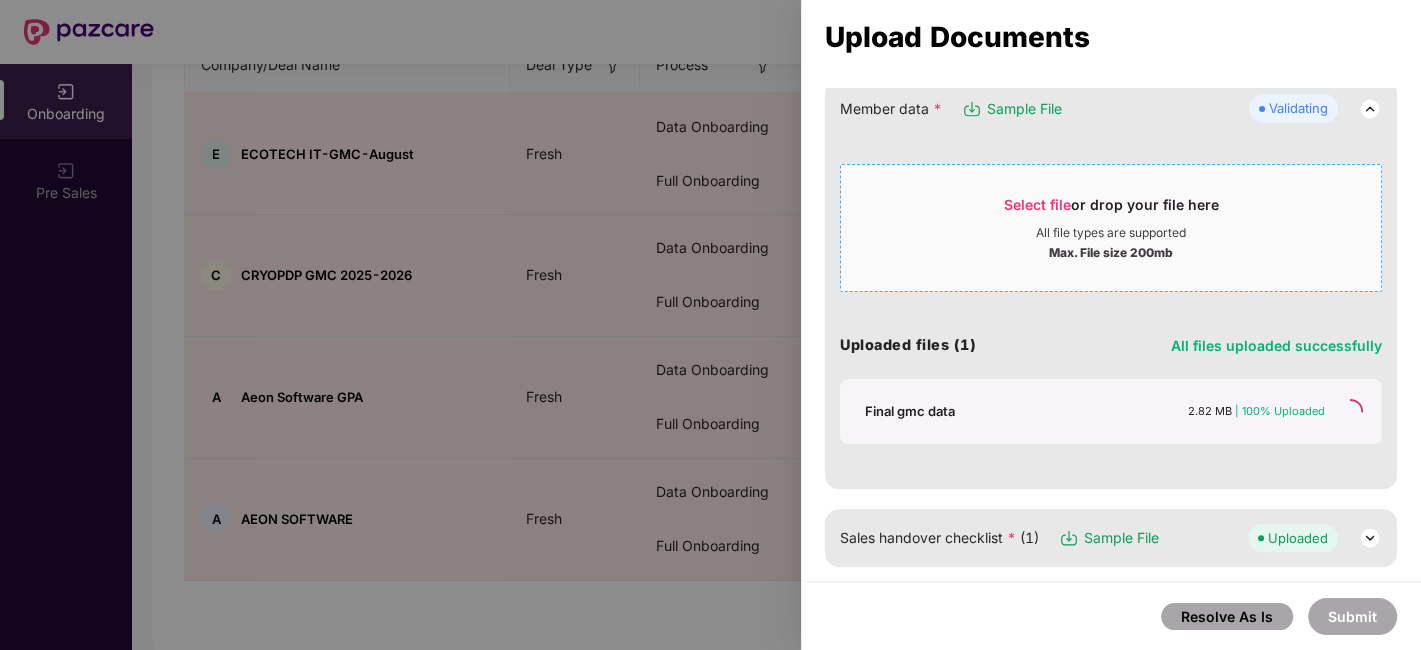 click on "Select file" at bounding box center [1037, 204] 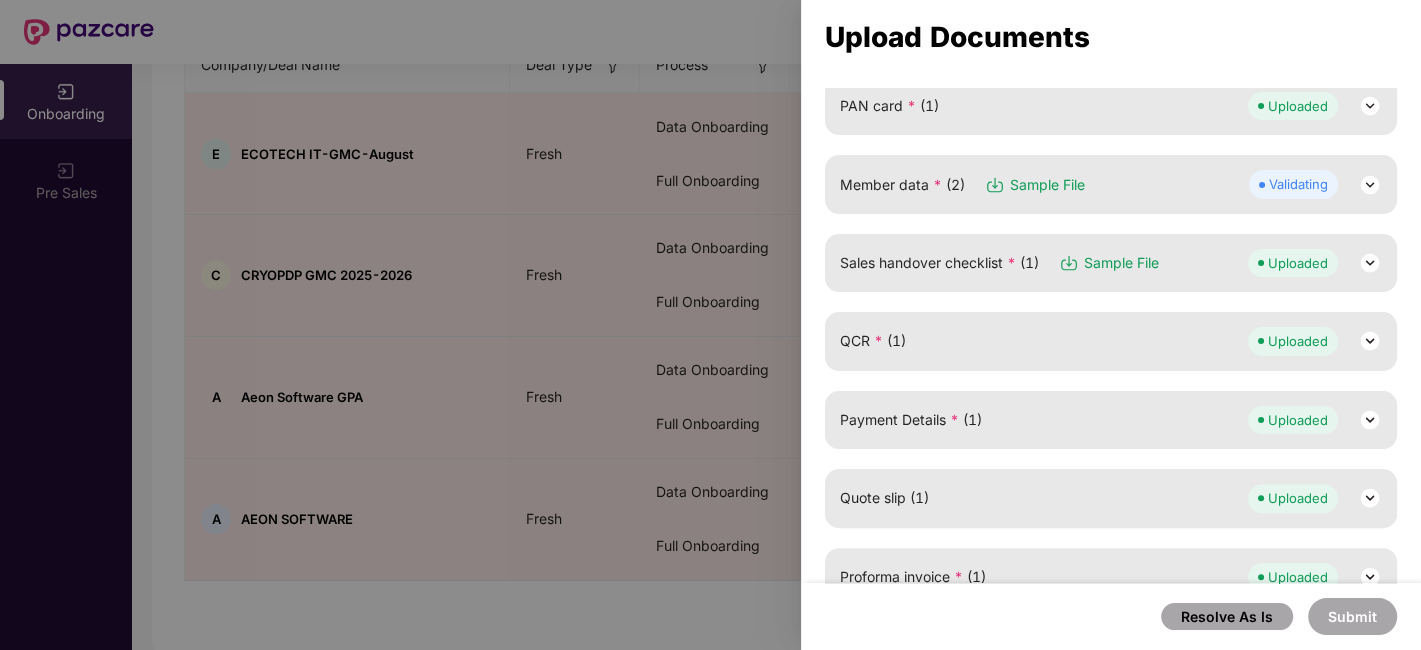 scroll, scrollTop: 263, scrollLeft: 0, axis: vertical 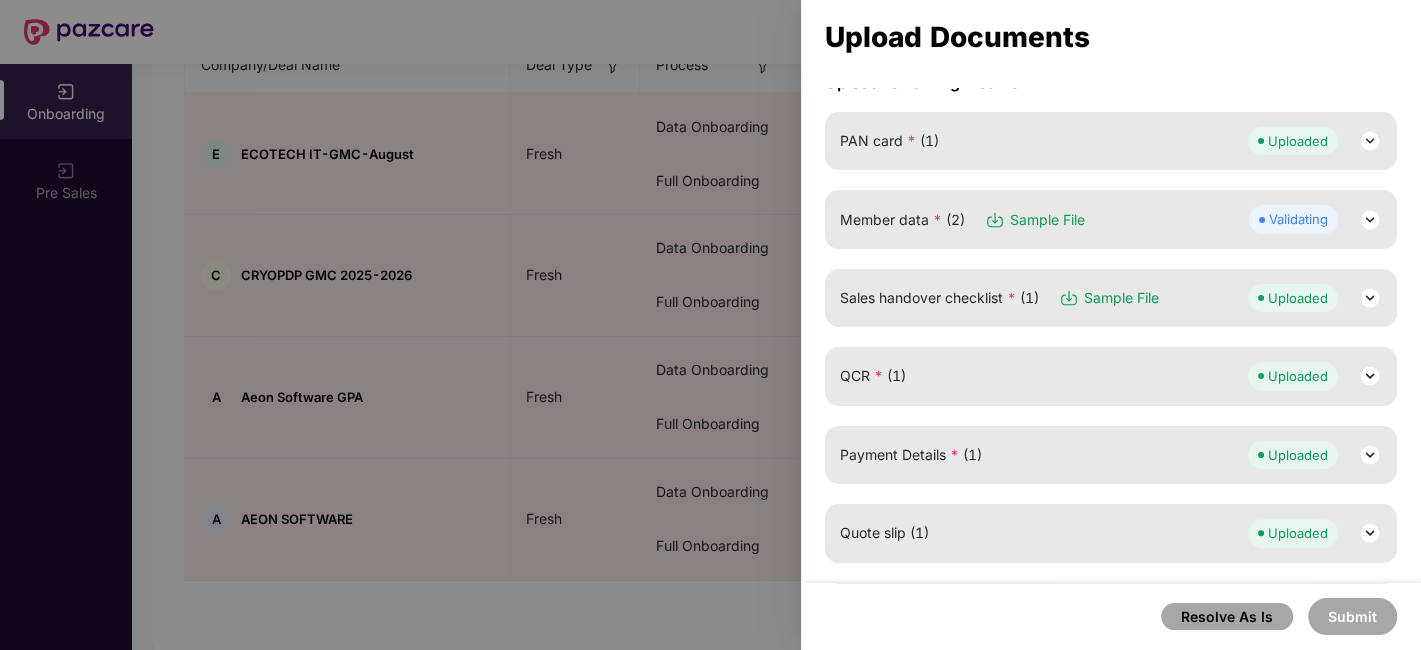 click at bounding box center (1370, 220) 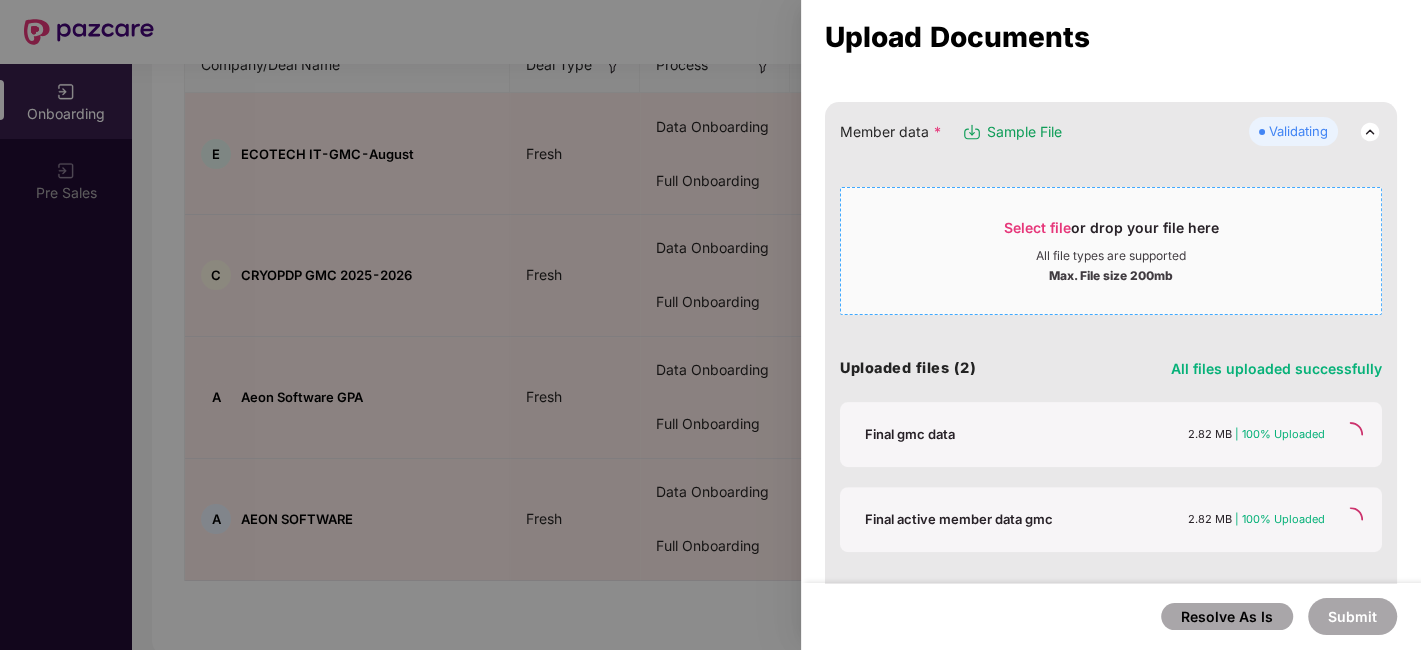 scroll, scrollTop: 485, scrollLeft: 0, axis: vertical 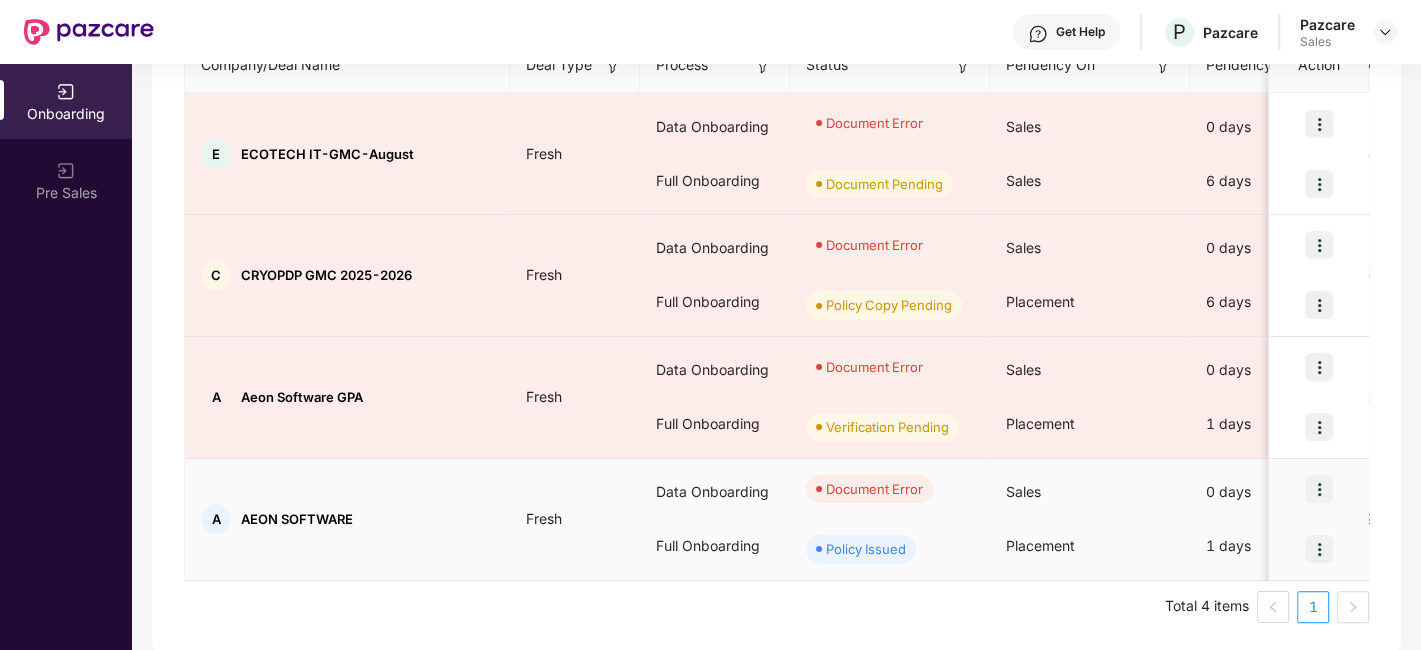 click at bounding box center [1319, 489] 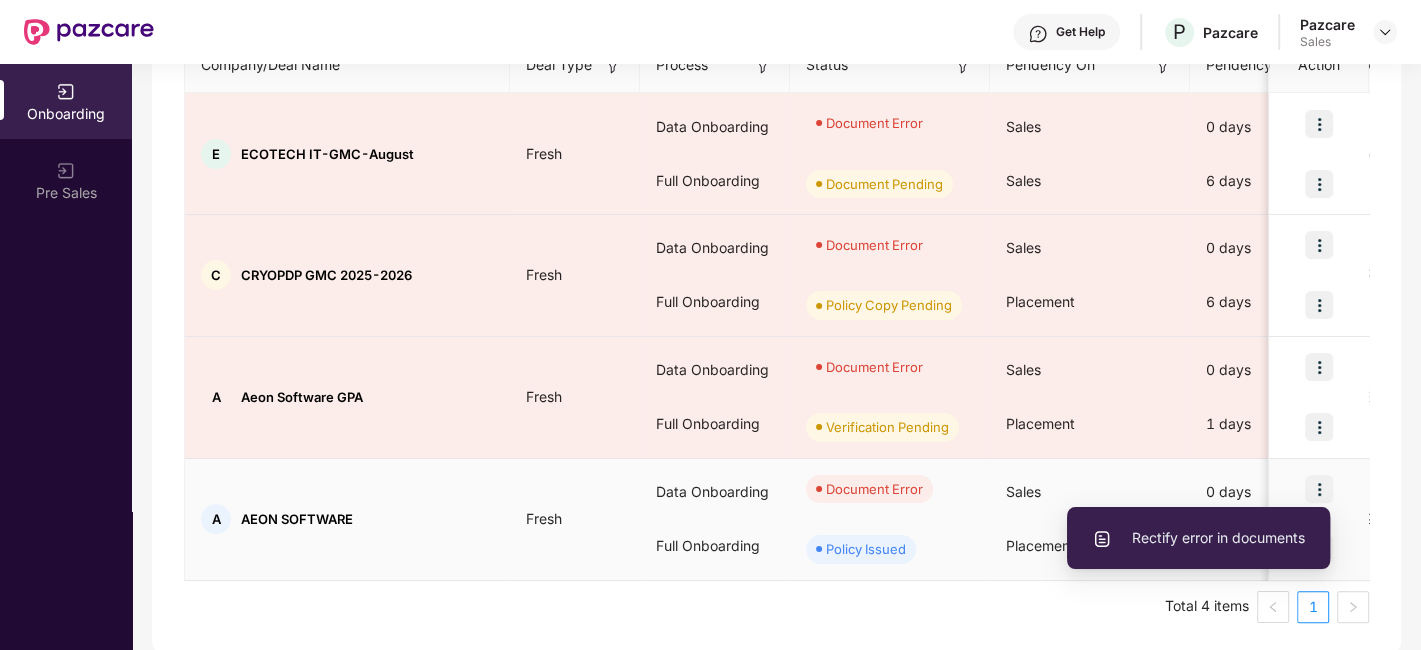 click on "Rectify error in documents" at bounding box center [1198, 538] 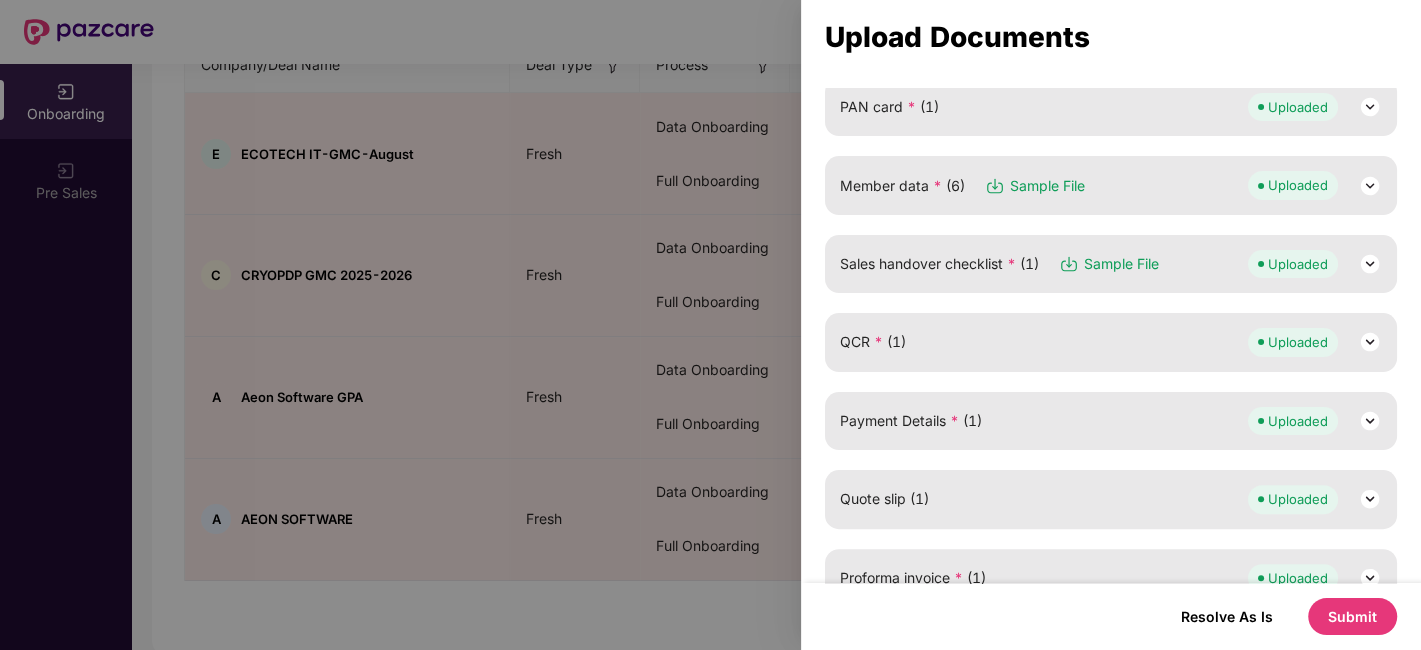 scroll, scrollTop: 333, scrollLeft: 0, axis: vertical 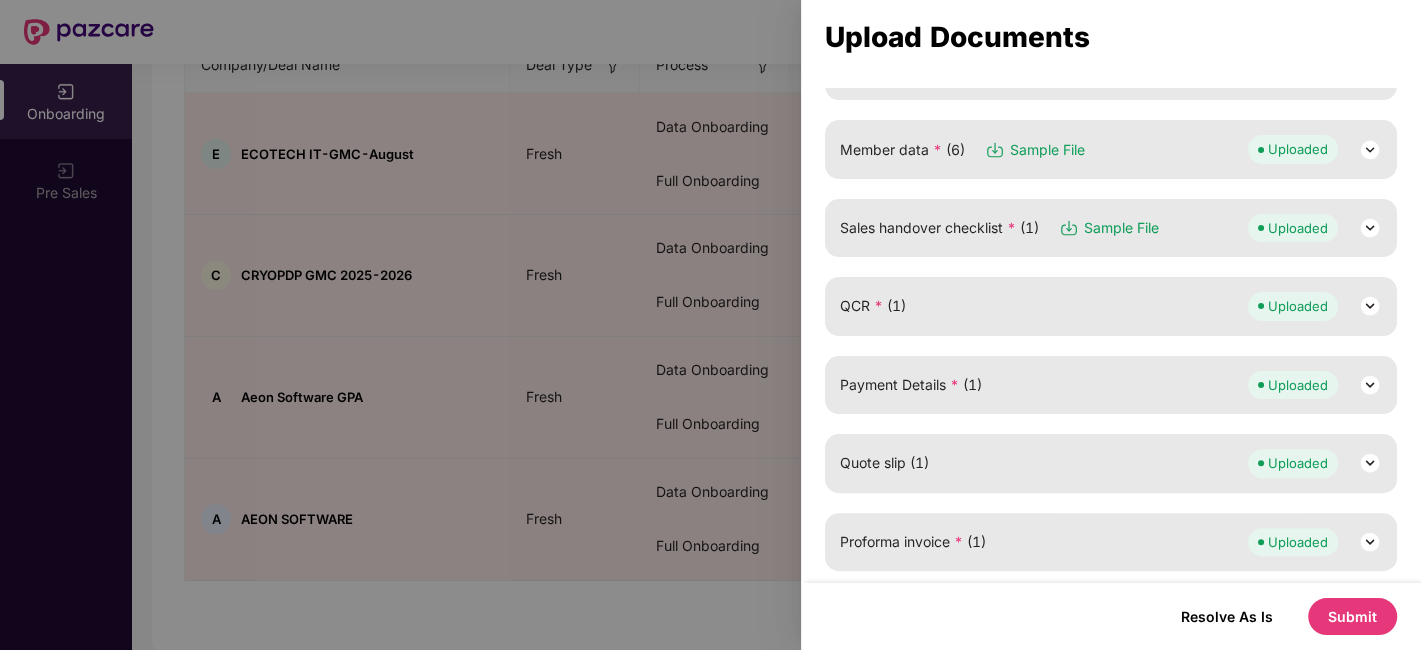 click at bounding box center [1370, 150] 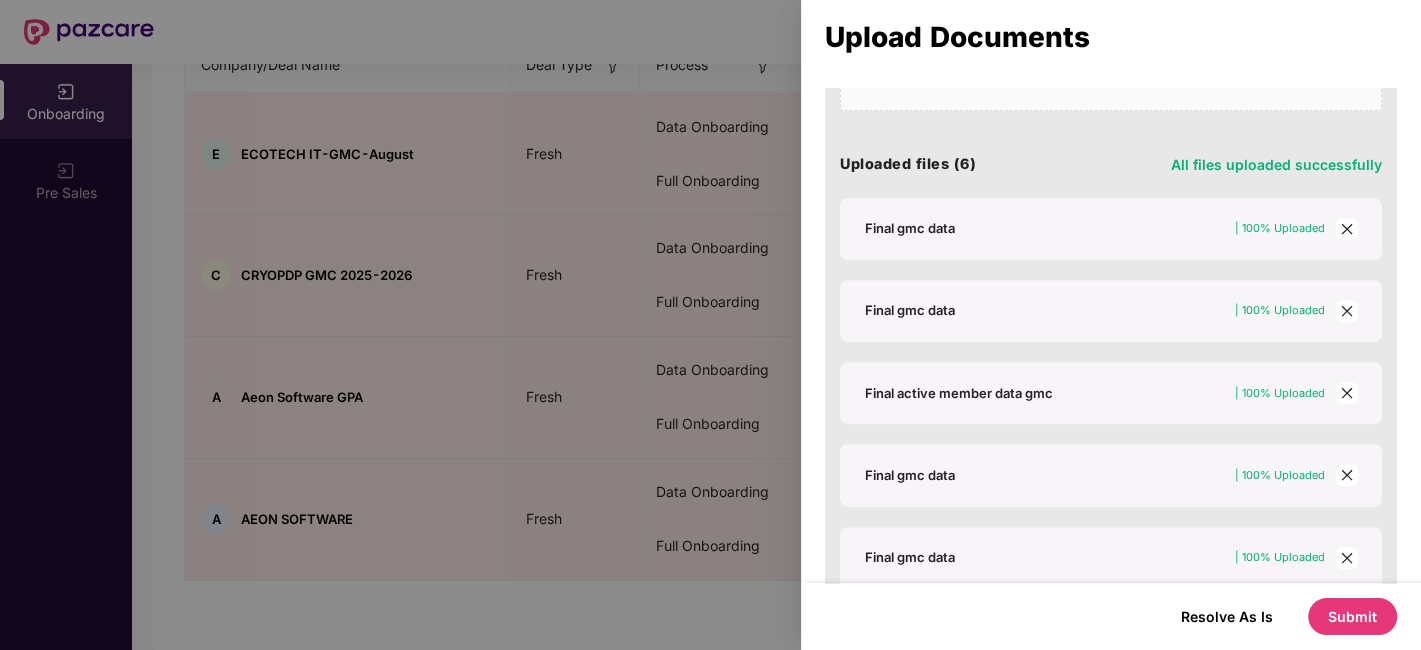click 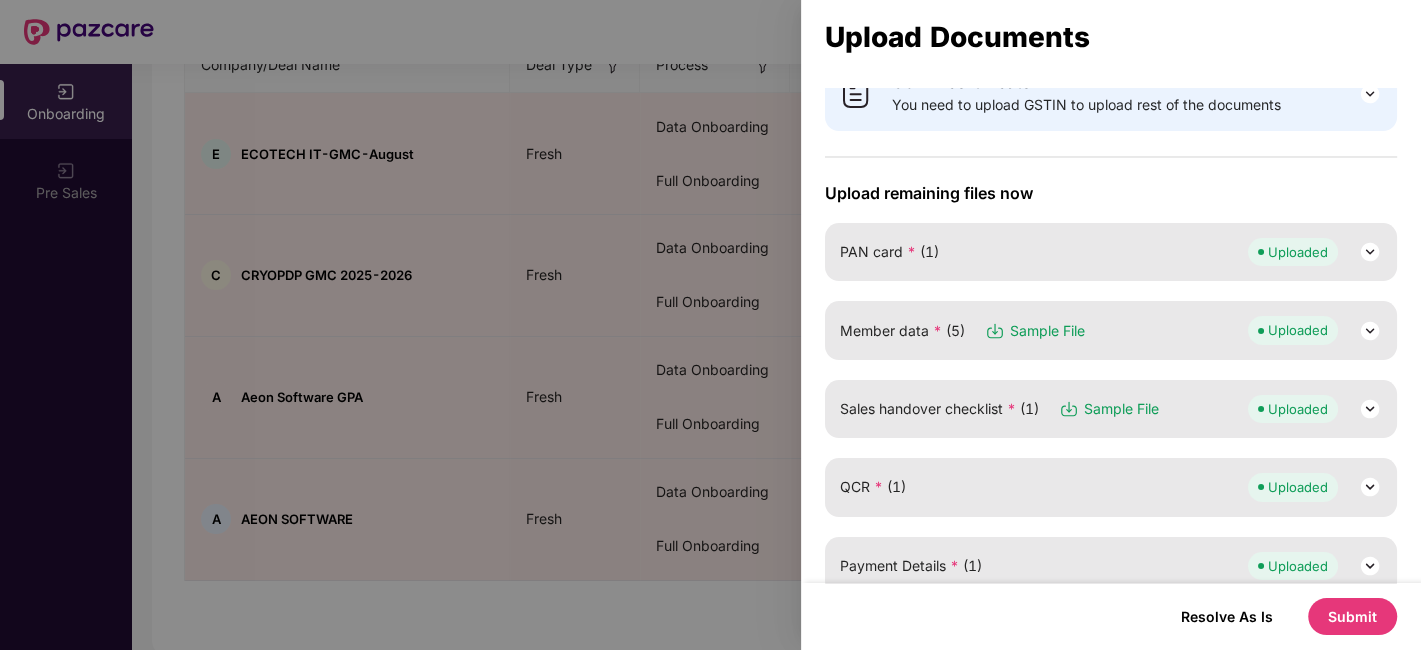 click on "Uploaded" at bounding box center (1293, 330) 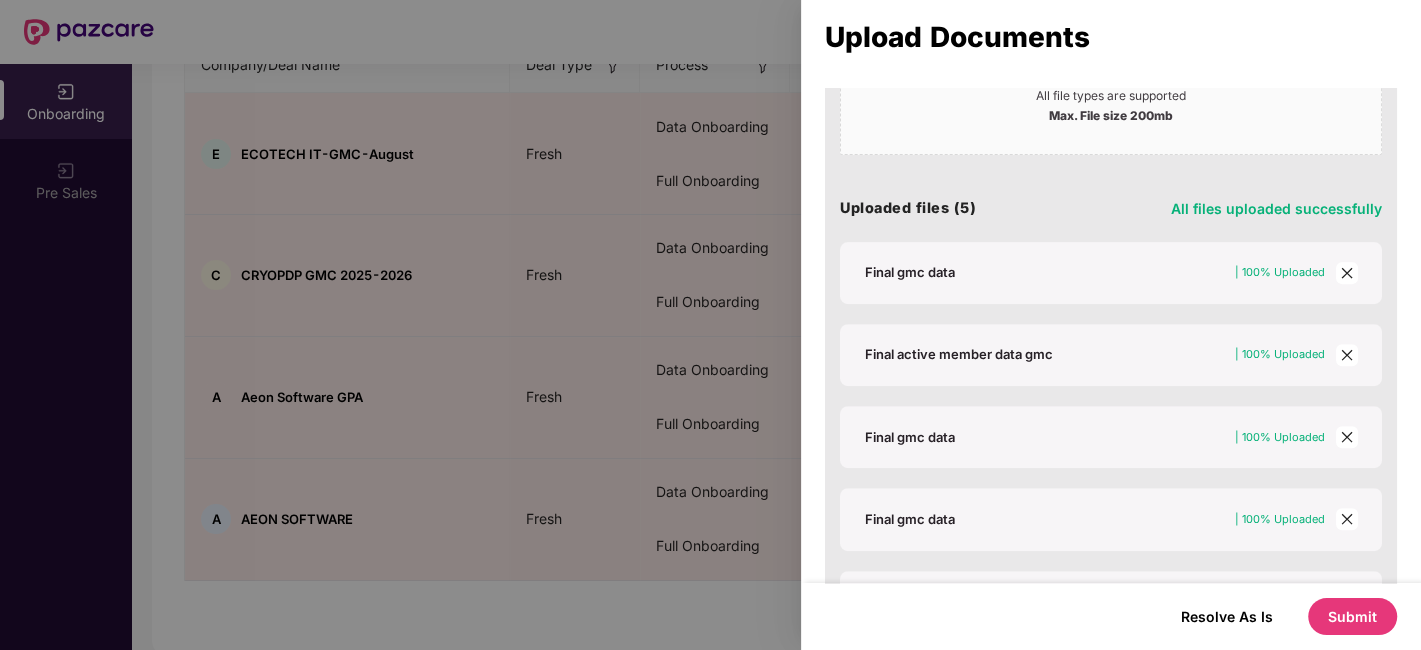 scroll, scrollTop: 597, scrollLeft: 0, axis: vertical 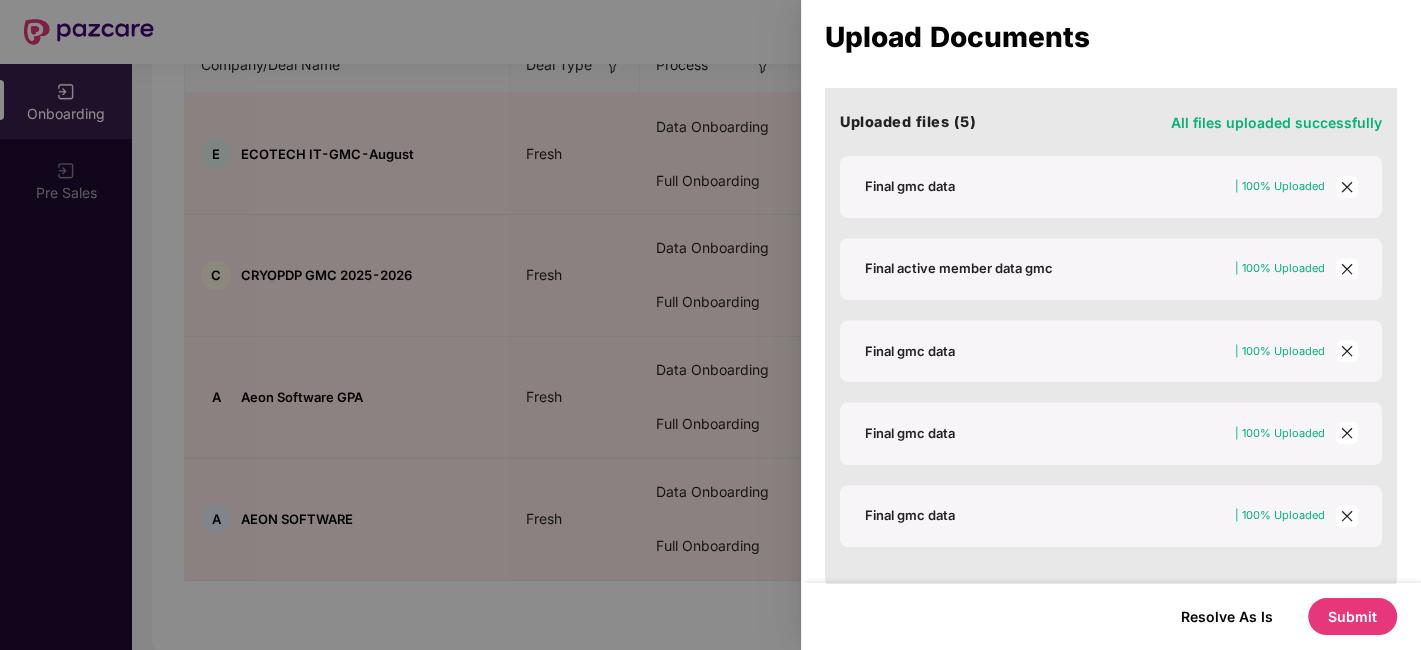 click 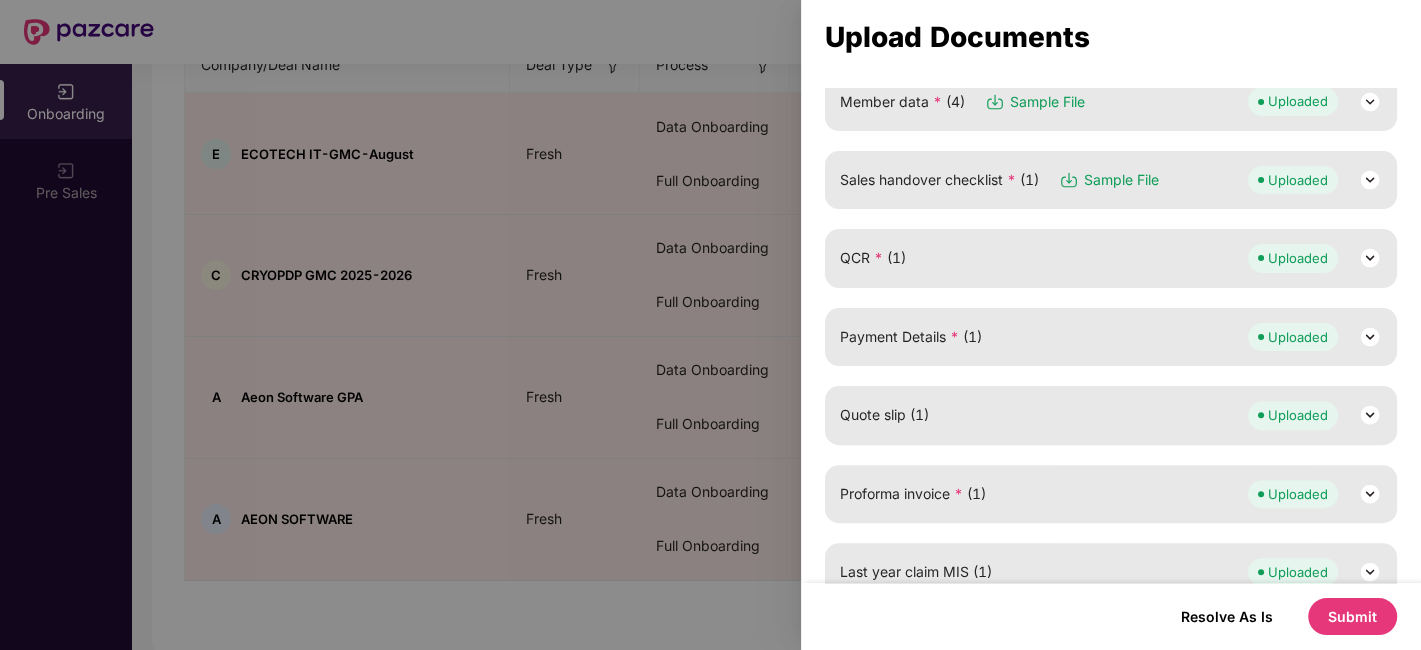 scroll, scrollTop: 263, scrollLeft: 0, axis: vertical 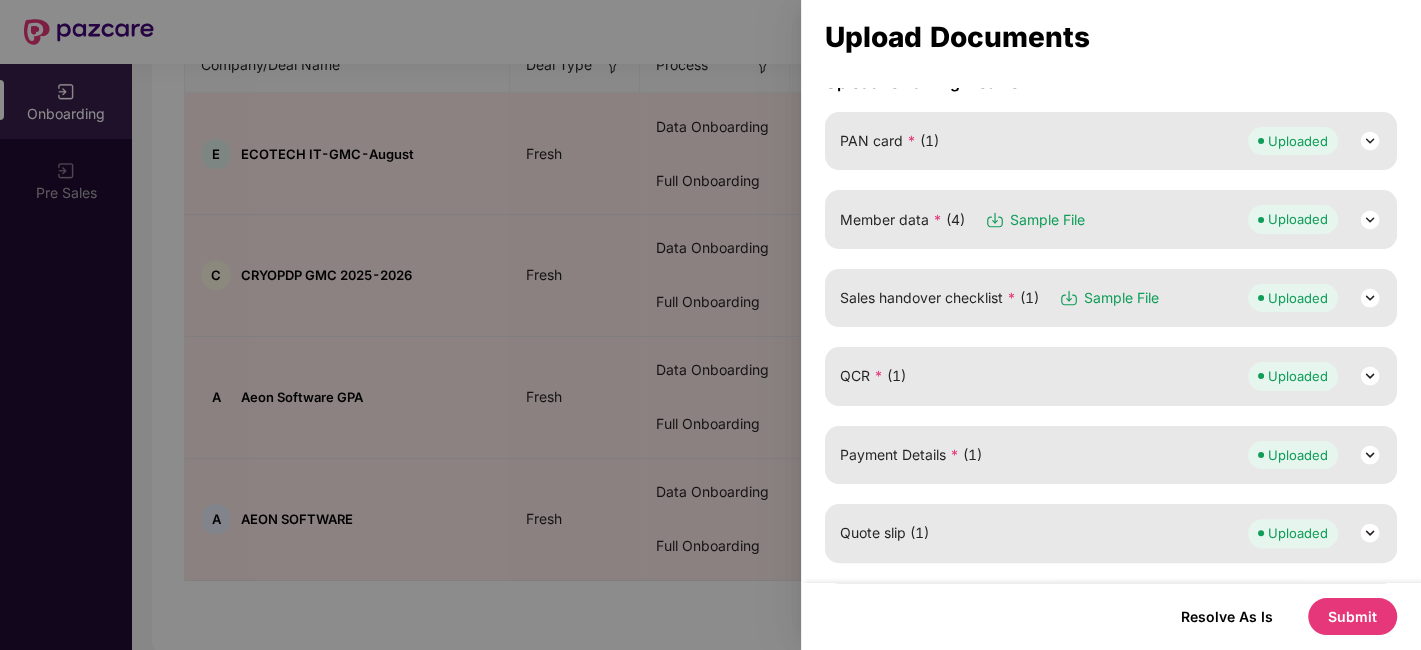 click on "Uploaded" at bounding box center [1298, 219] 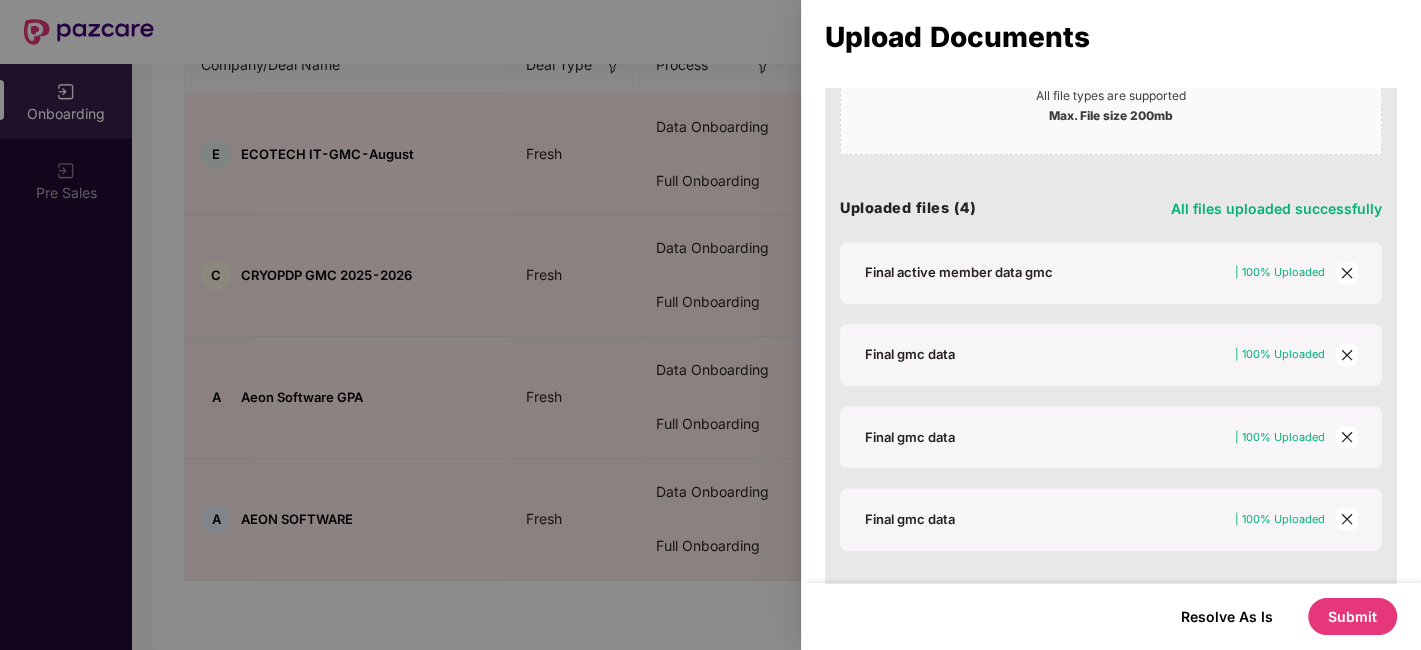 scroll, scrollTop: 597, scrollLeft: 0, axis: vertical 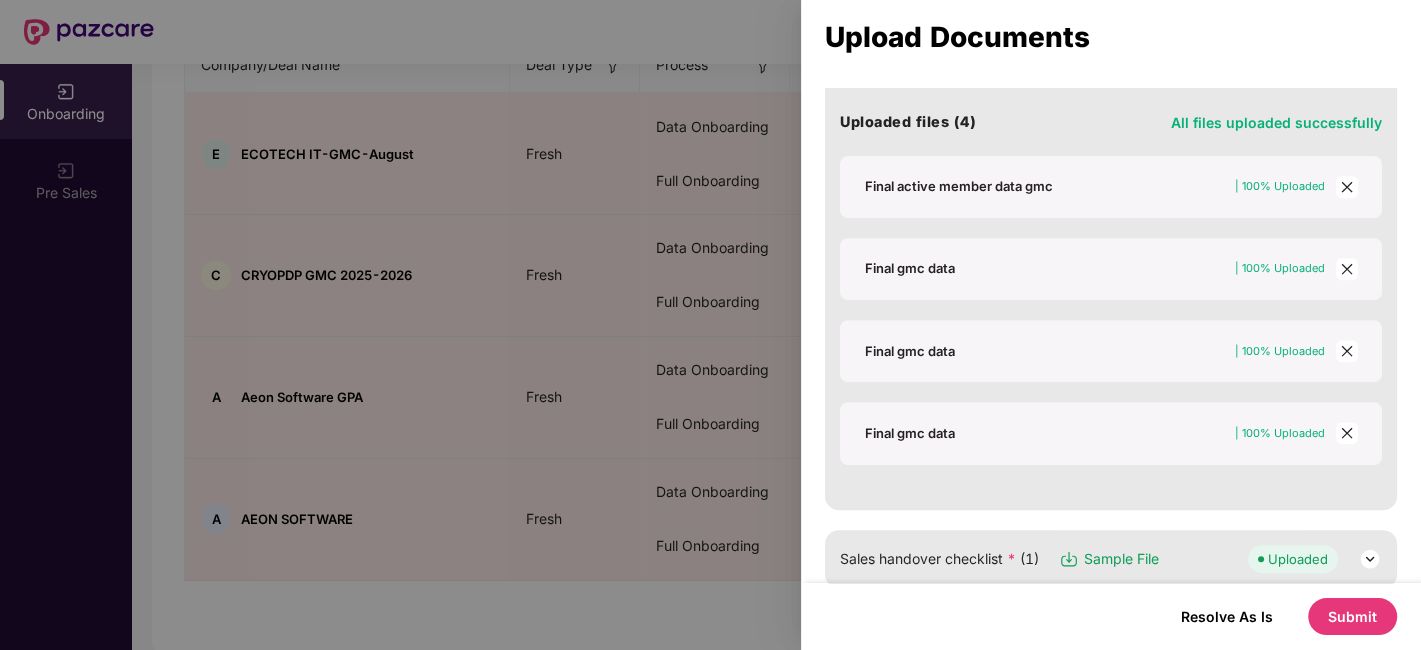 click at bounding box center [1347, 269] 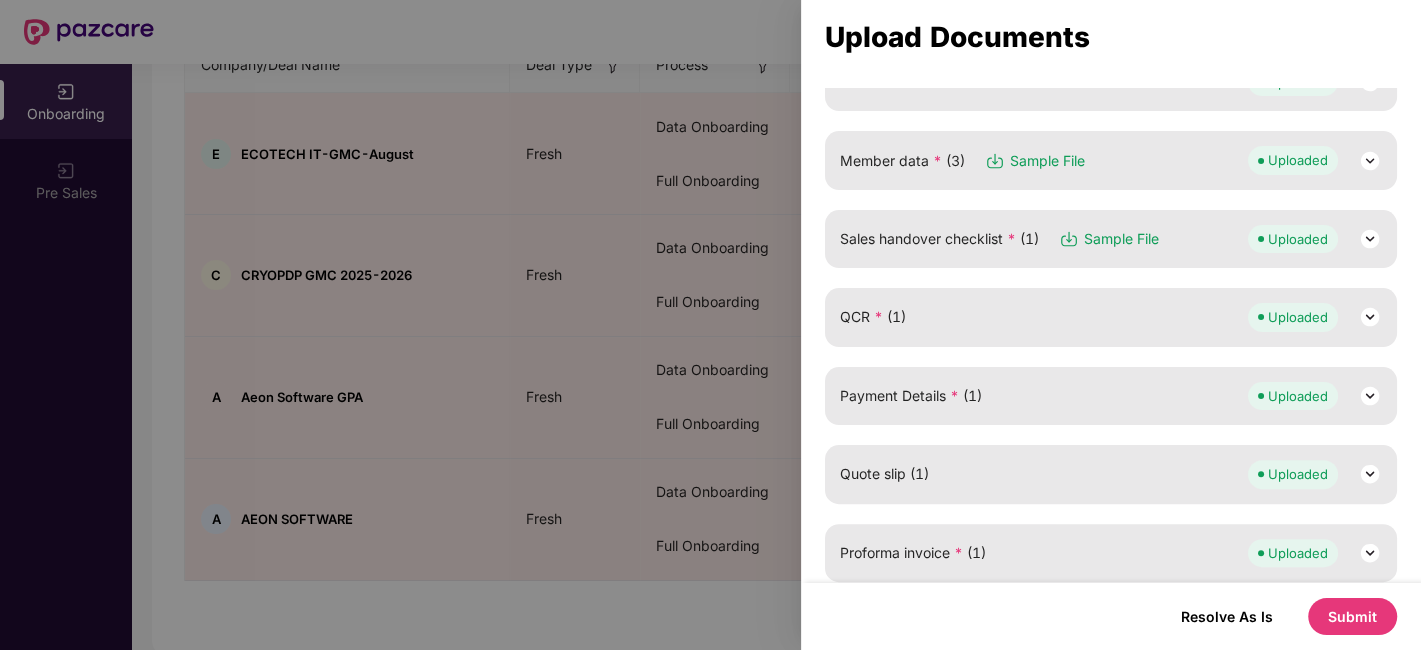 scroll, scrollTop: 152, scrollLeft: 0, axis: vertical 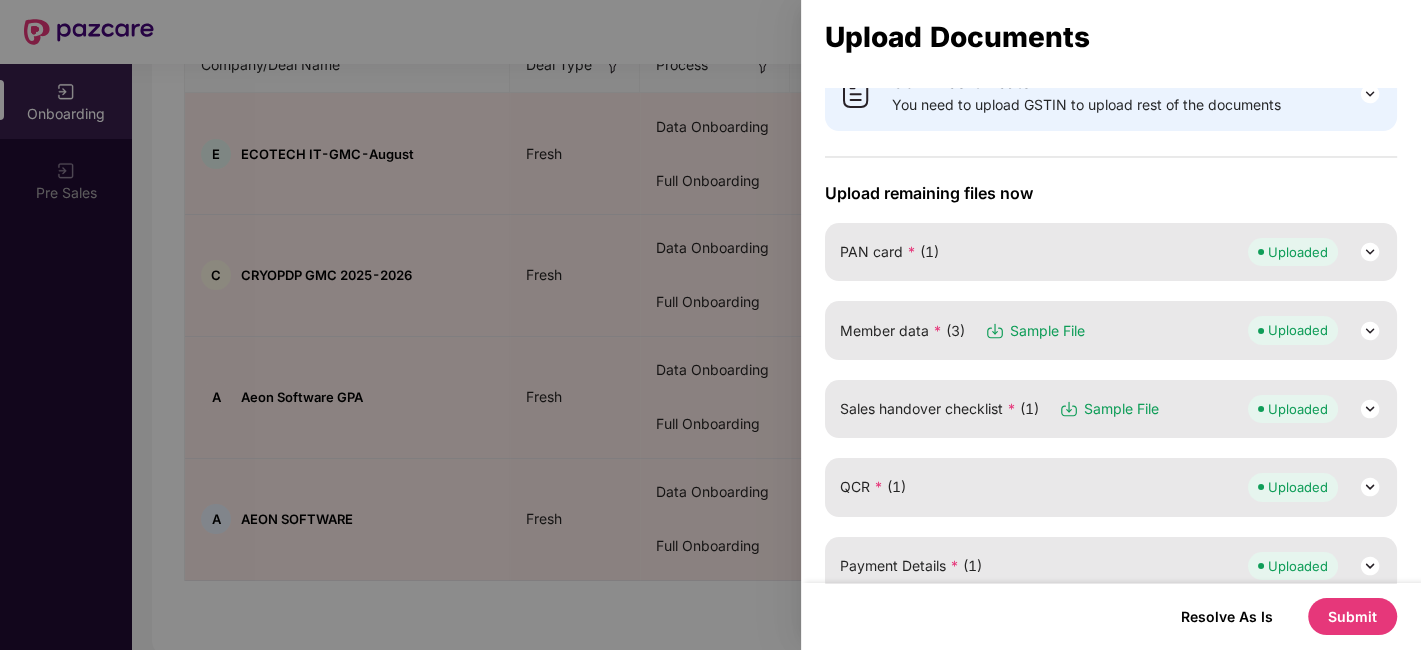 click on "Sample File" at bounding box center [1047, 331] 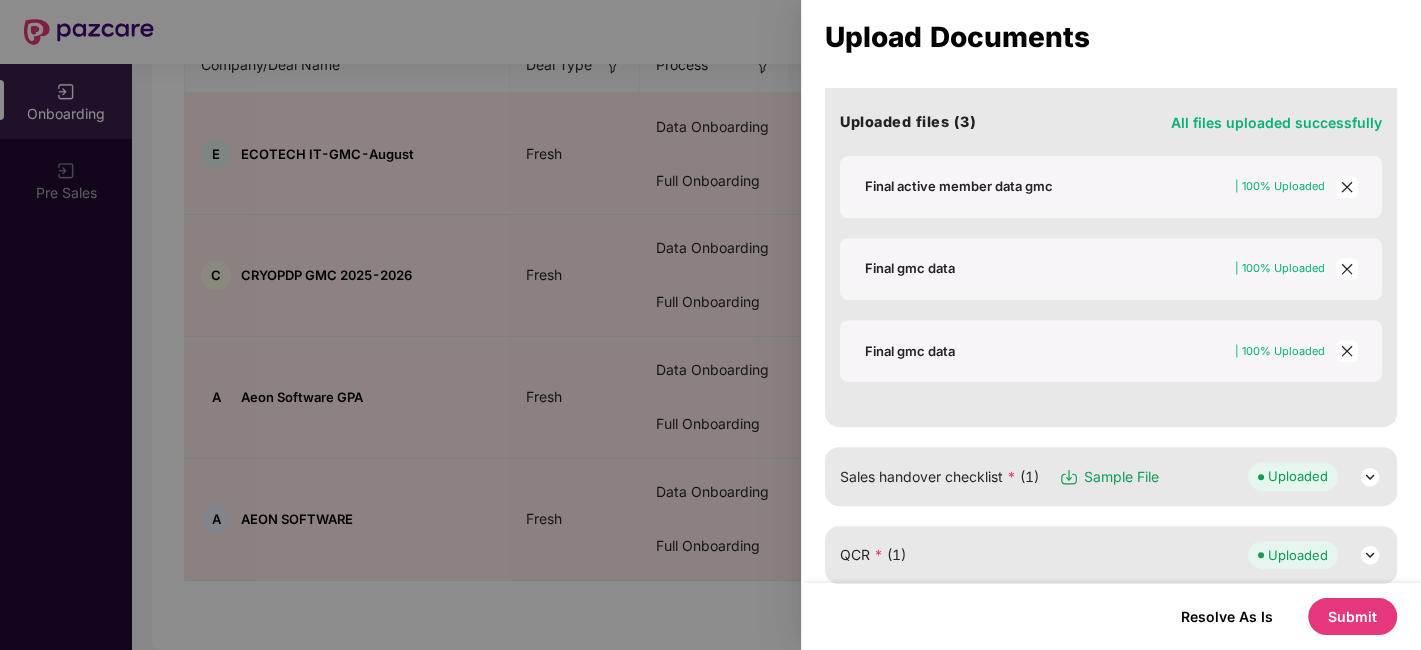 click 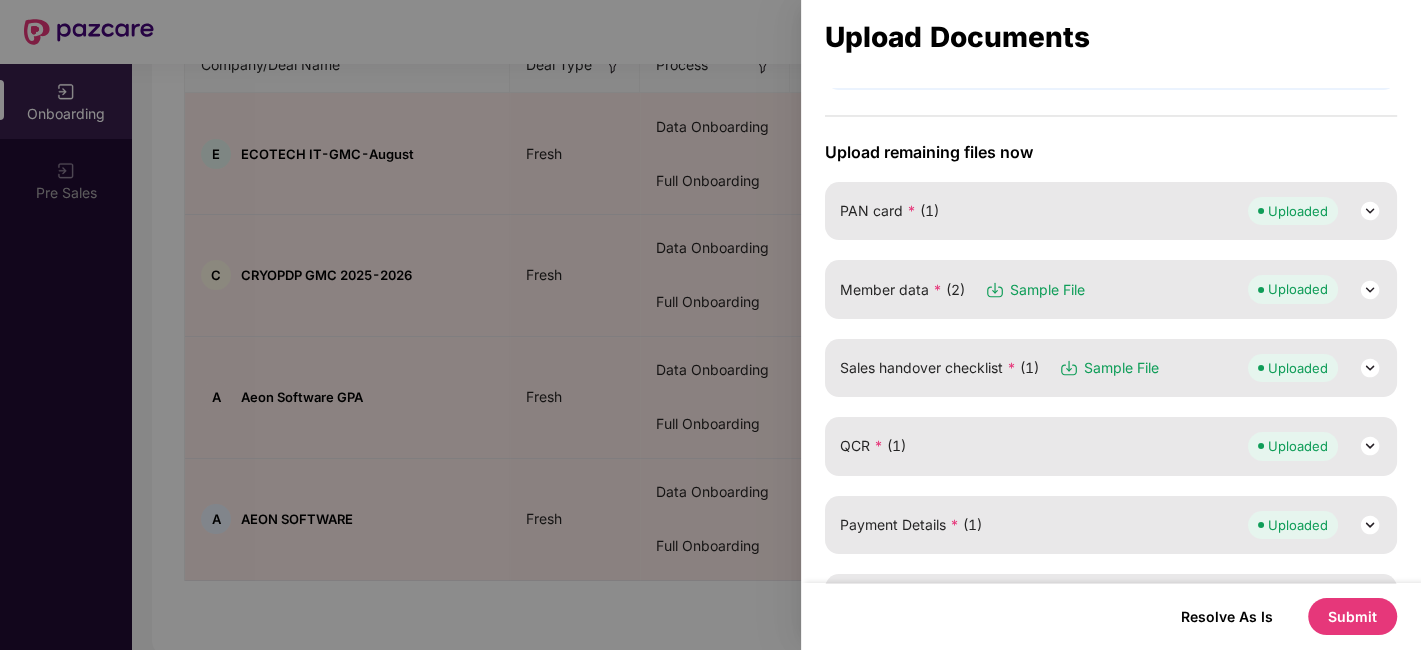 scroll, scrollTop: 263, scrollLeft: 0, axis: vertical 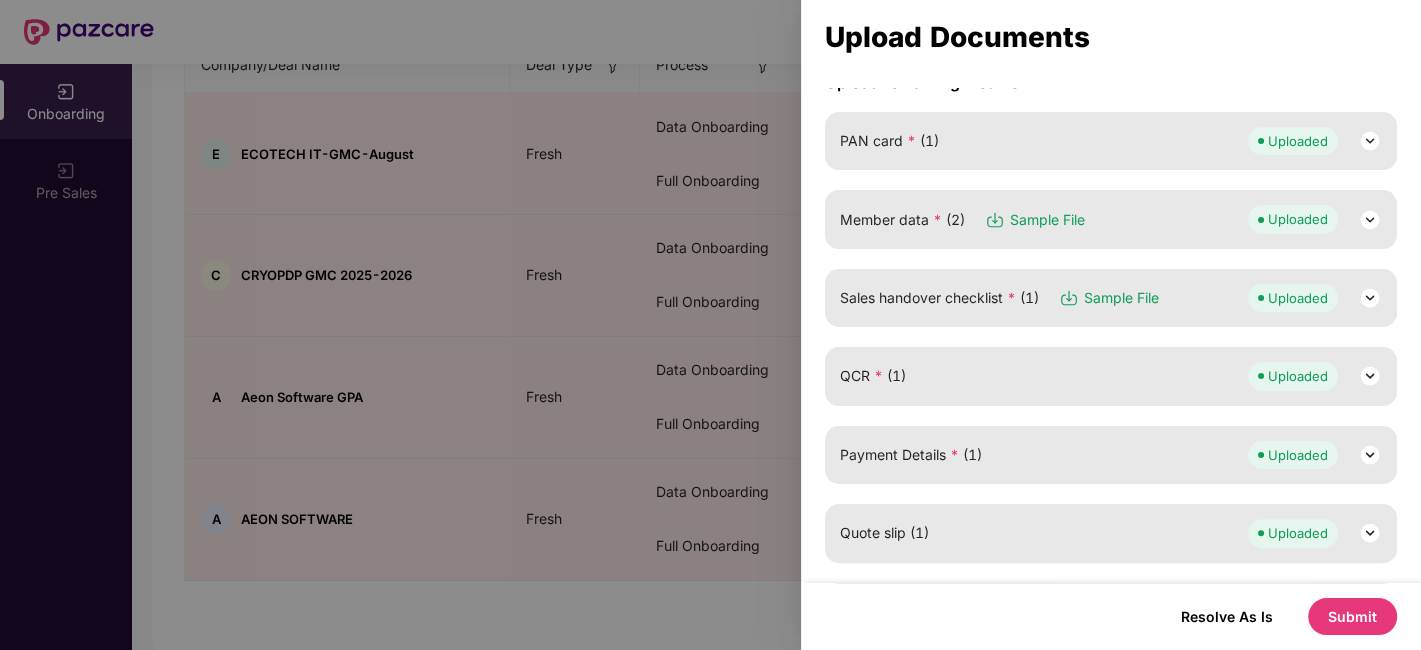 click at bounding box center [1370, 220] 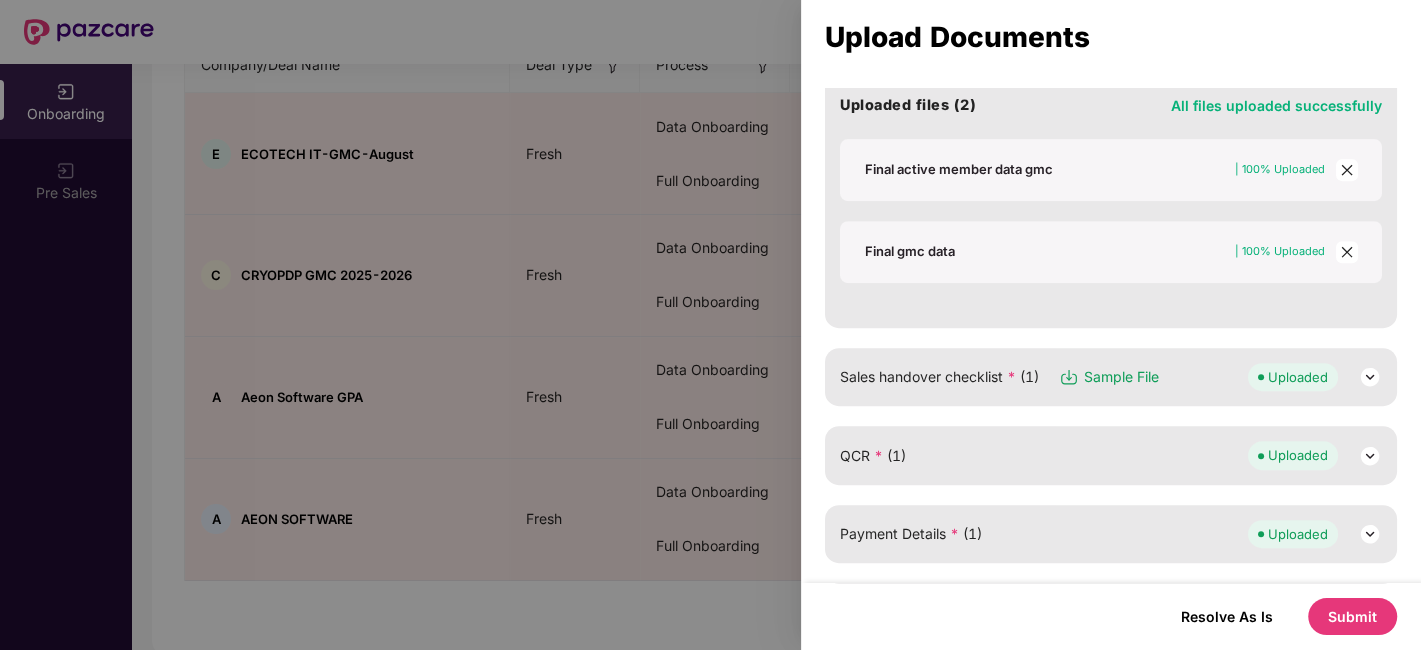 scroll, scrollTop: 485, scrollLeft: 0, axis: vertical 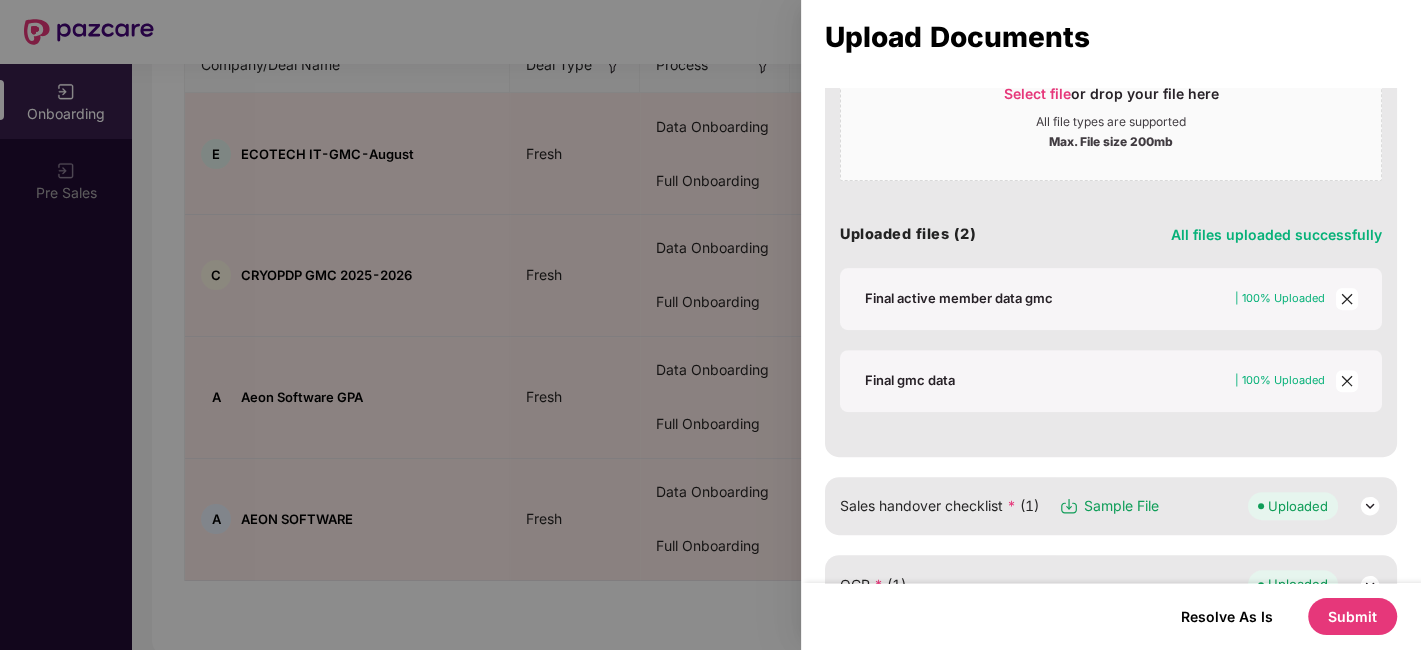click 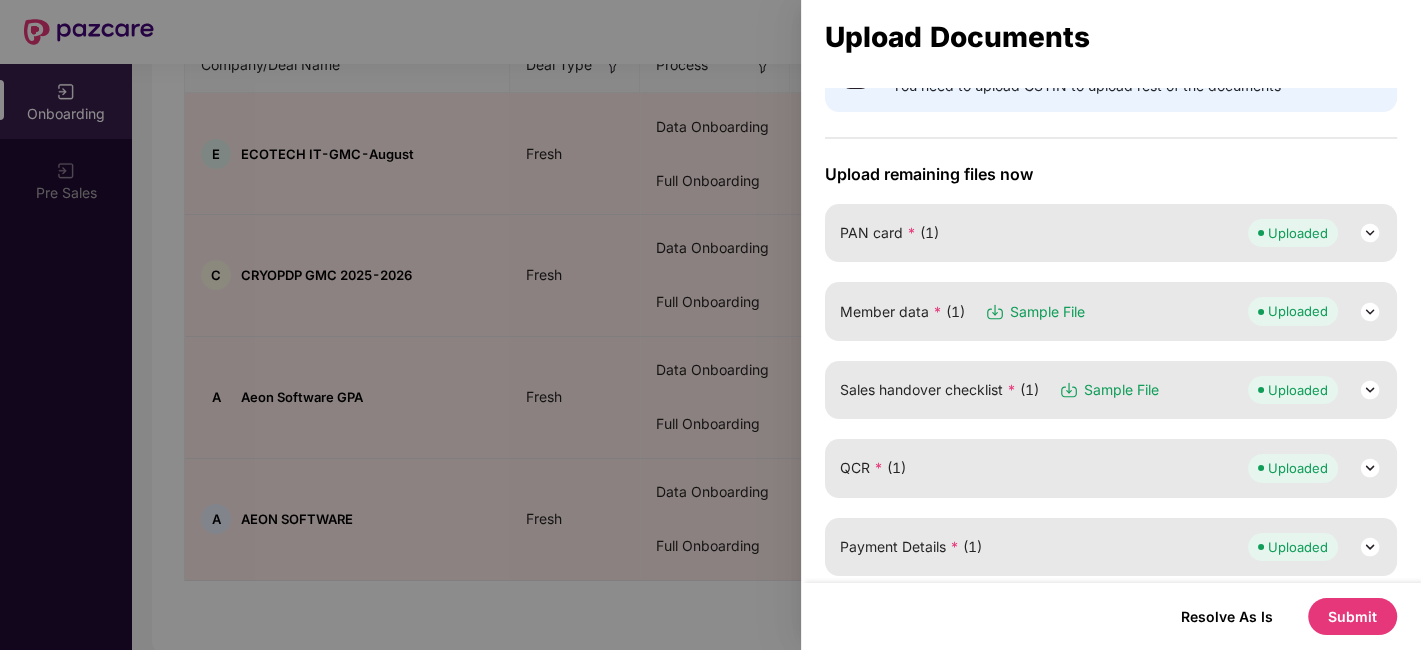 scroll, scrollTop: 152, scrollLeft: 0, axis: vertical 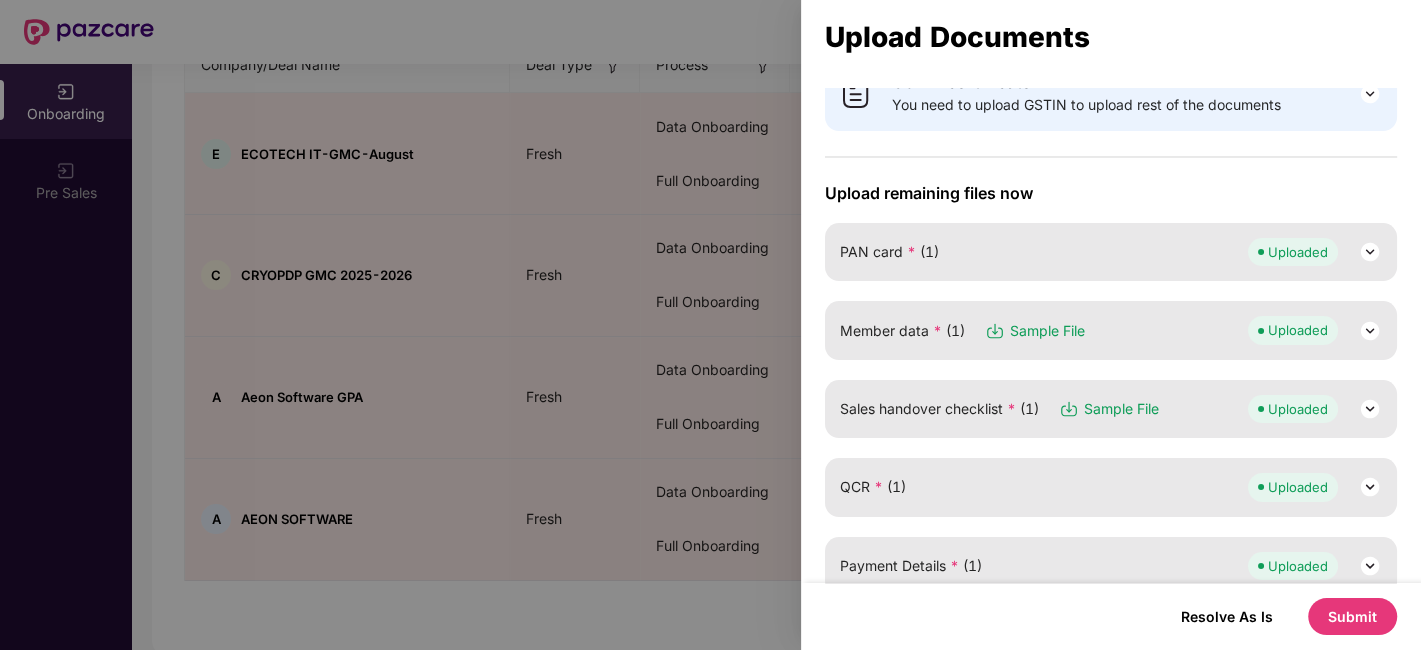 click at bounding box center (1370, 331) 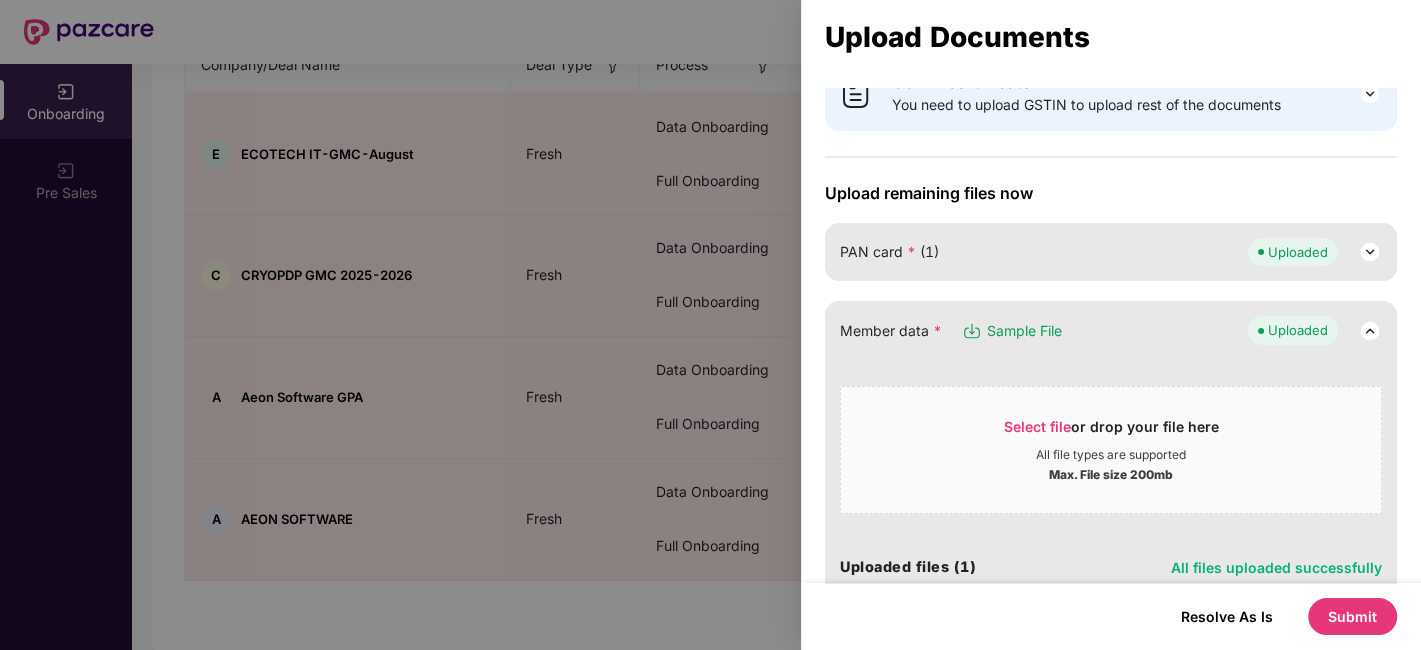 scroll, scrollTop: 485, scrollLeft: 0, axis: vertical 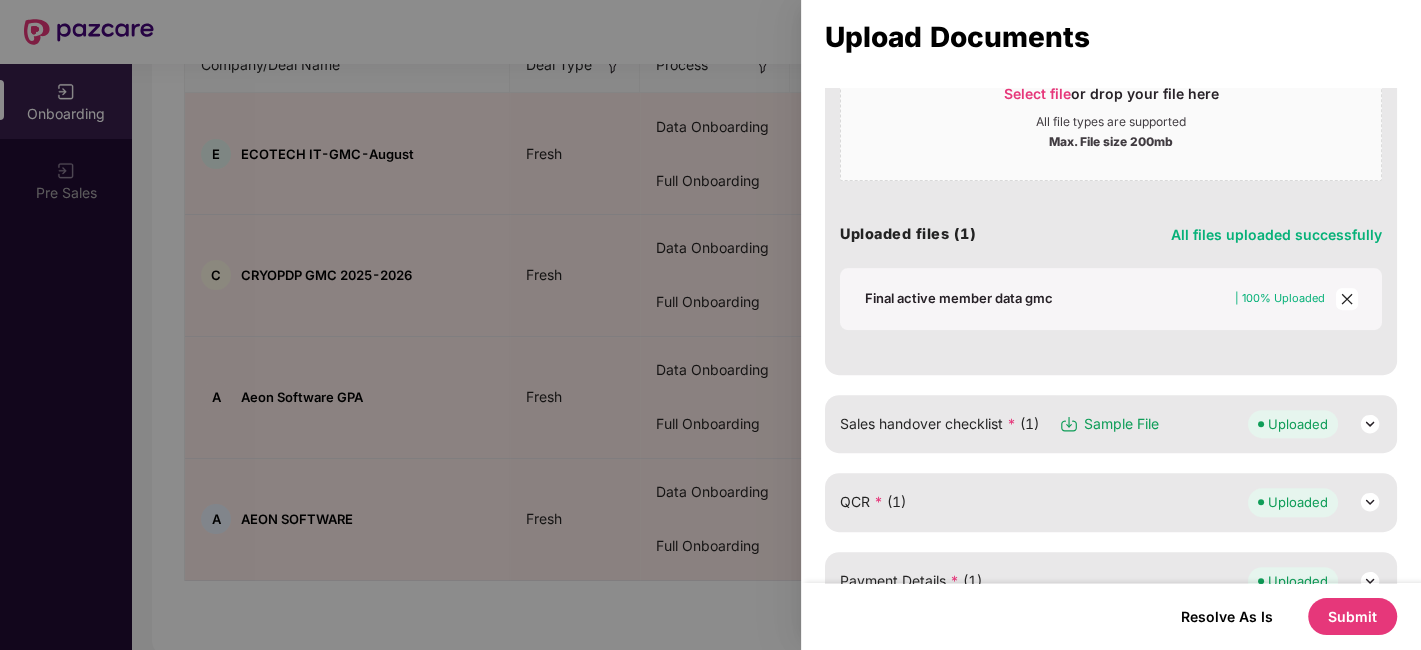 click on "Final active member data gmc" at bounding box center (959, 298) 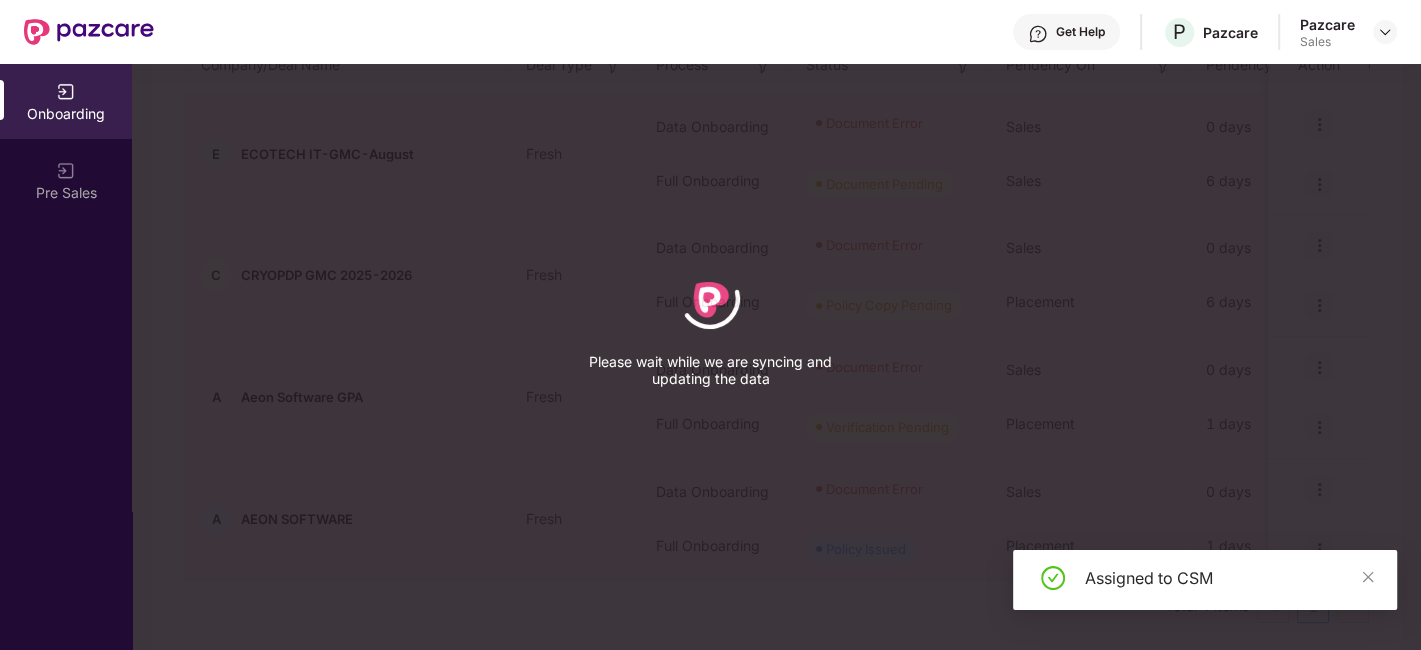 drag, startPoint x: 1331, startPoint y: 616, endPoint x: 1329, endPoint y: 632, distance: 16.124516 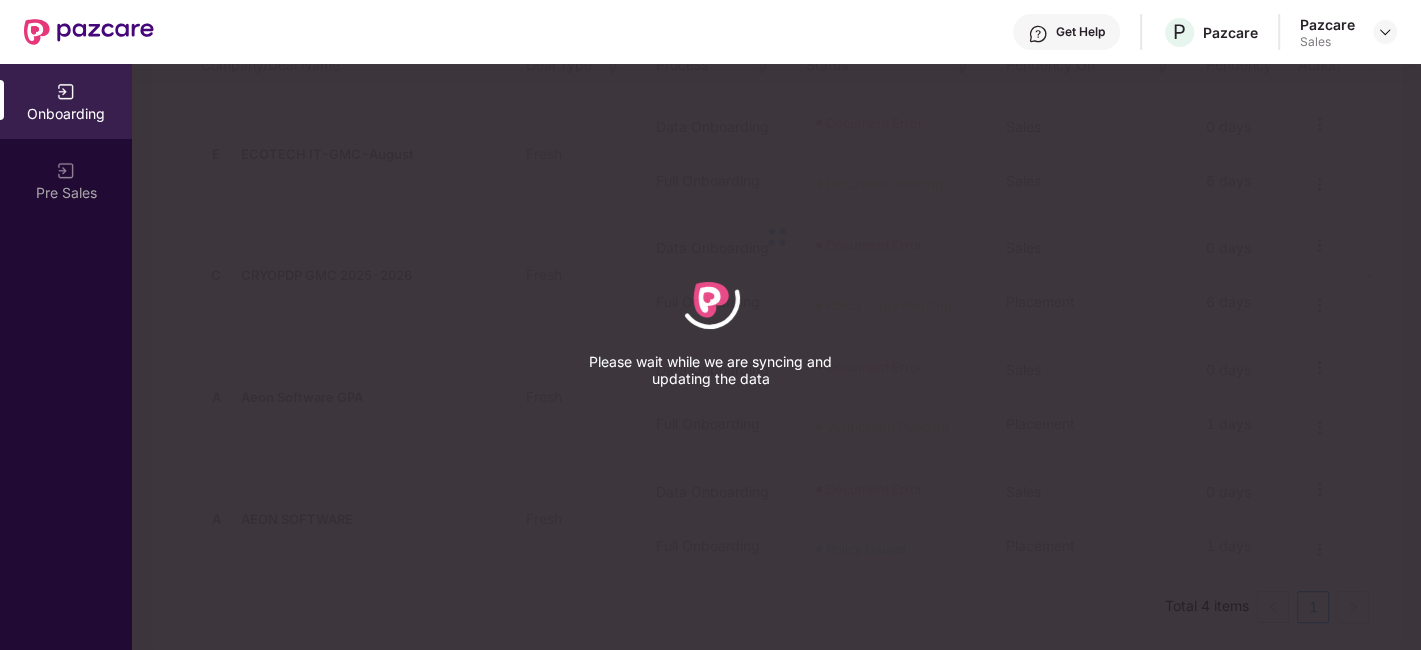 scroll, scrollTop: 170, scrollLeft: 0, axis: vertical 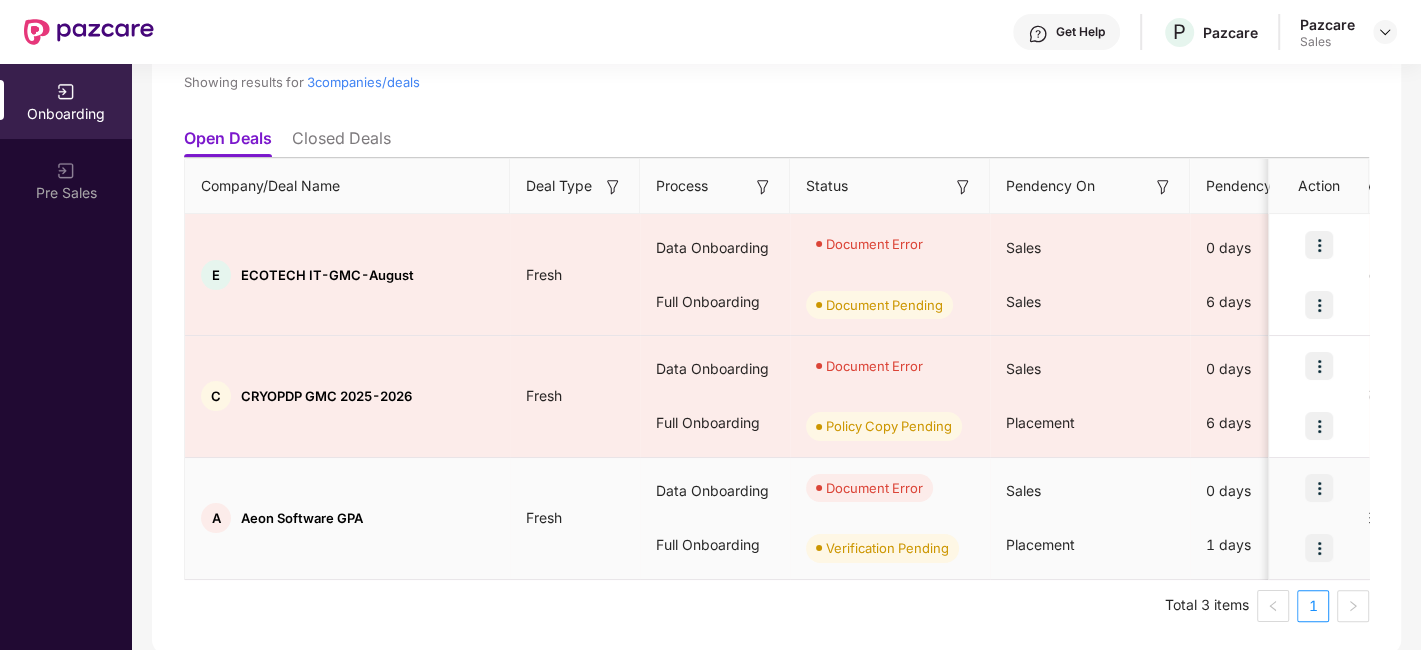 click at bounding box center (1319, 488) 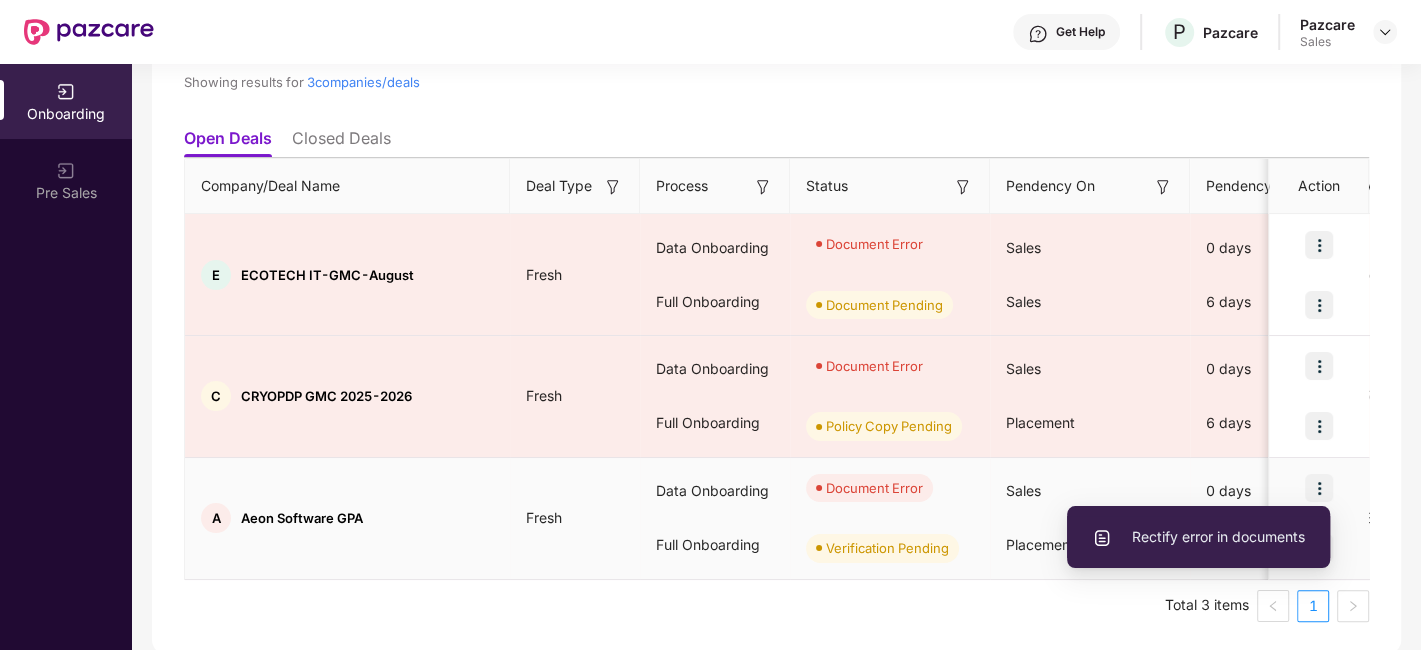 click on "Rectify error in documents" at bounding box center [1198, 537] 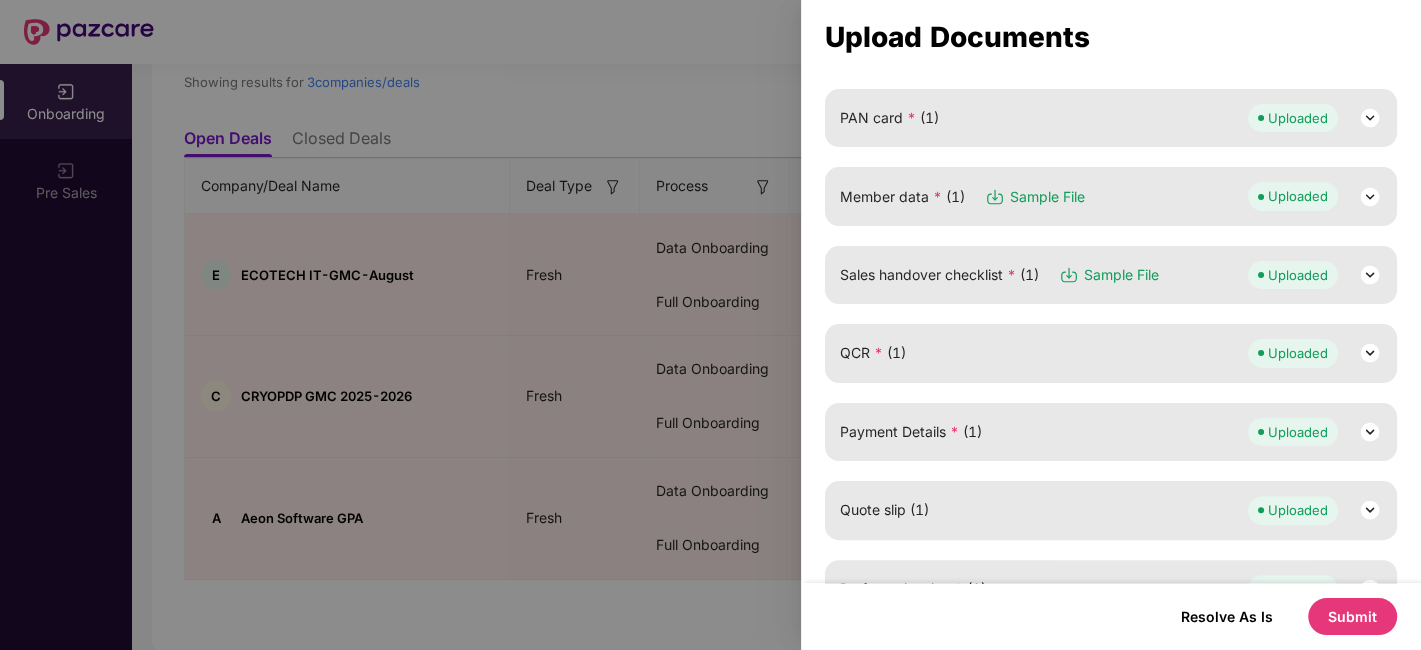 scroll, scrollTop: 333, scrollLeft: 0, axis: vertical 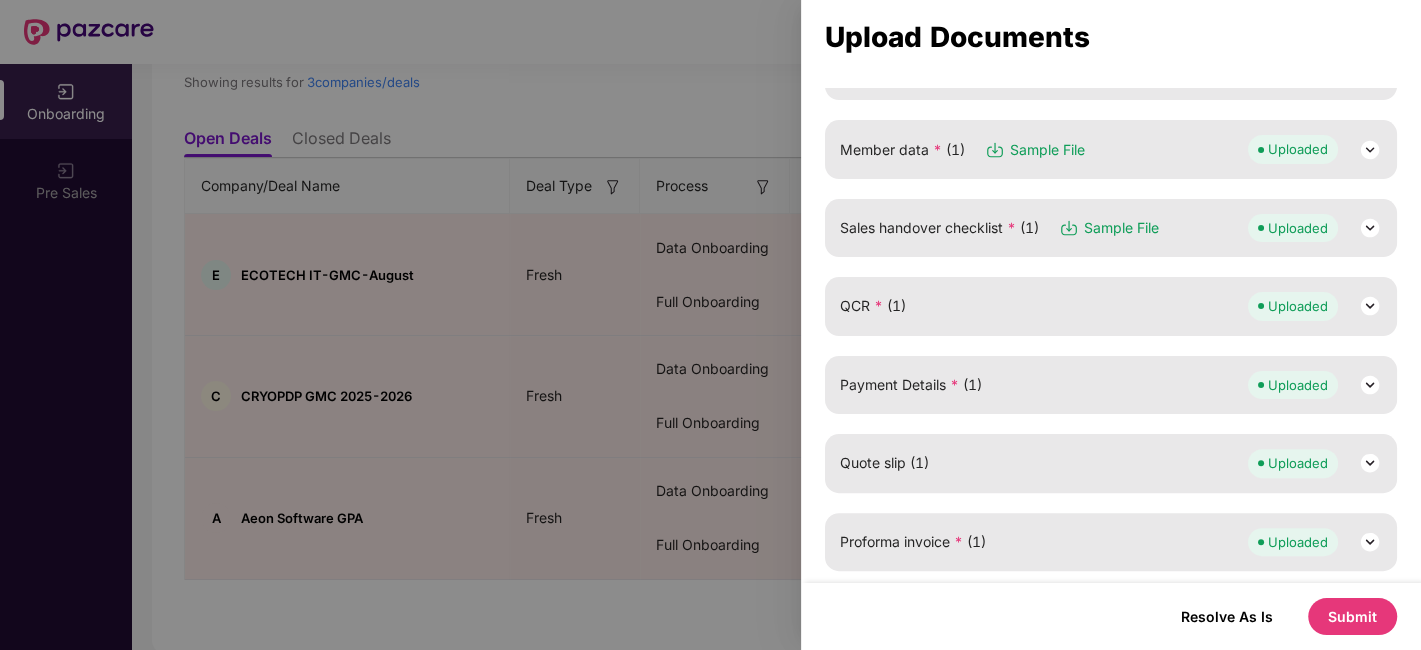 click at bounding box center (1370, 150) 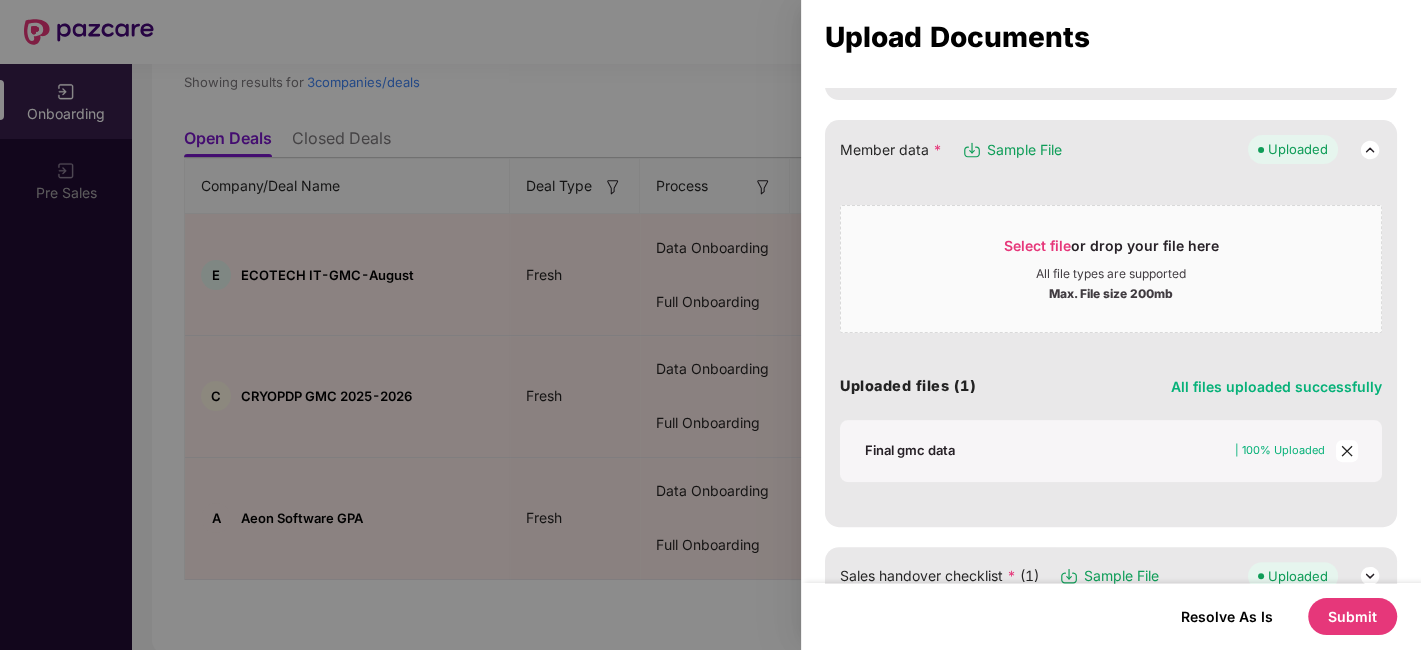 click on "Final gmc data" at bounding box center (910, 450) 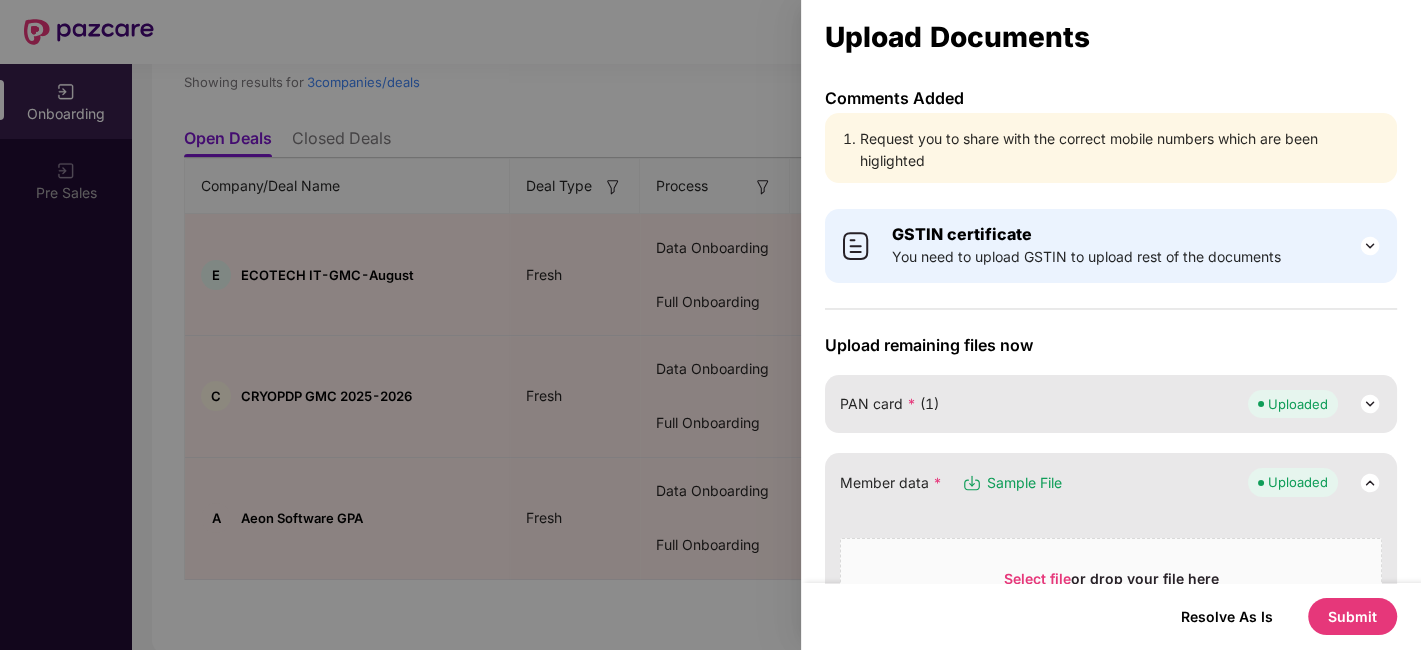 click at bounding box center (710, 325) 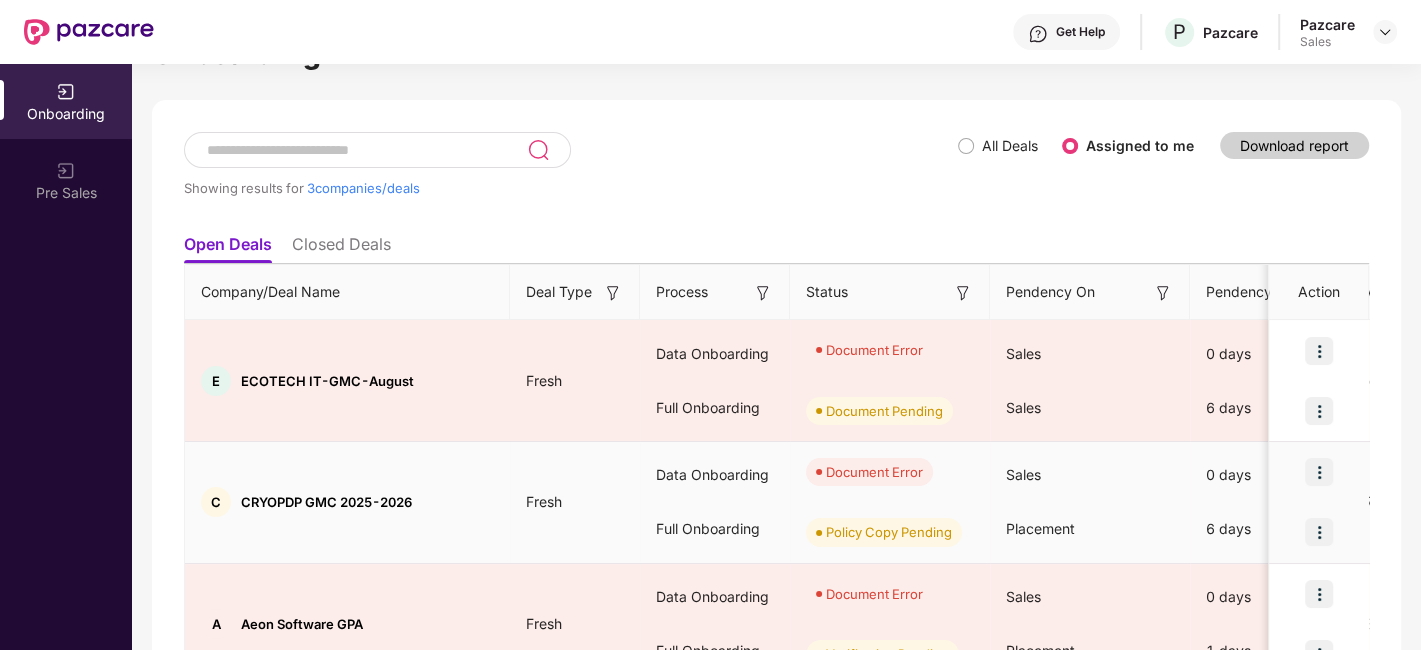 scroll, scrollTop: 111, scrollLeft: 0, axis: vertical 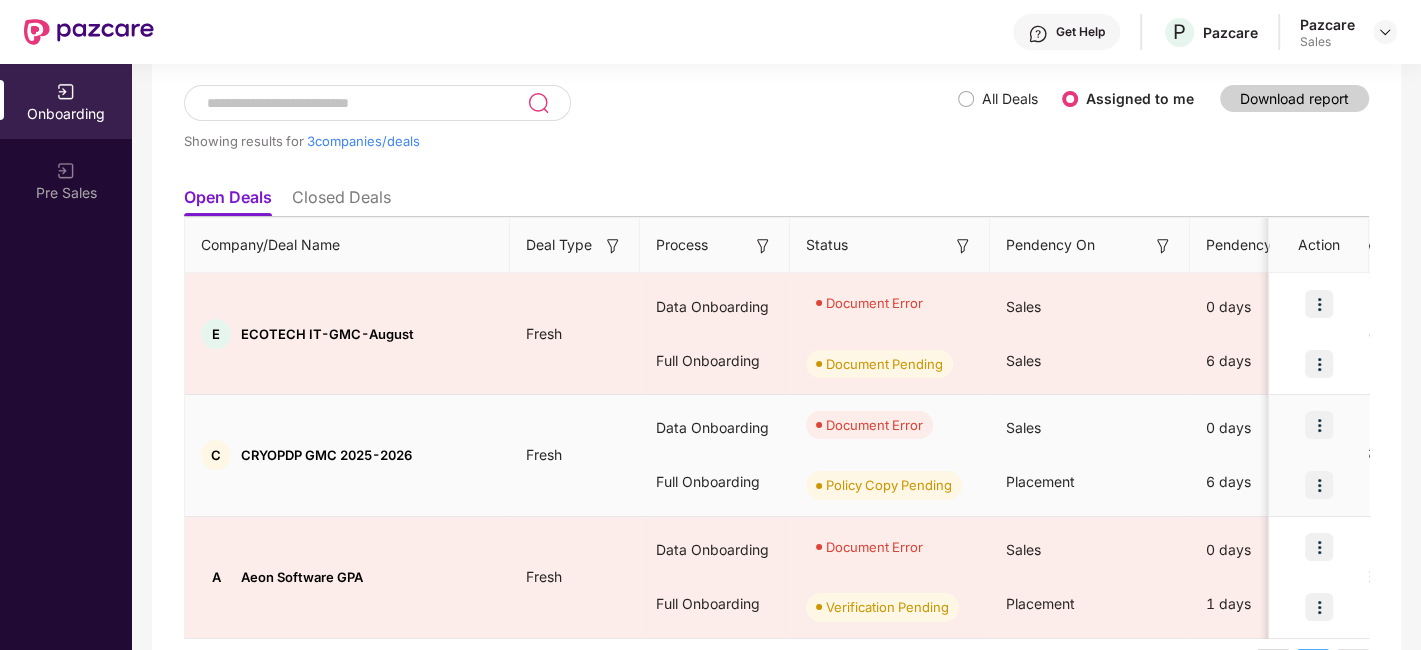 click at bounding box center [1319, 425] 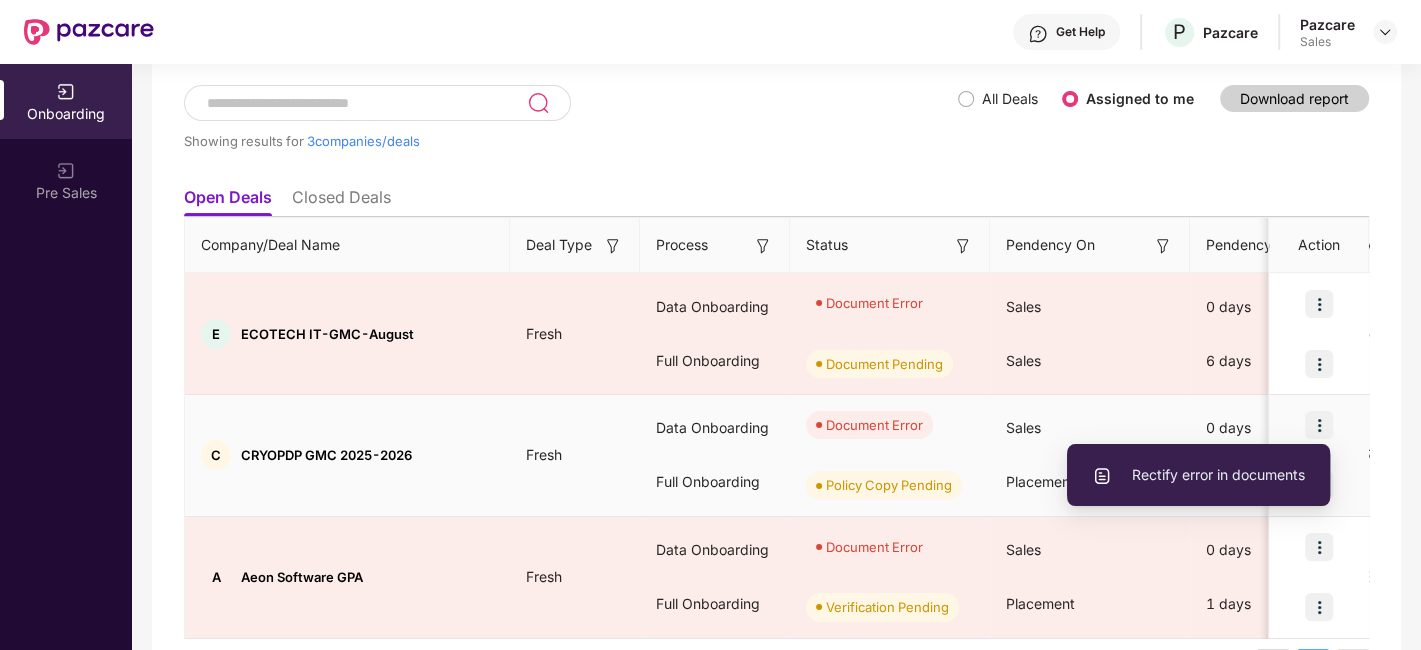 click on "Rectify error in documents" at bounding box center (1198, 475) 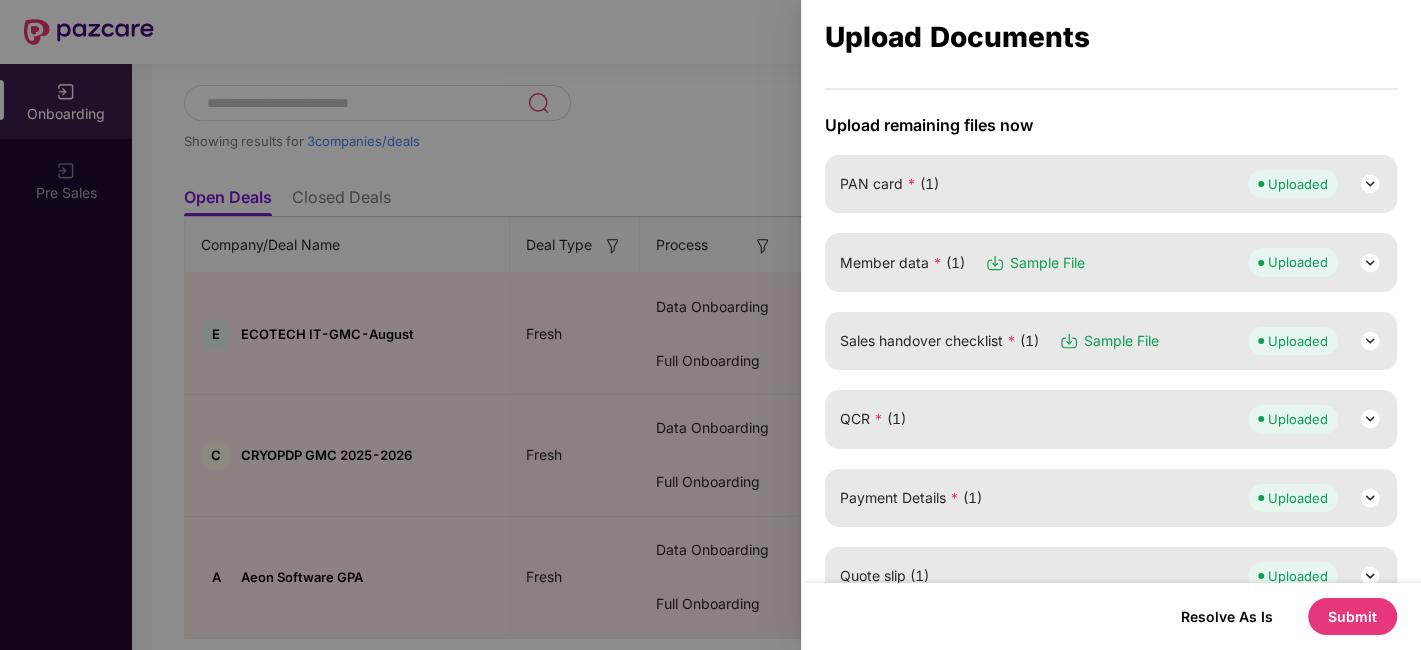 scroll, scrollTop: 222, scrollLeft: 0, axis: vertical 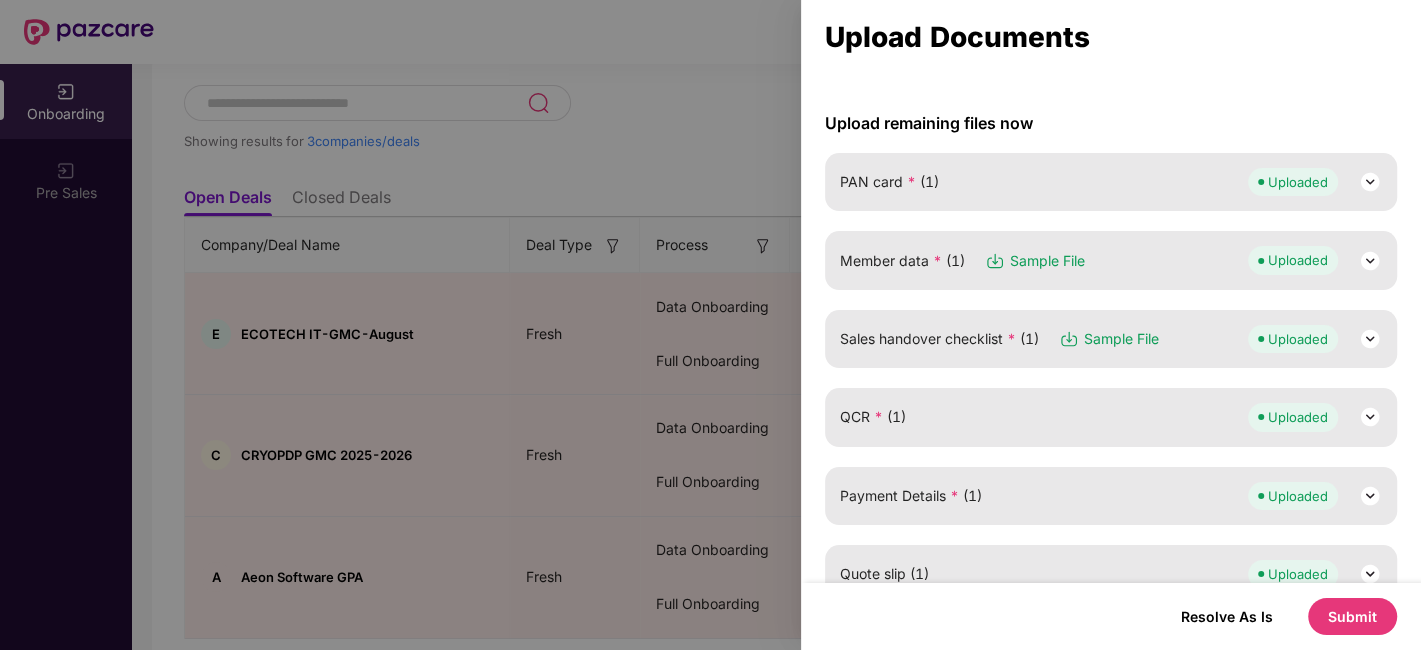 click at bounding box center (1370, 261) 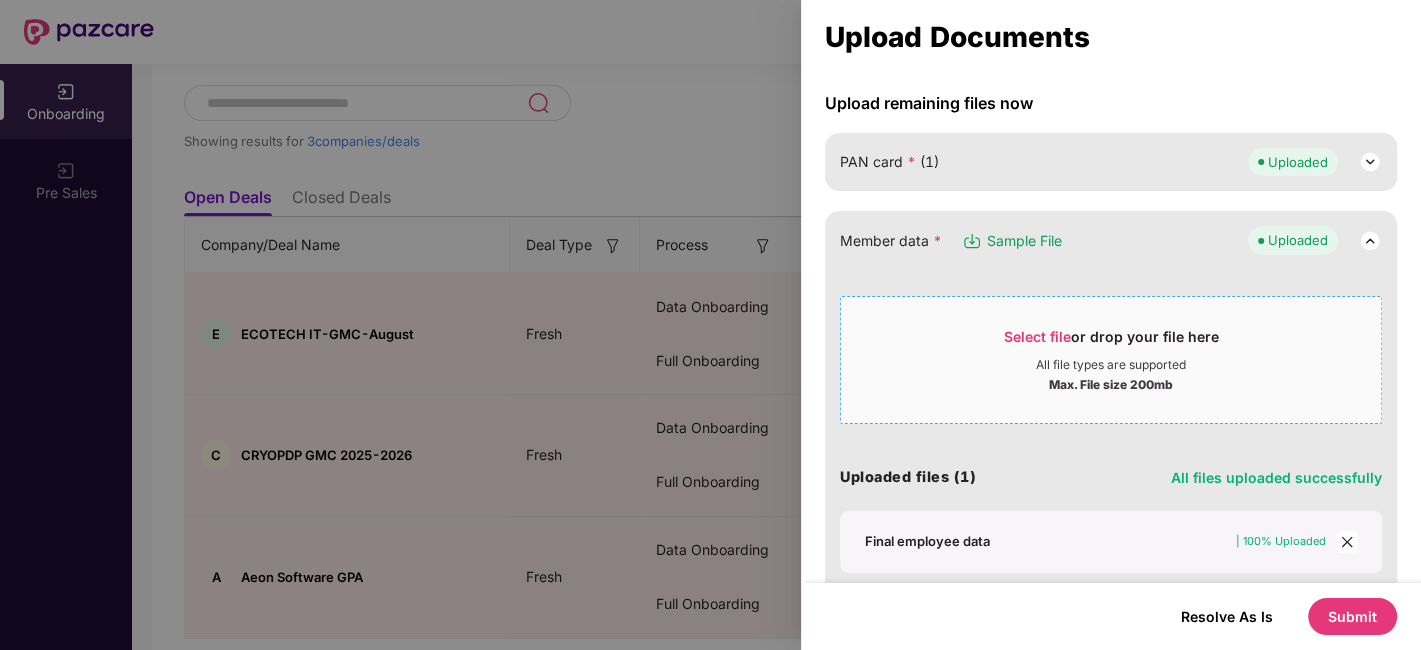 scroll, scrollTop: 222, scrollLeft: 0, axis: vertical 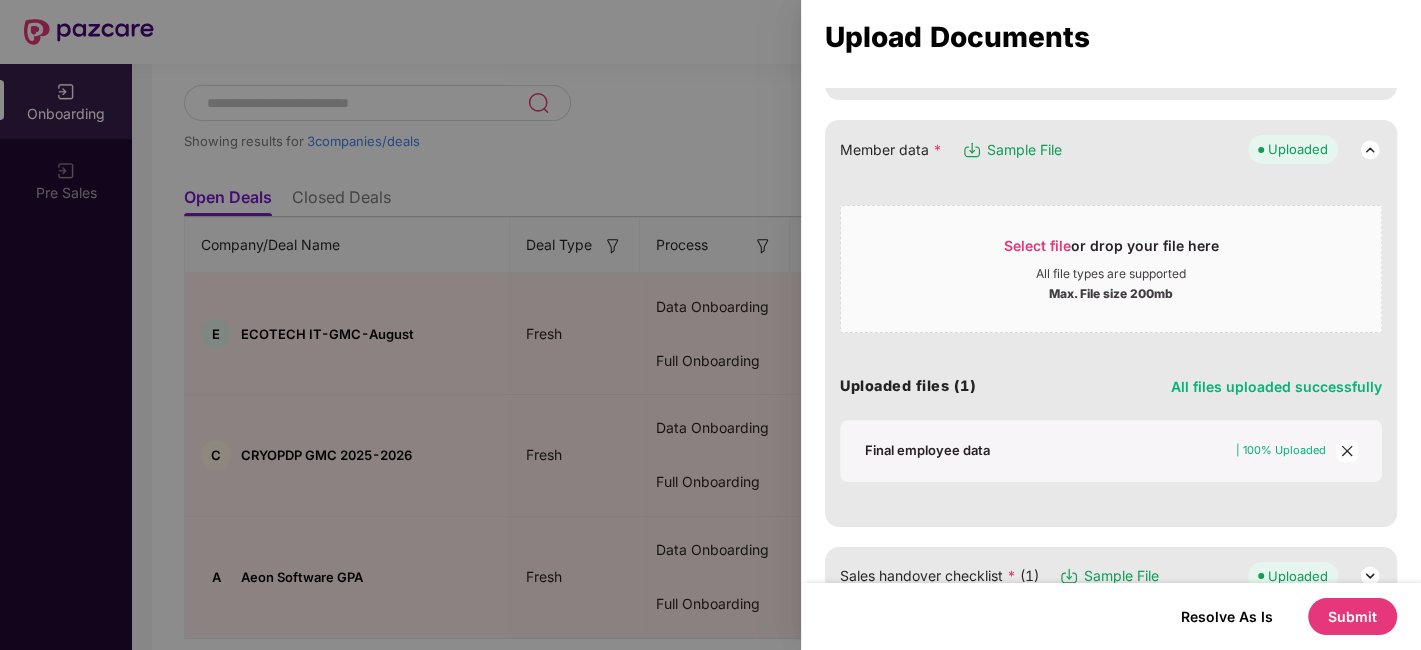 click on "Final employee data" at bounding box center [927, 450] 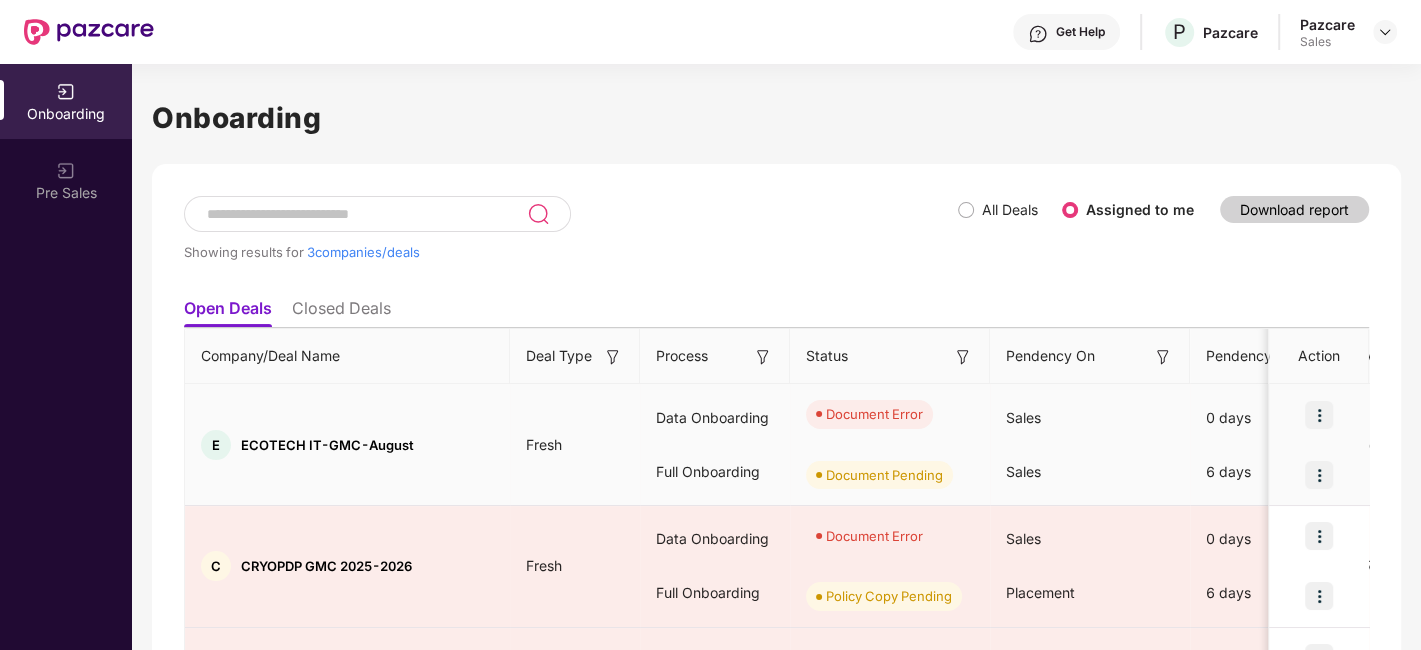 scroll, scrollTop: 170, scrollLeft: 0, axis: vertical 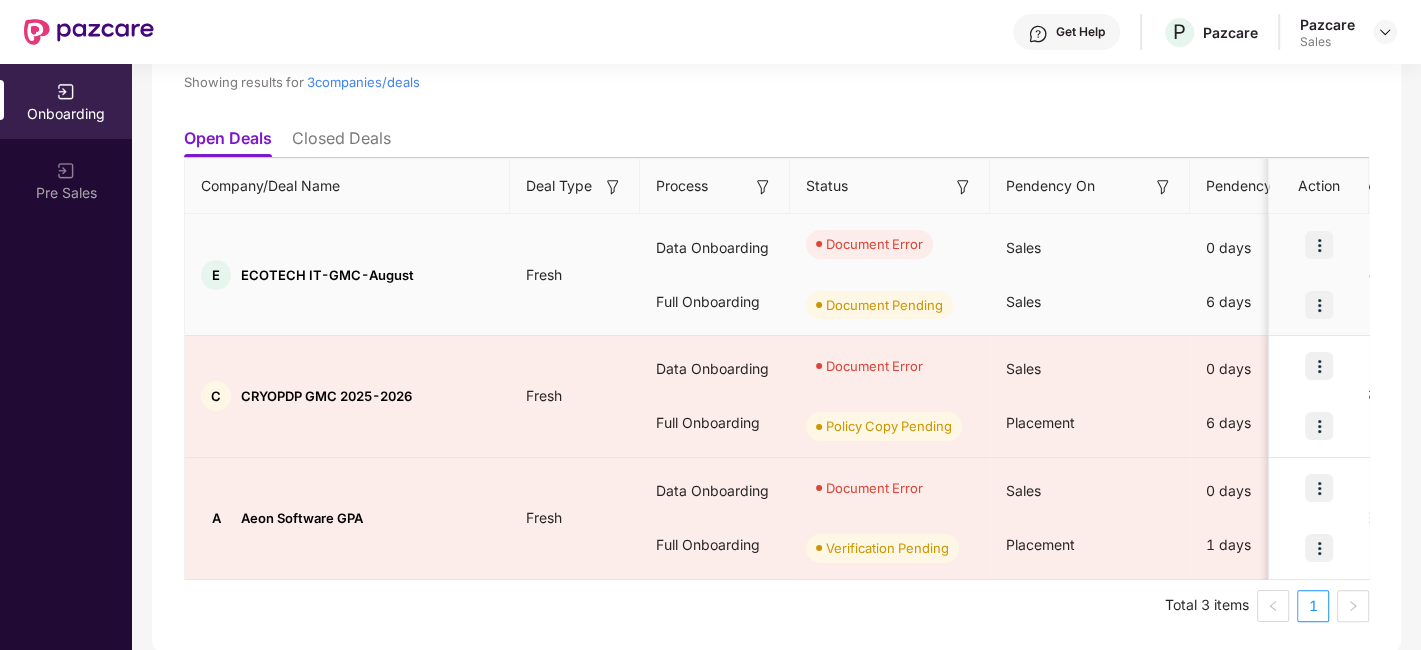 click at bounding box center [1319, 245] 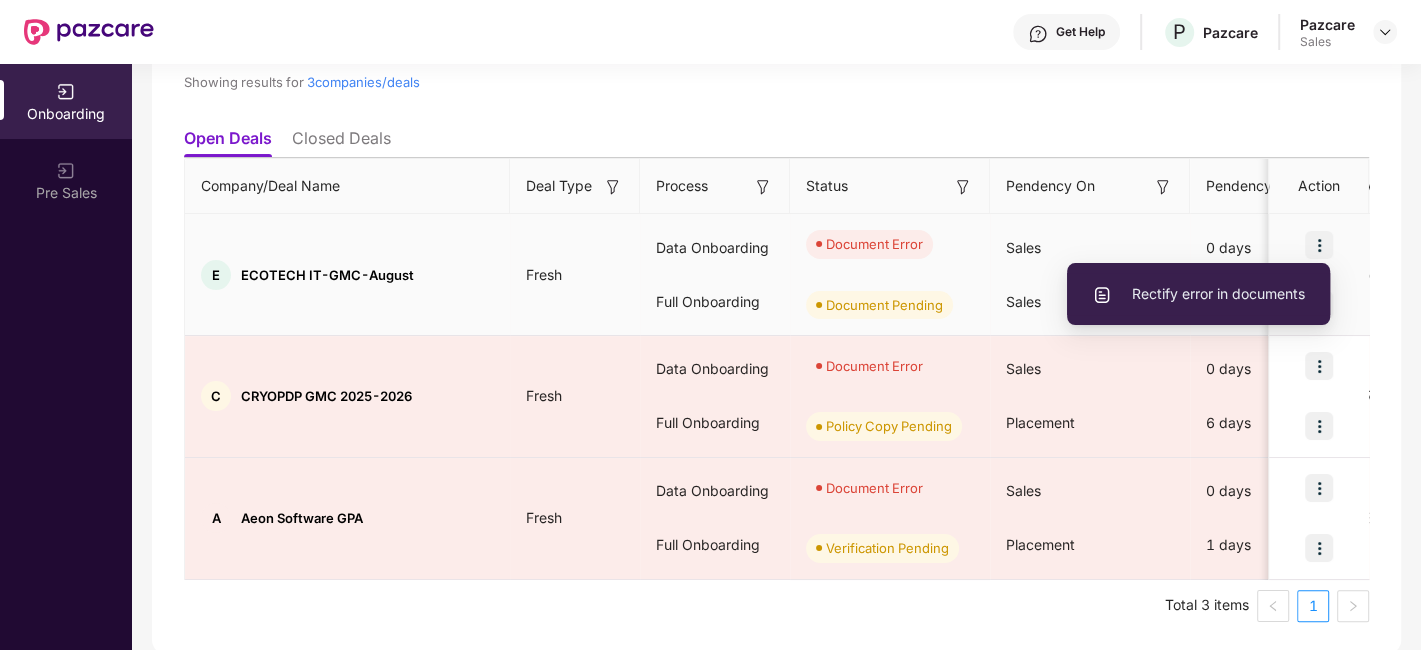 click on "Rectify error in documents" at bounding box center [1198, 294] 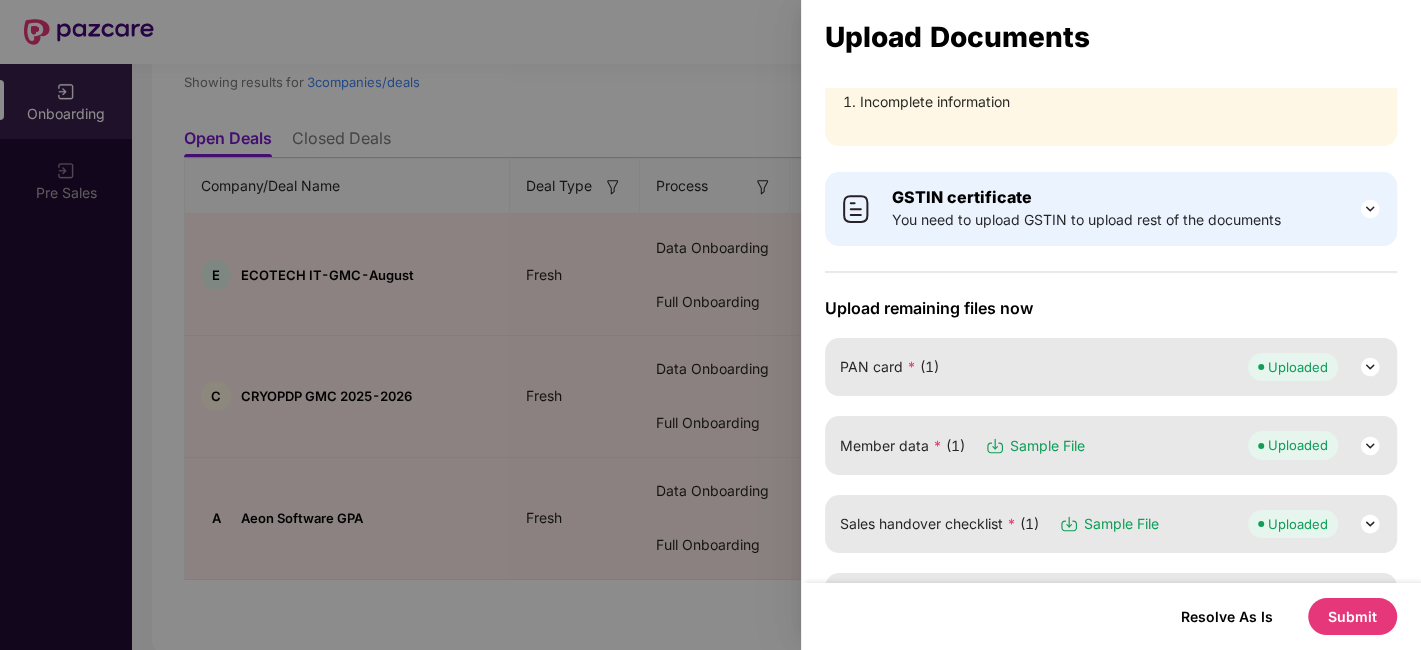 scroll, scrollTop: 0, scrollLeft: 0, axis: both 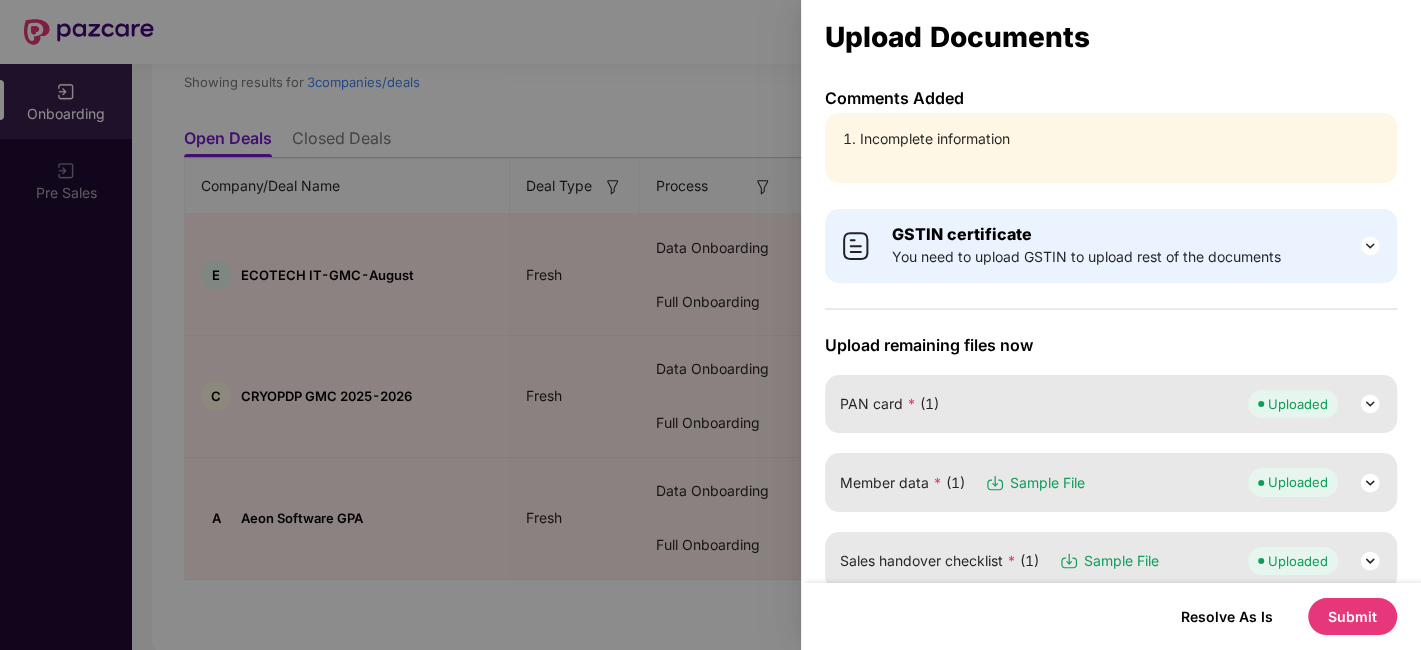 click at bounding box center [1370, 483] 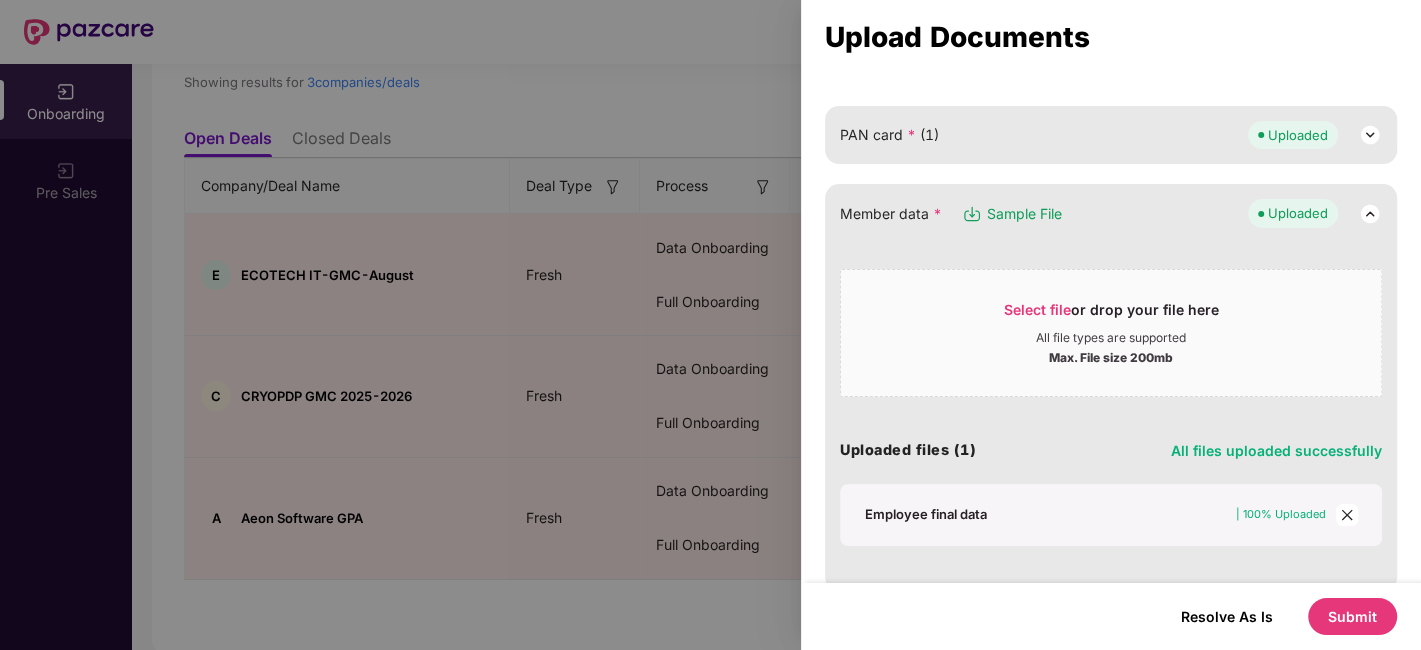 scroll, scrollTop: 222, scrollLeft: 0, axis: vertical 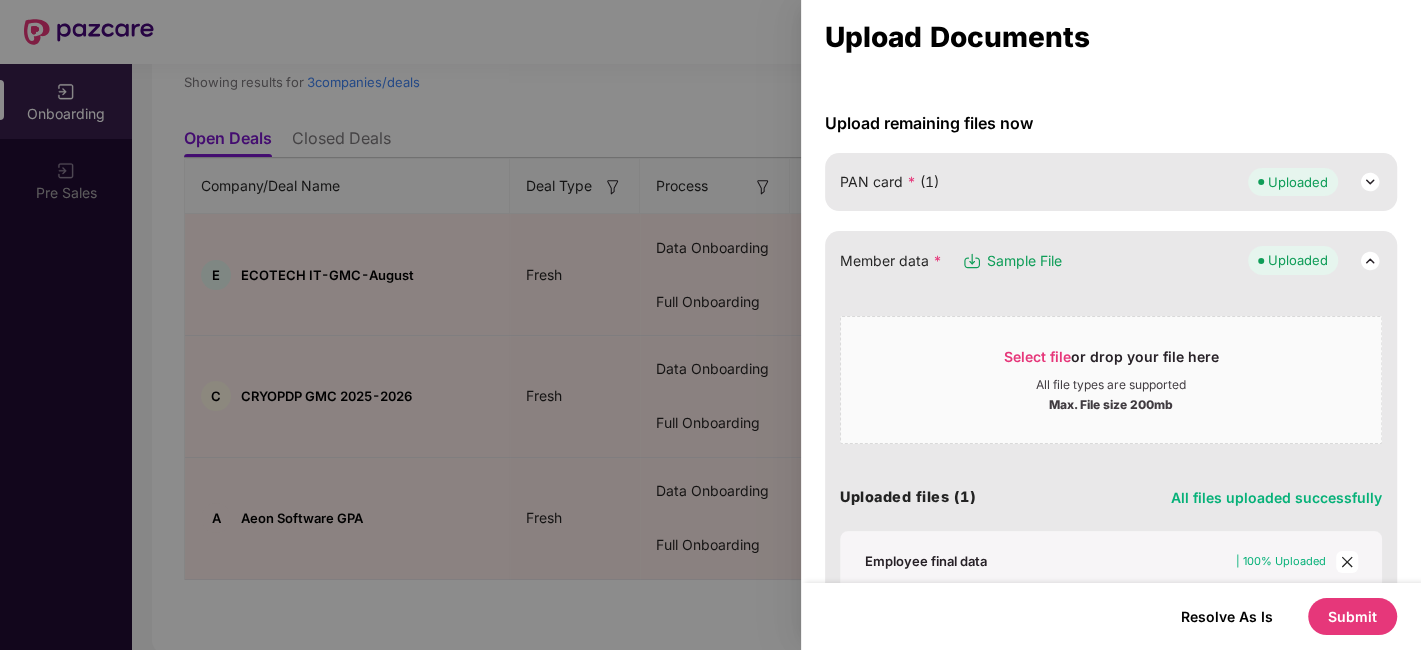 click at bounding box center [710, 325] 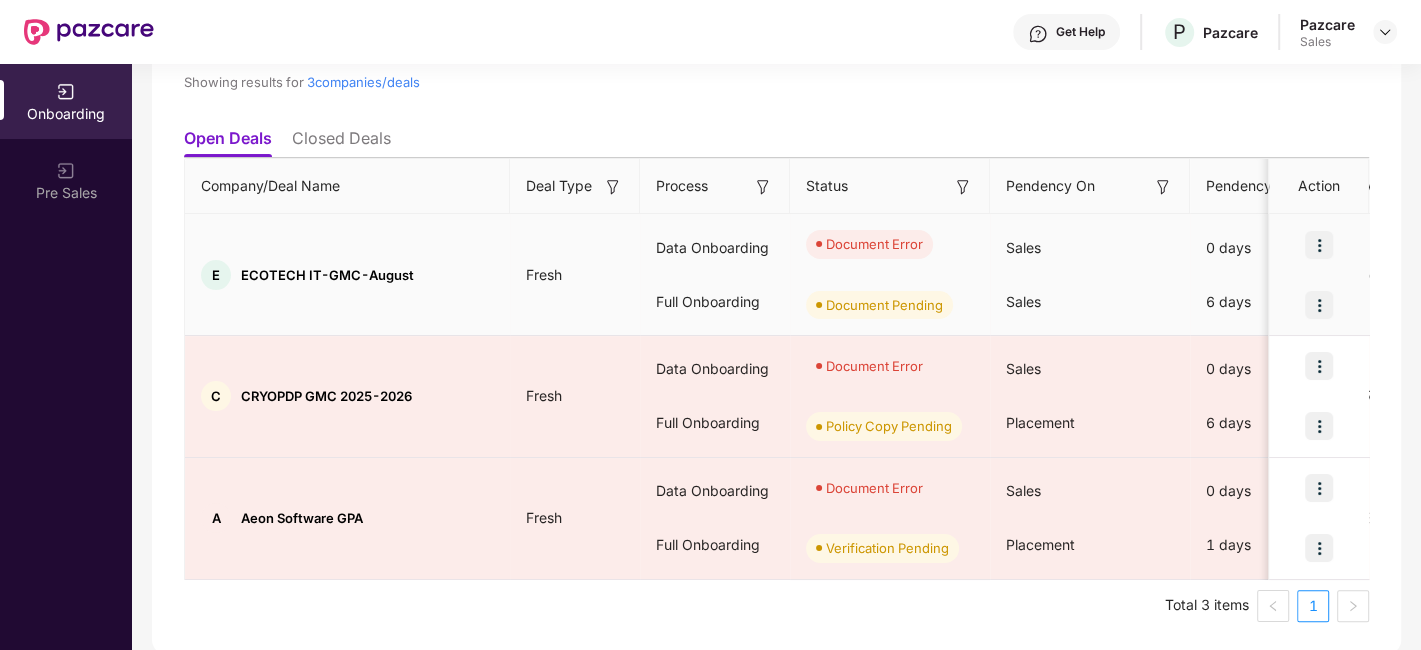 click at bounding box center [1319, 245] 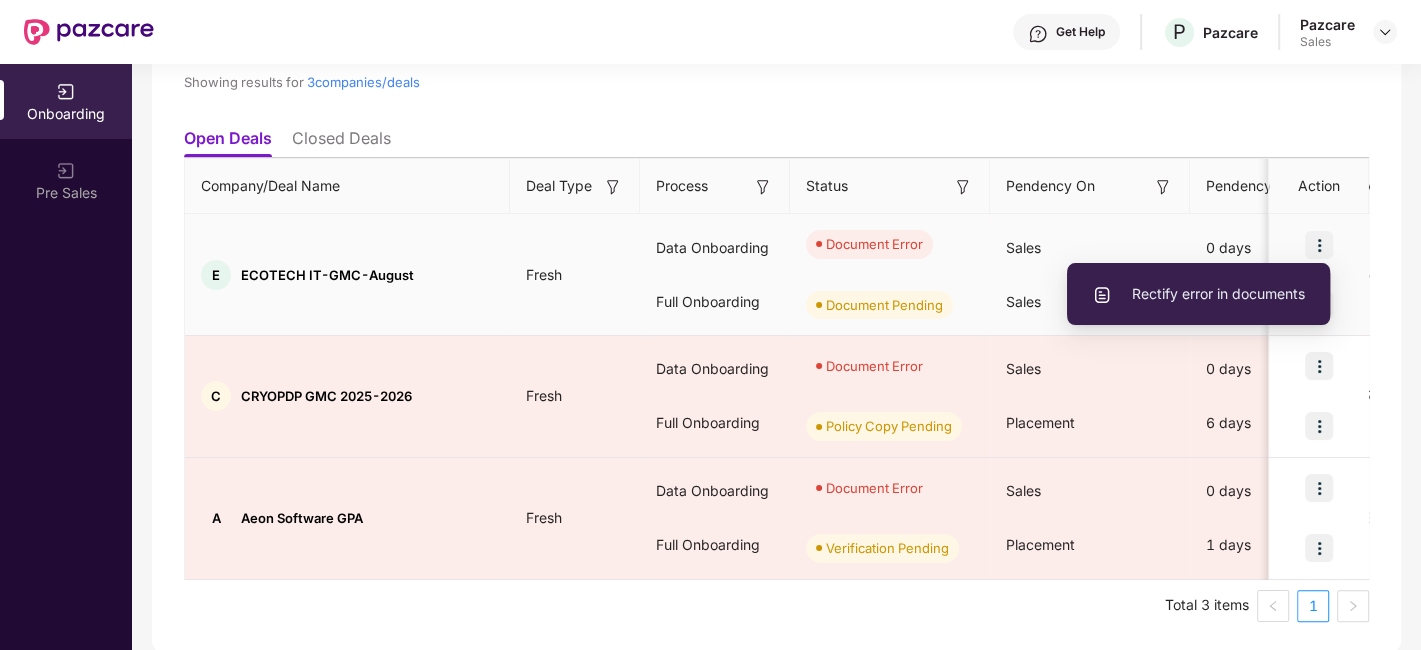 click on "Rectify error in documents" at bounding box center [1198, 294] 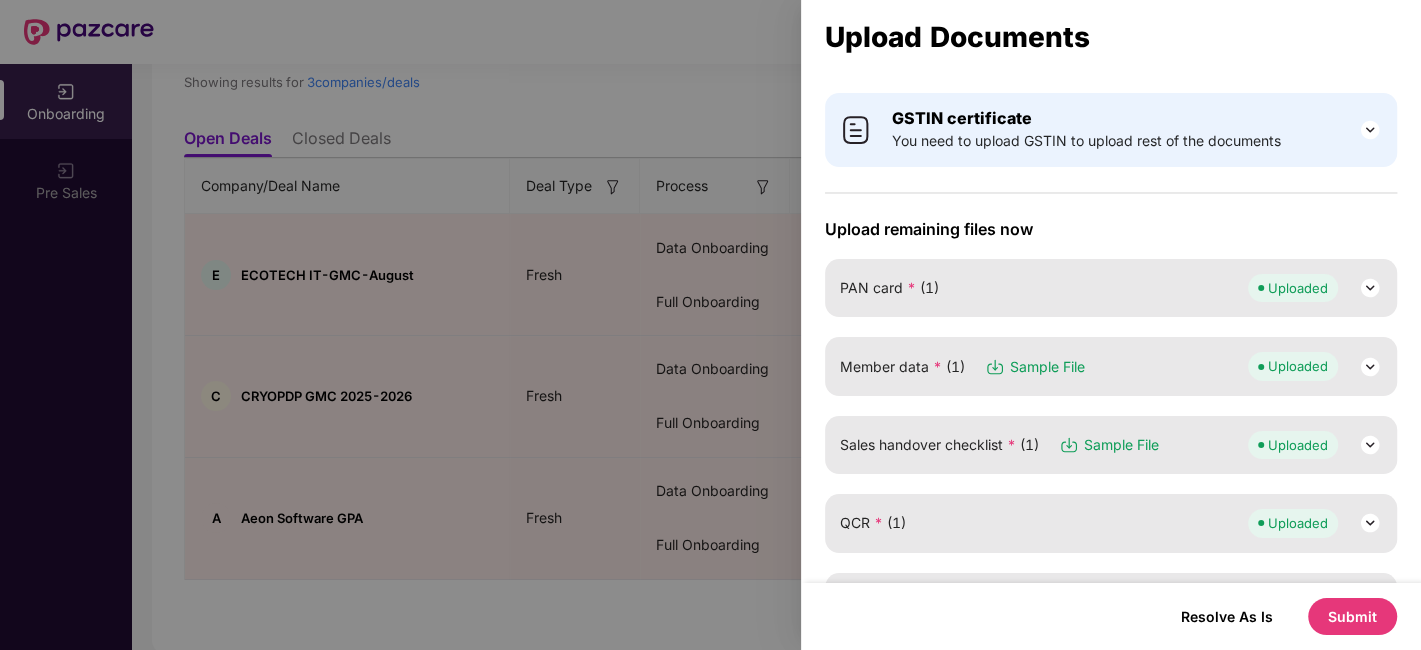 scroll, scrollTop: 333, scrollLeft: 0, axis: vertical 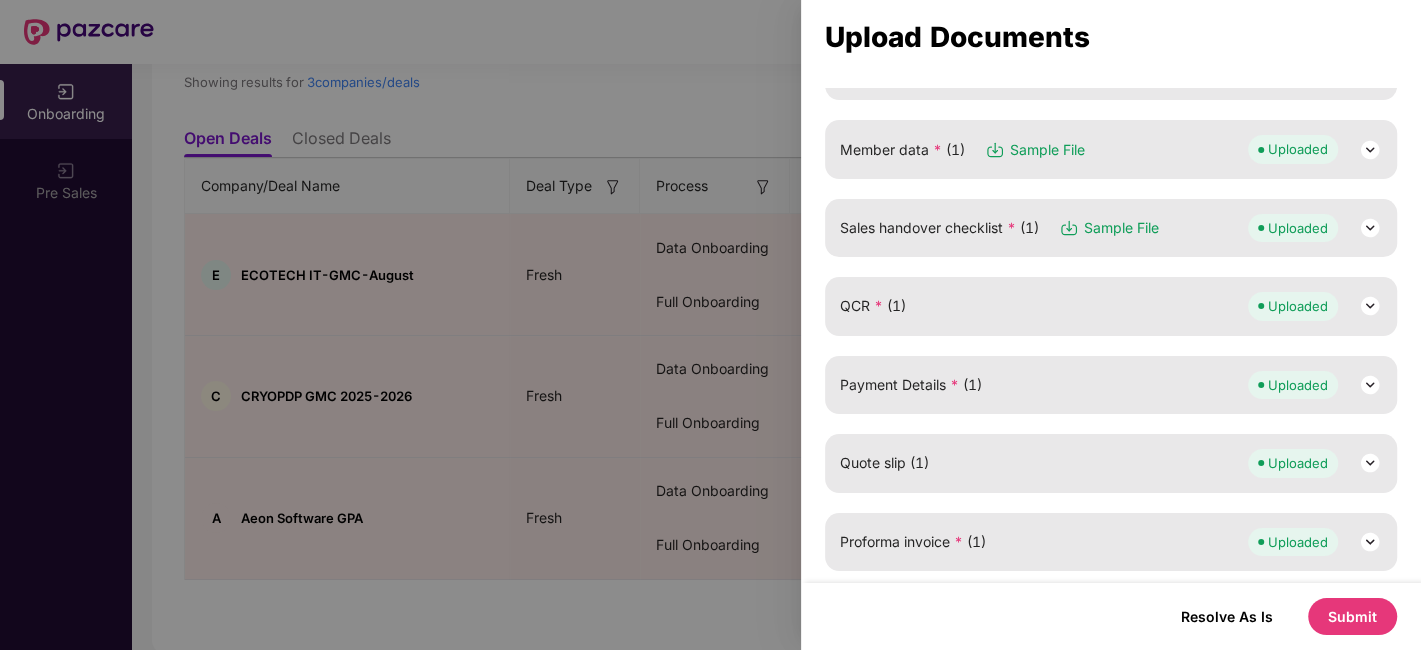 click at bounding box center (1370, 150) 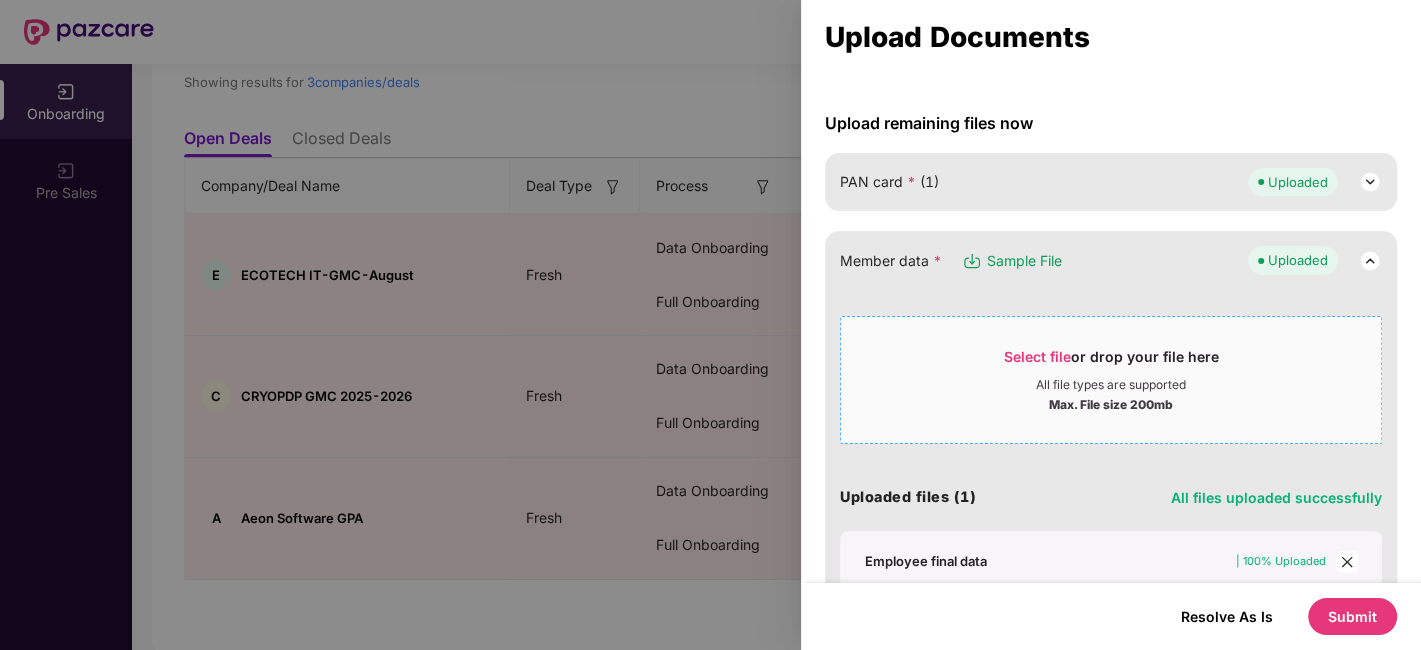 scroll, scrollTop: 333, scrollLeft: 0, axis: vertical 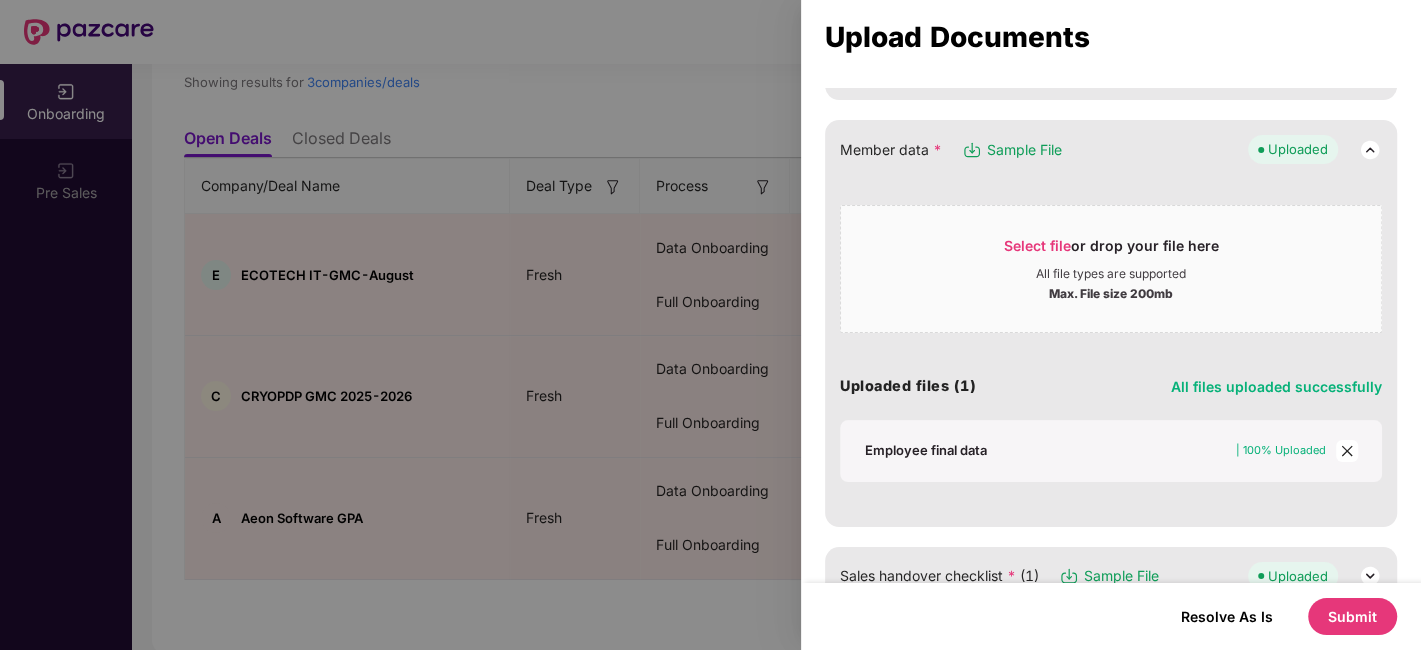 drag, startPoint x: 736, startPoint y: 178, endPoint x: 754, endPoint y: 173, distance: 18.681541 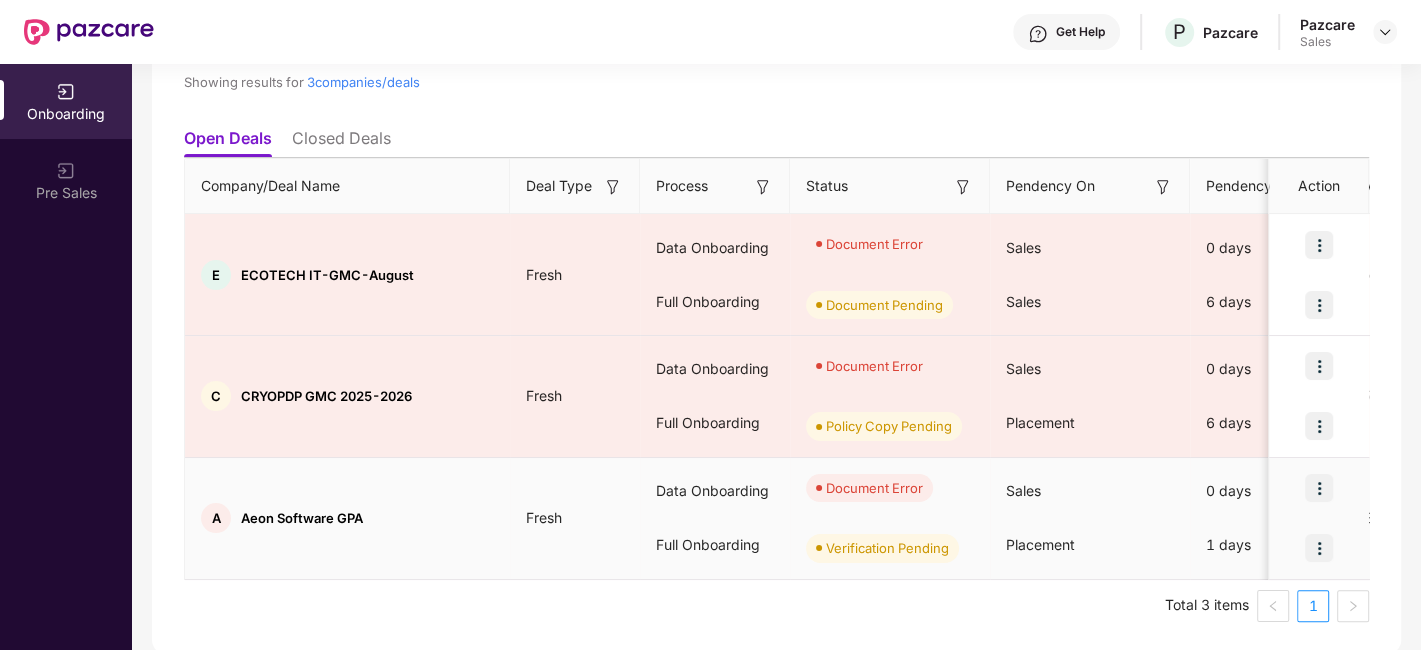 click at bounding box center [1319, 488] 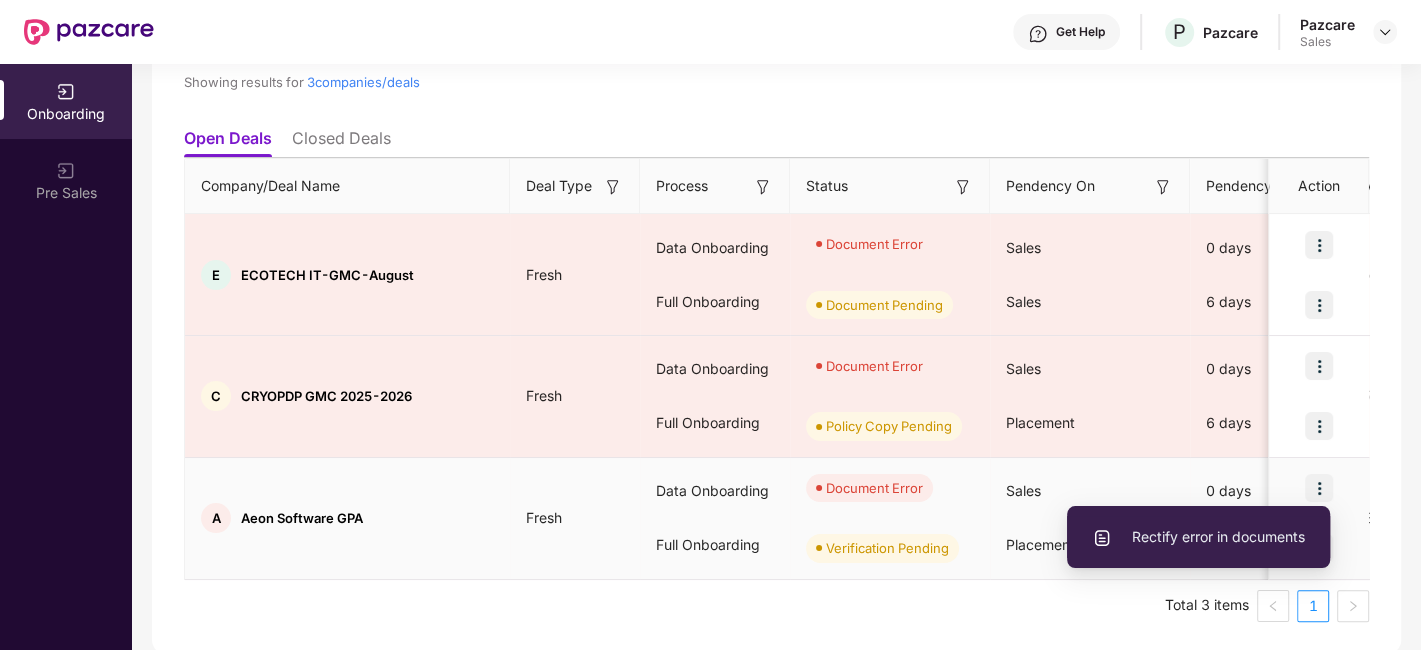 click on "Rectify error in documents" at bounding box center [1198, 537] 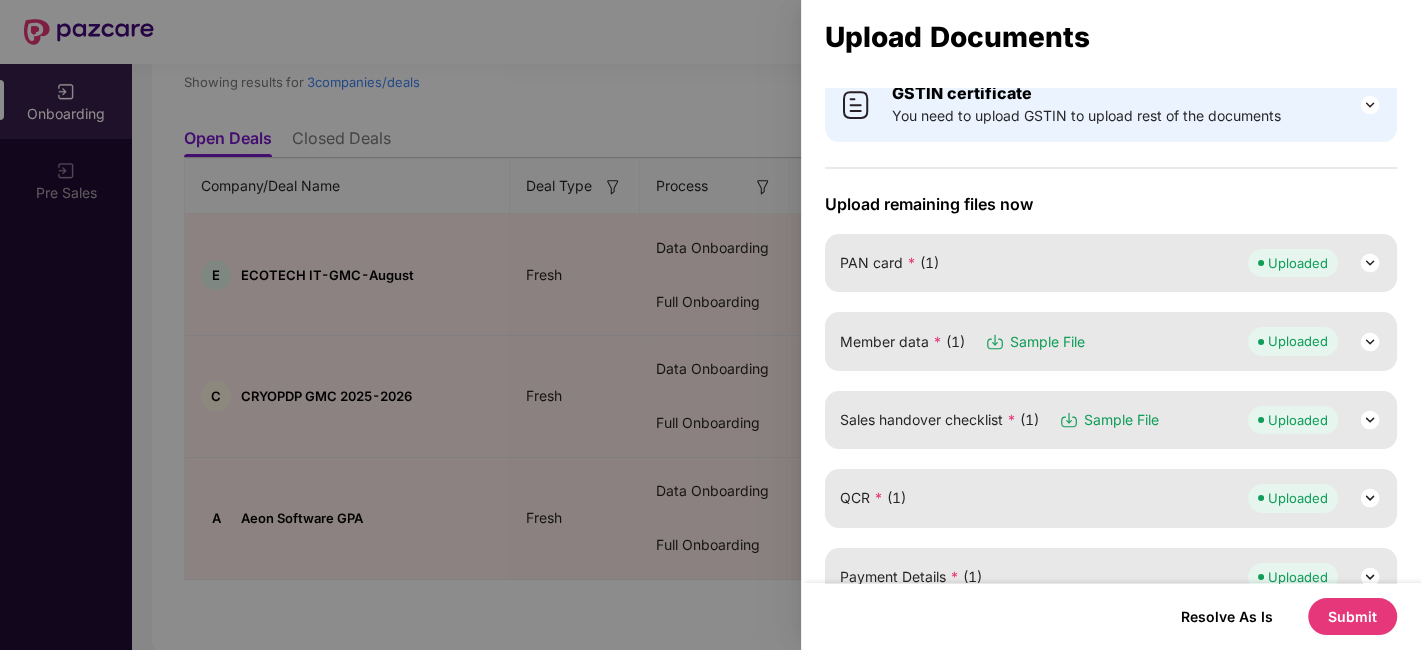 scroll, scrollTop: 222, scrollLeft: 0, axis: vertical 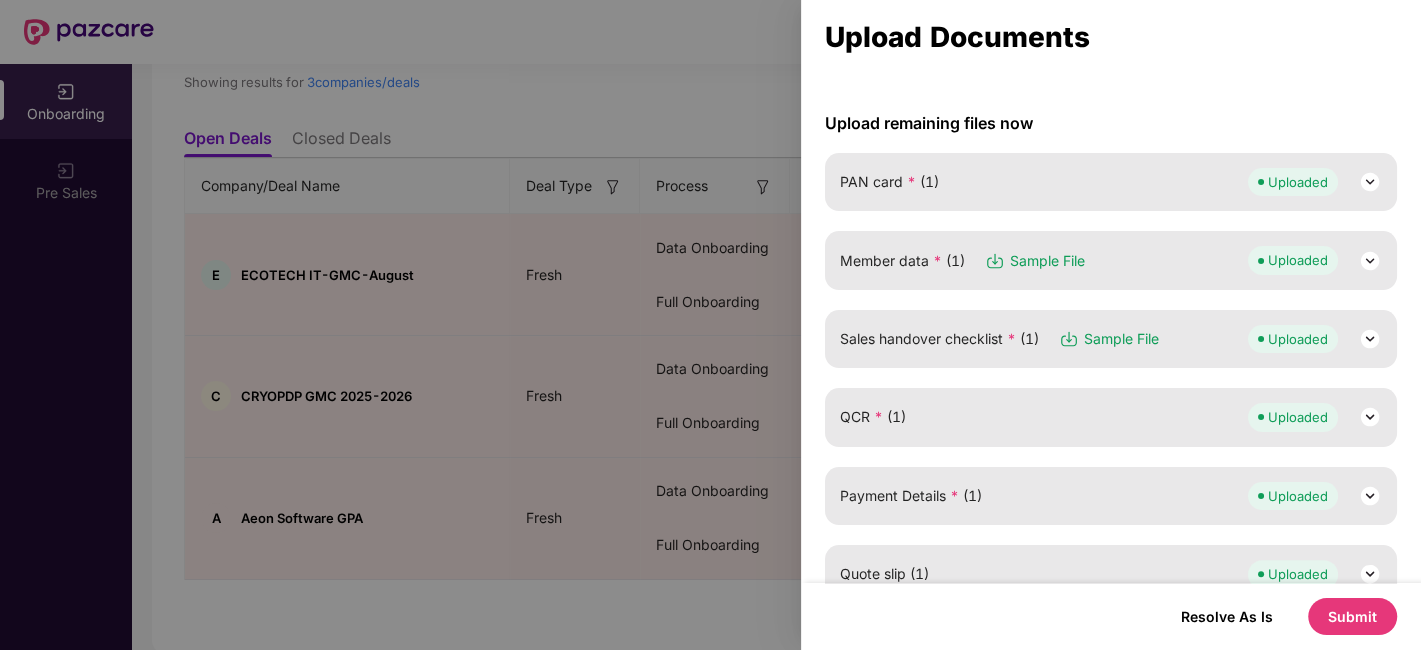 click at bounding box center [1370, 261] 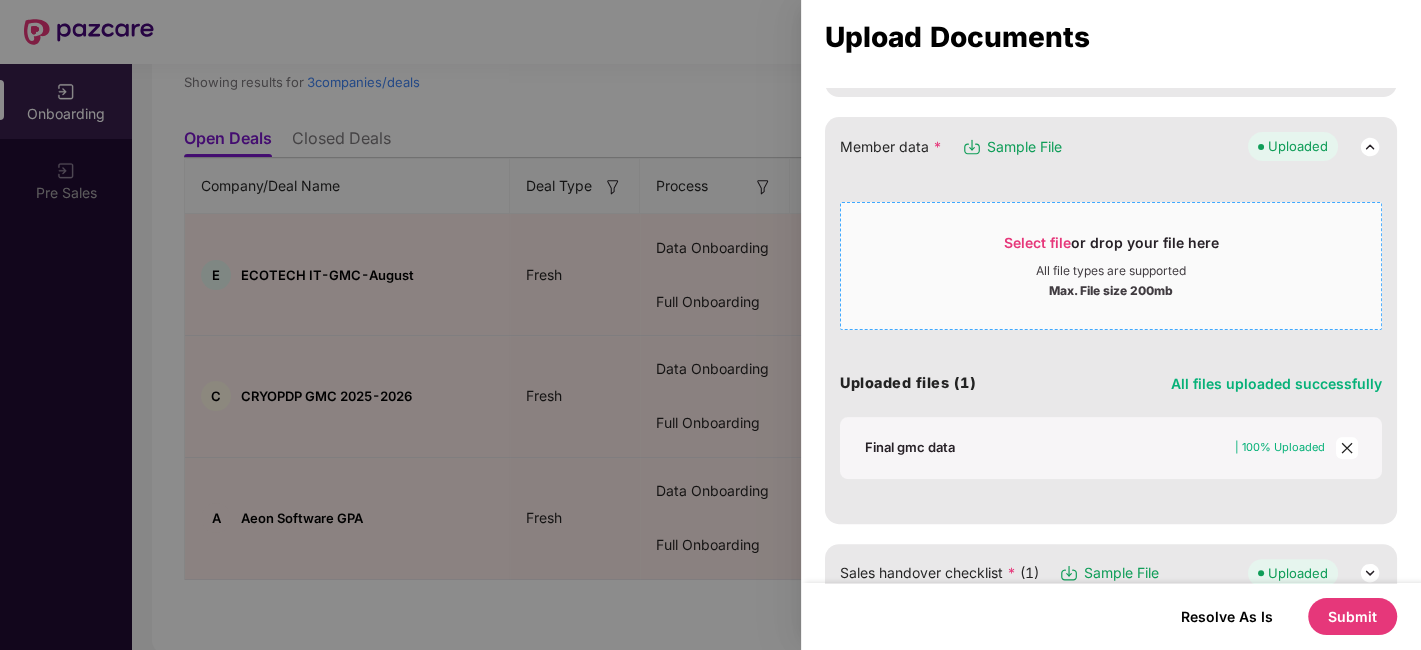 scroll, scrollTop: 444, scrollLeft: 0, axis: vertical 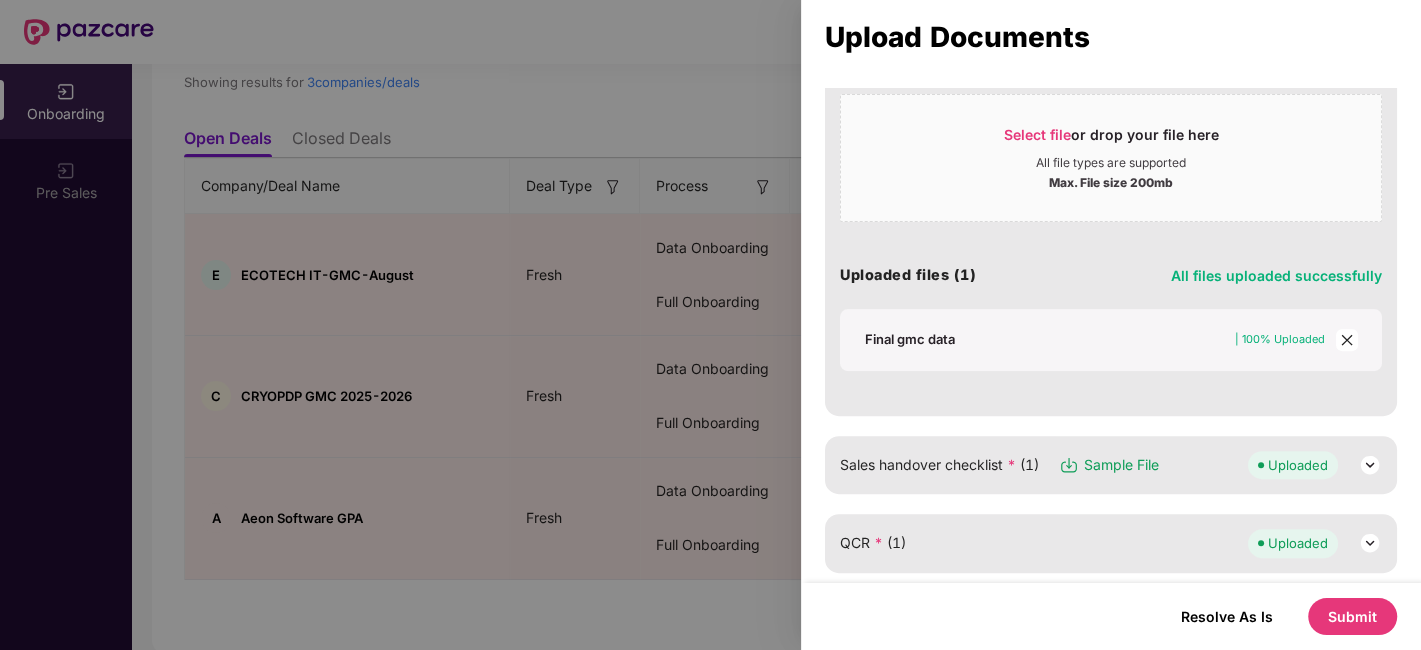 click on "Final gmc data" at bounding box center (910, 339) 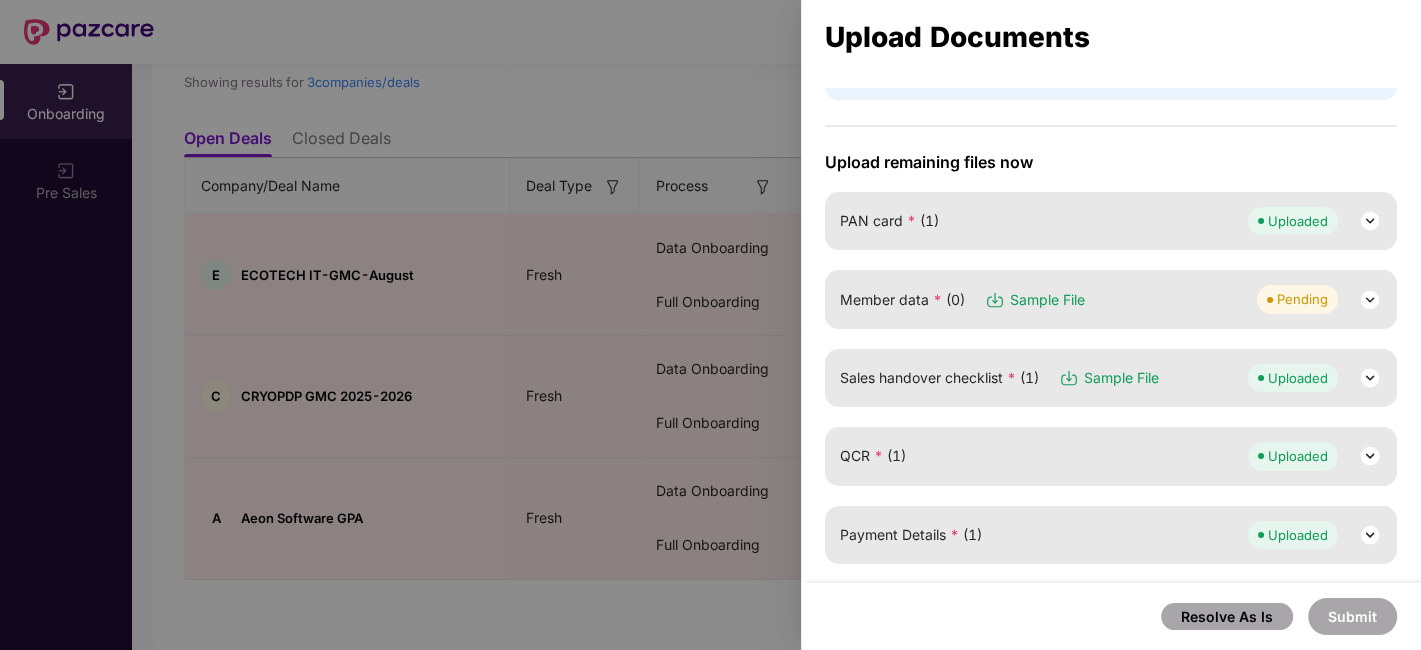 scroll, scrollTop: 111, scrollLeft: 0, axis: vertical 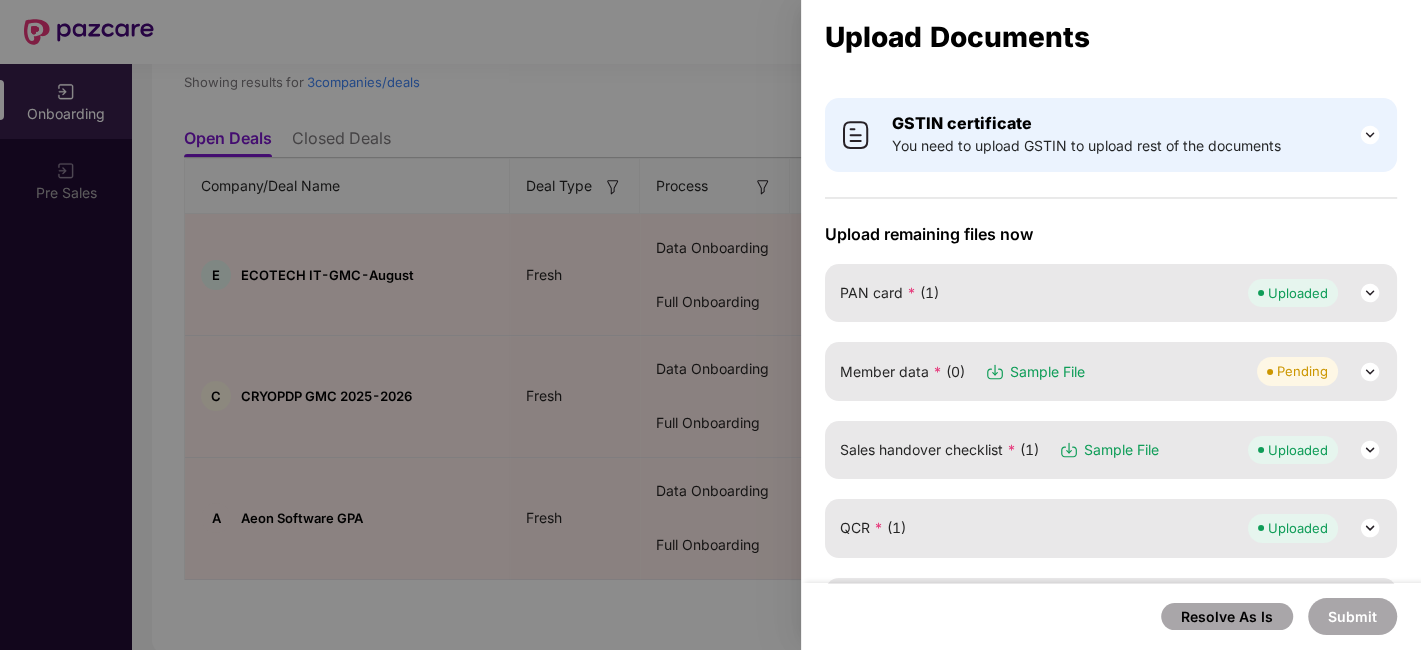click at bounding box center [1370, 372] 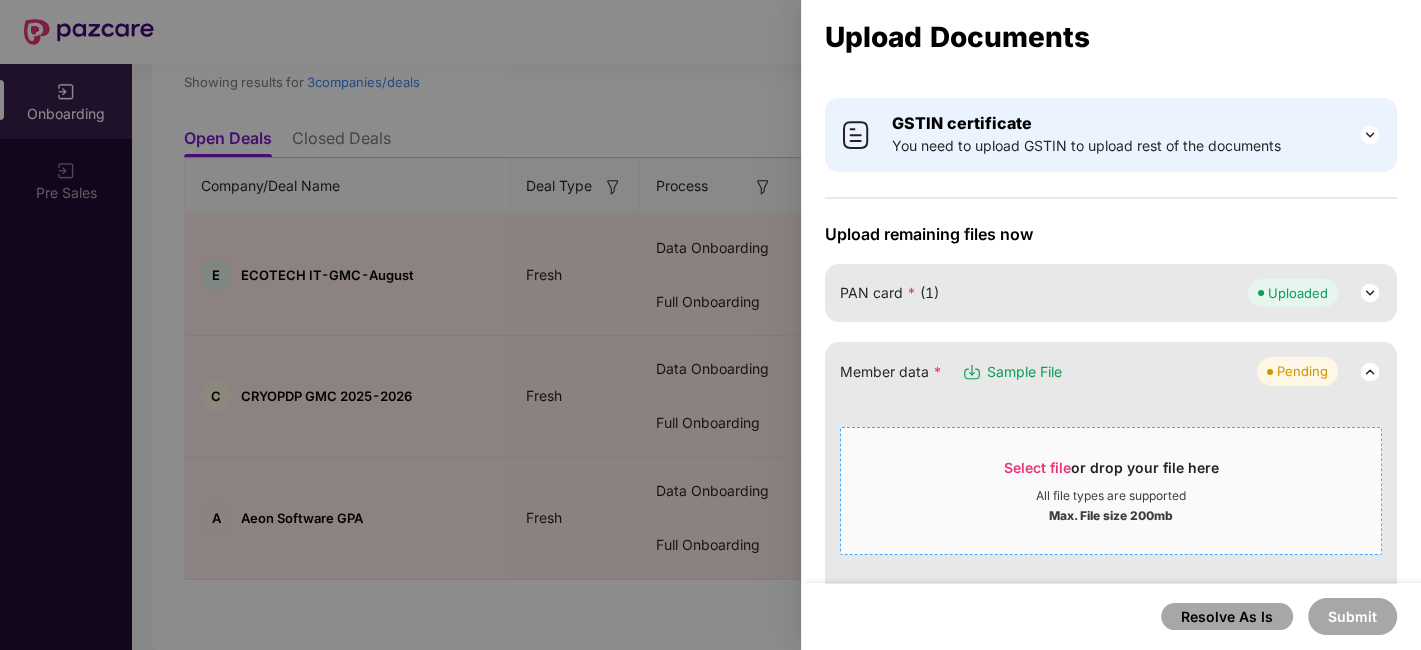 click on "Select file" at bounding box center (1037, 467) 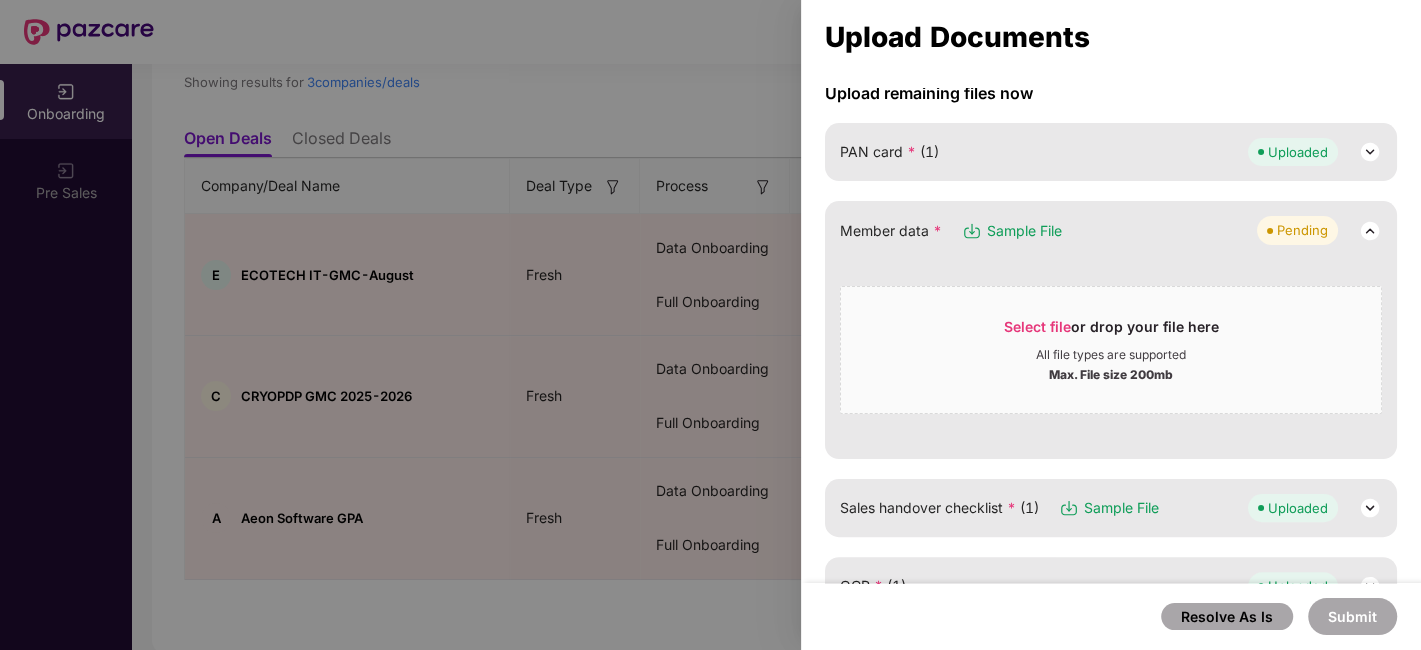scroll, scrollTop: 333, scrollLeft: 0, axis: vertical 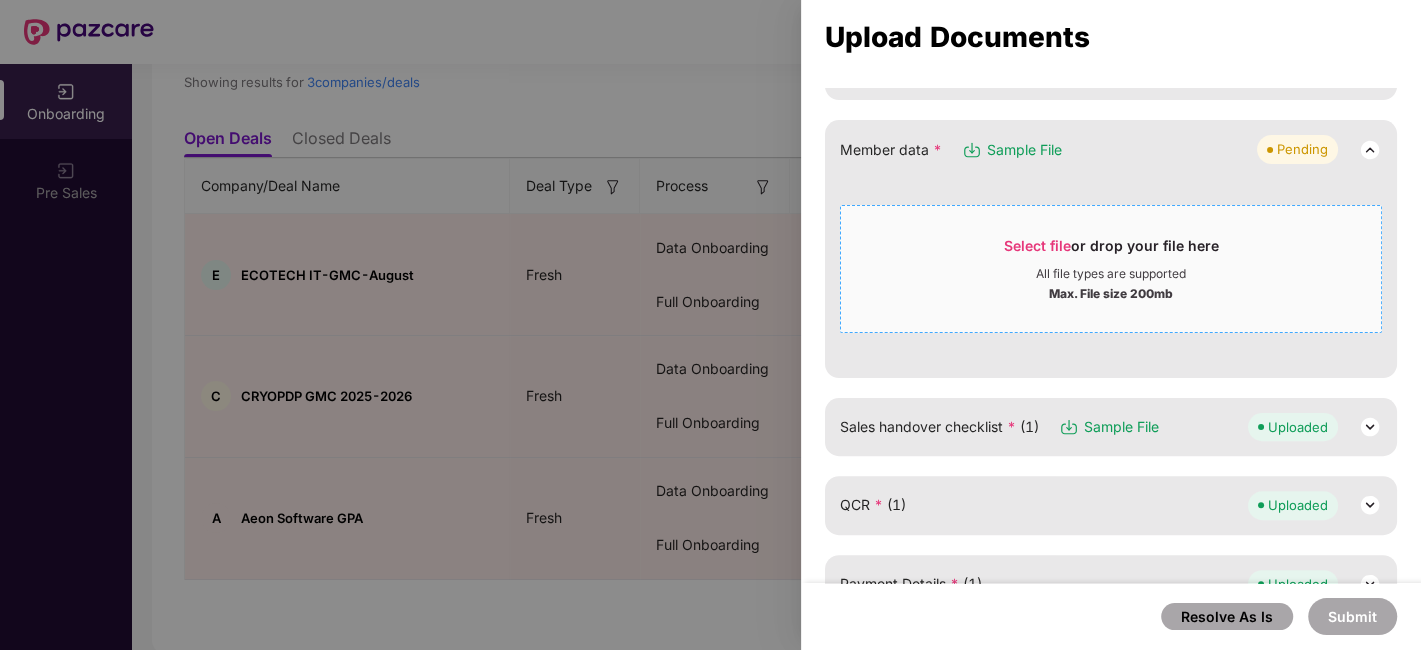 click on "Select file  or drop your file here" at bounding box center (1111, 251) 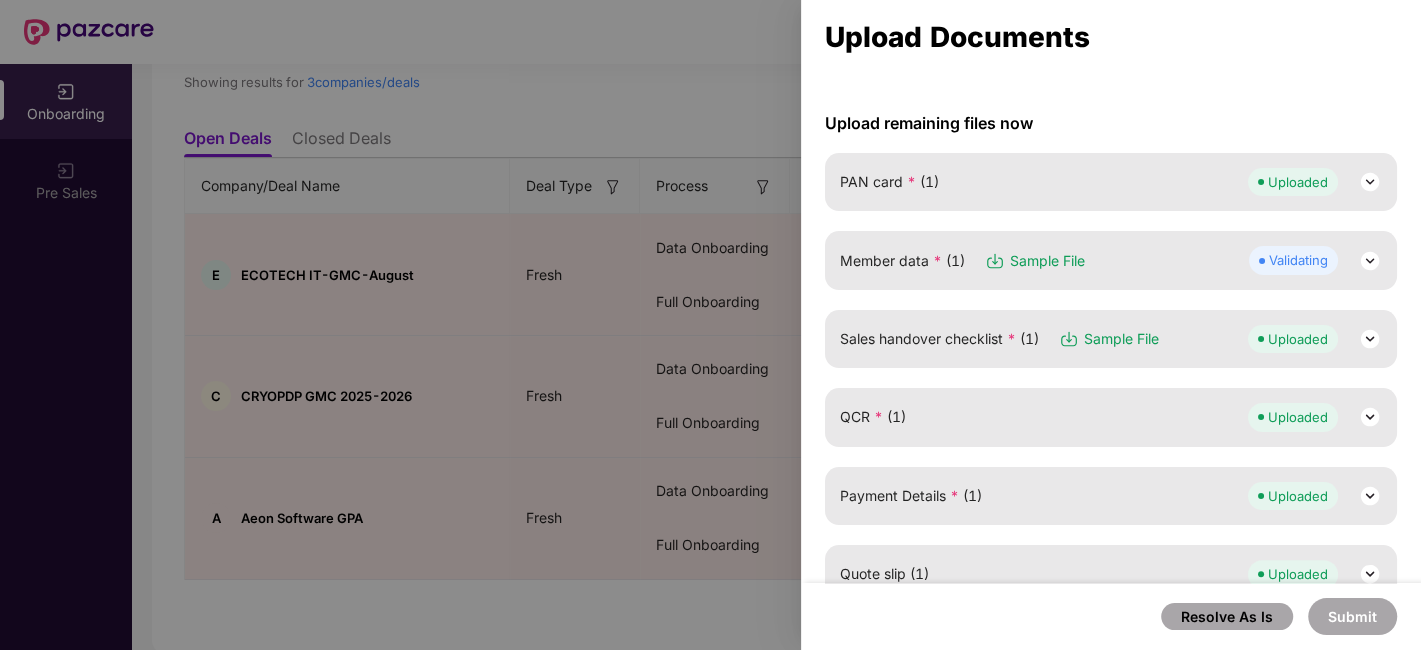 scroll, scrollTop: 111, scrollLeft: 0, axis: vertical 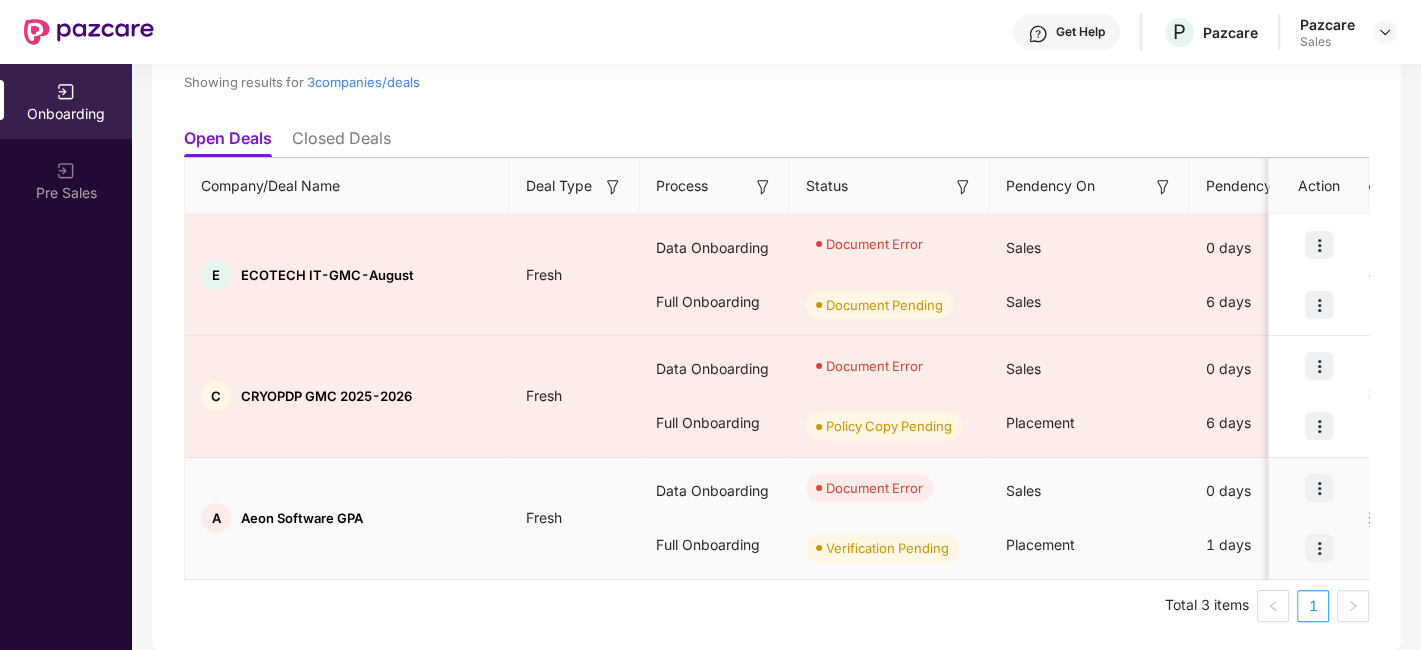 click at bounding box center [1319, 488] 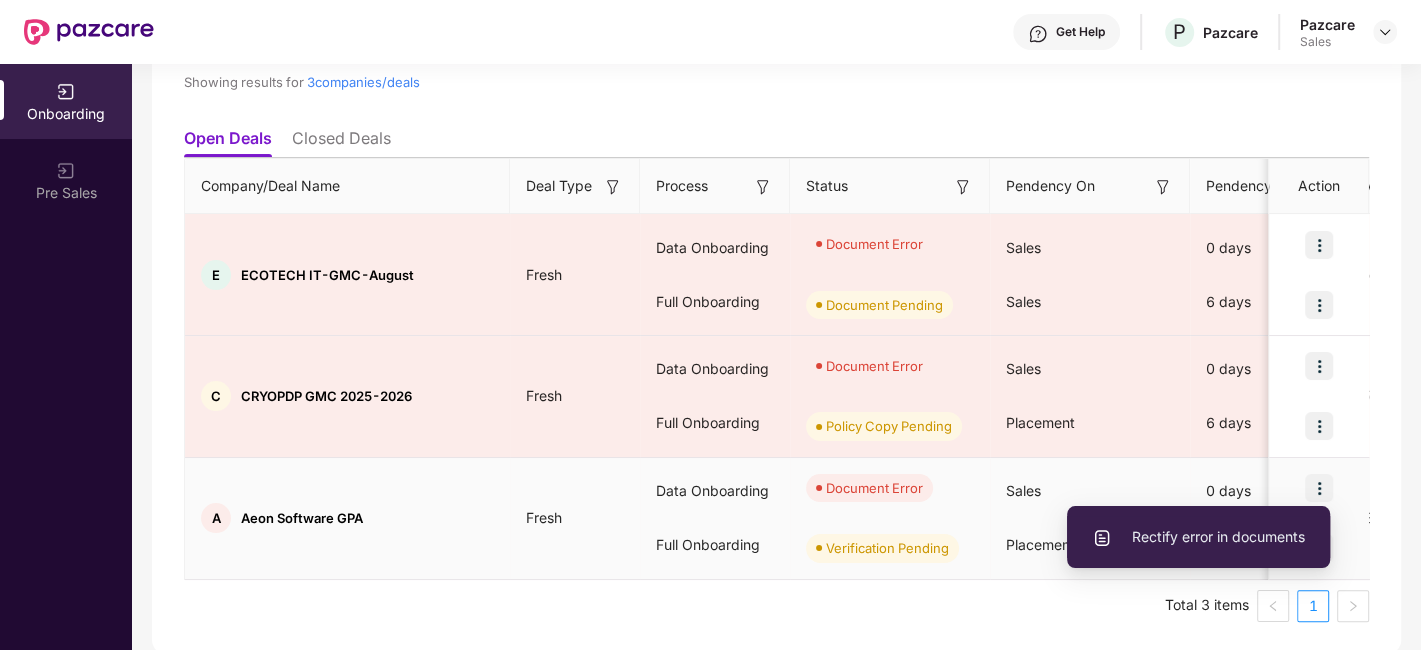 click on "Rectify error in documents" at bounding box center (1198, 537) 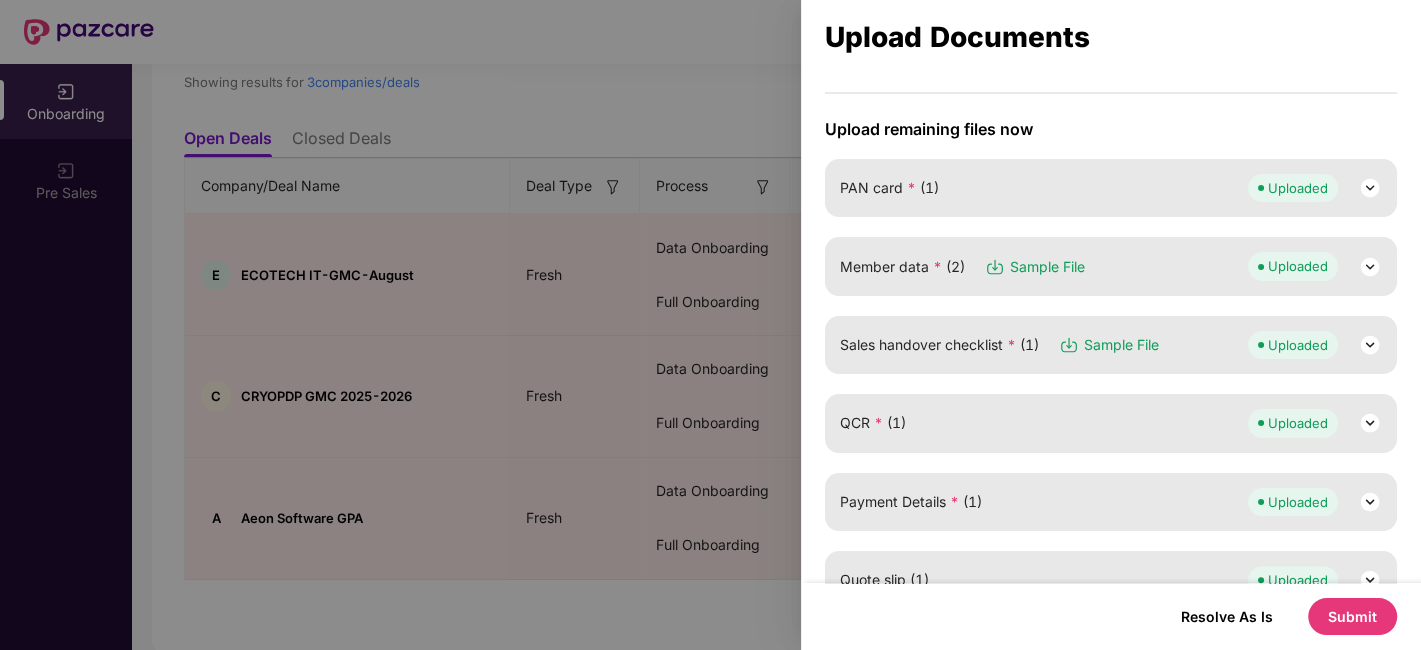 scroll, scrollTop: 222, scrollLeft: 0, axis: vertical 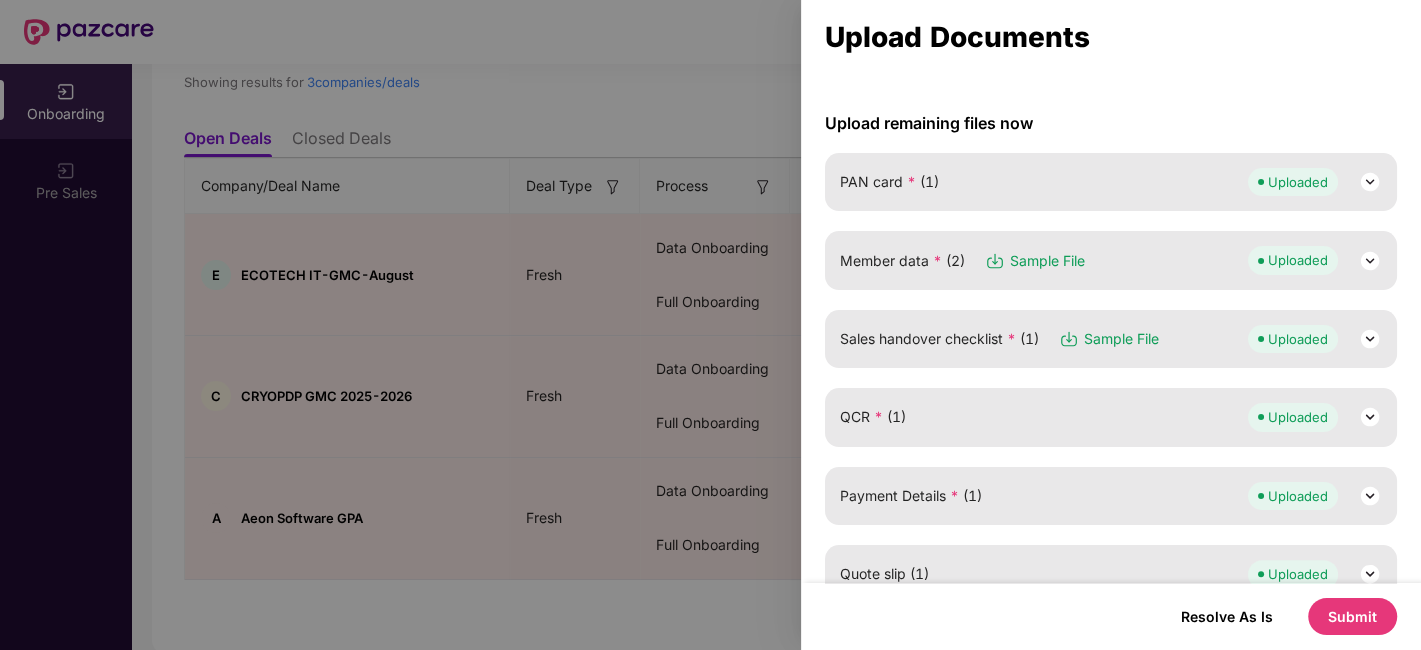 click at bounding box center (1370, 261) 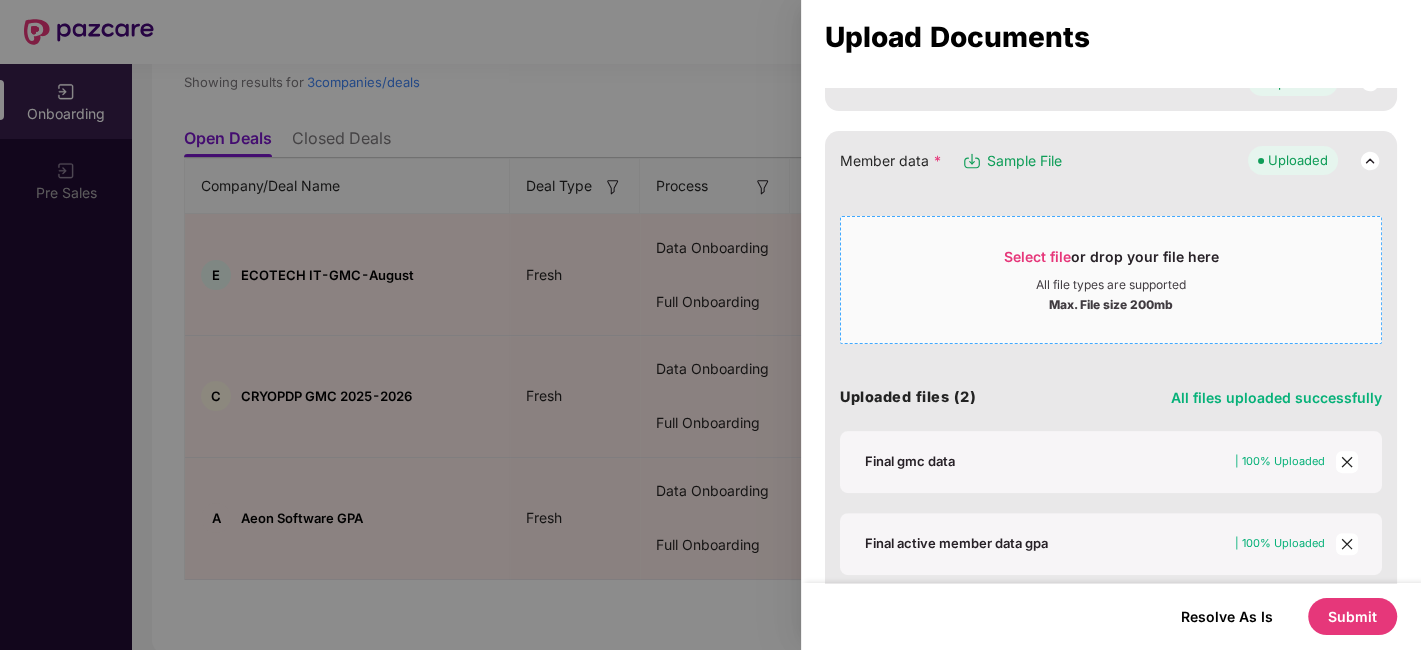 scroll, scrollTop: 444, scrollLeft: 0, axis: vertical 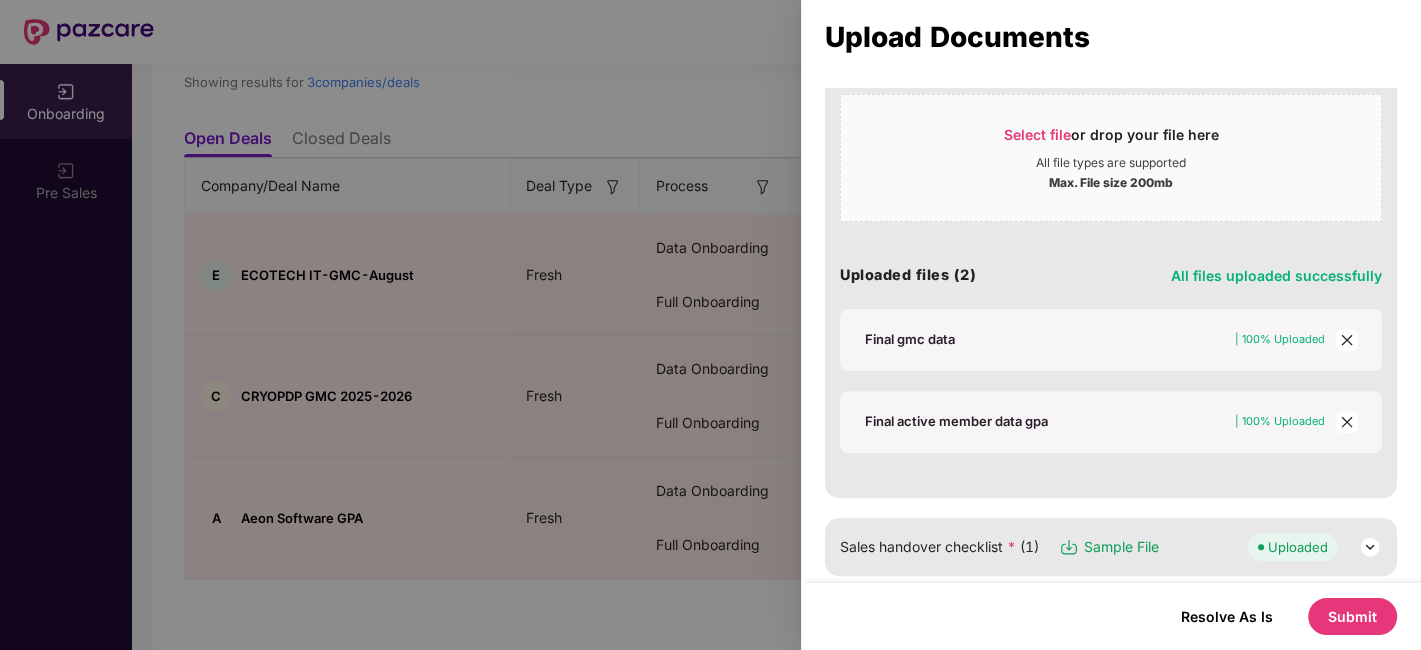 click 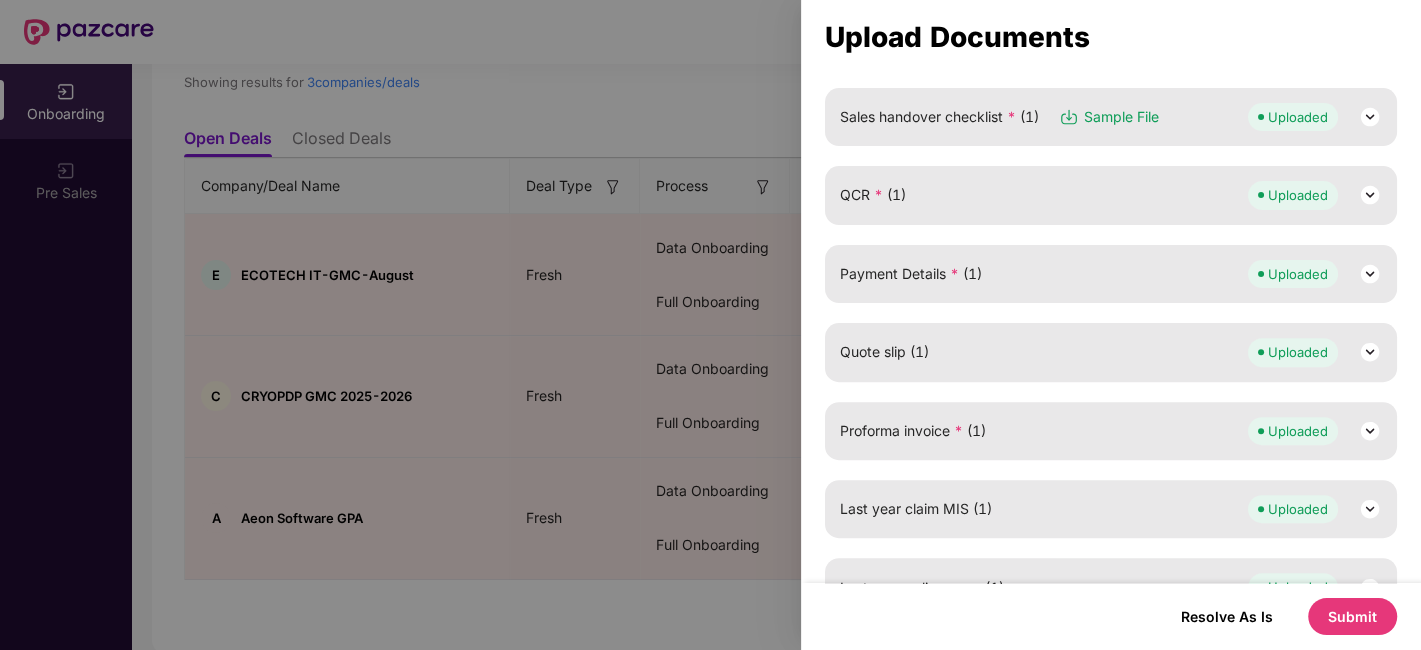 click on "Submit" at bounding box center [1352, 616] 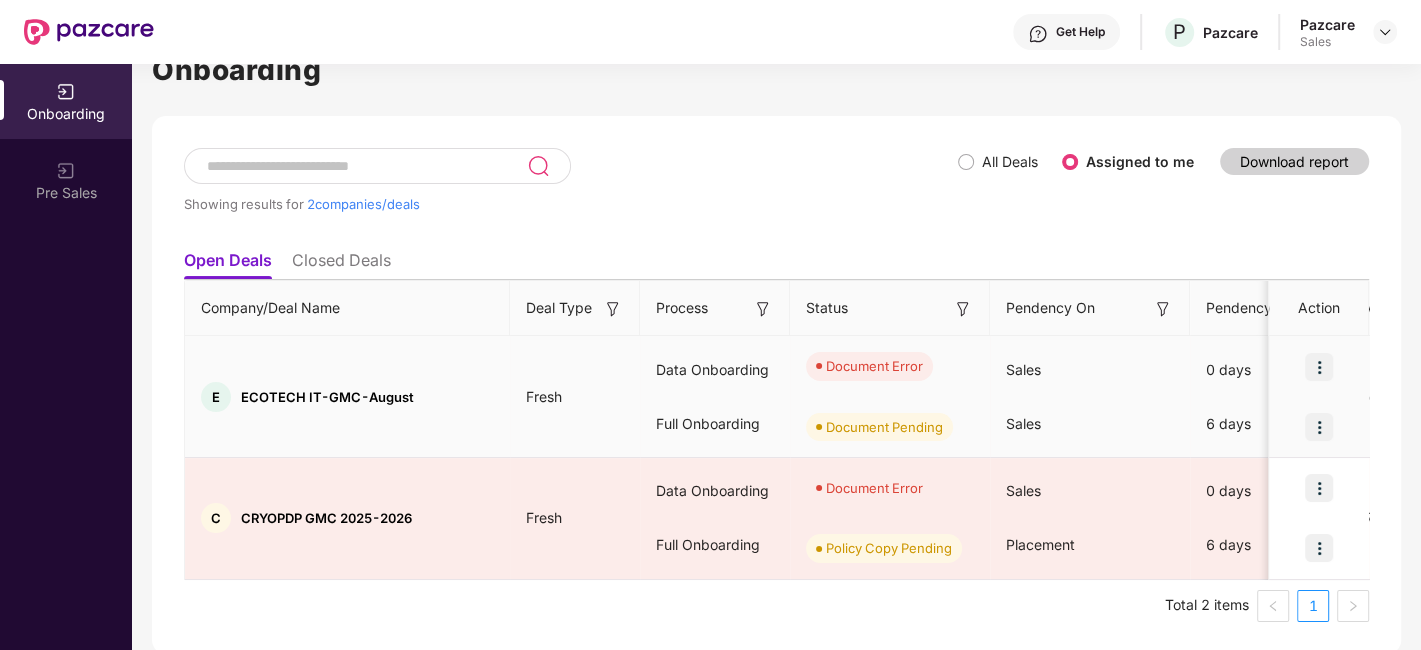 scroll, scrollTop: 48, scrollLeft: 0, axis: vertical 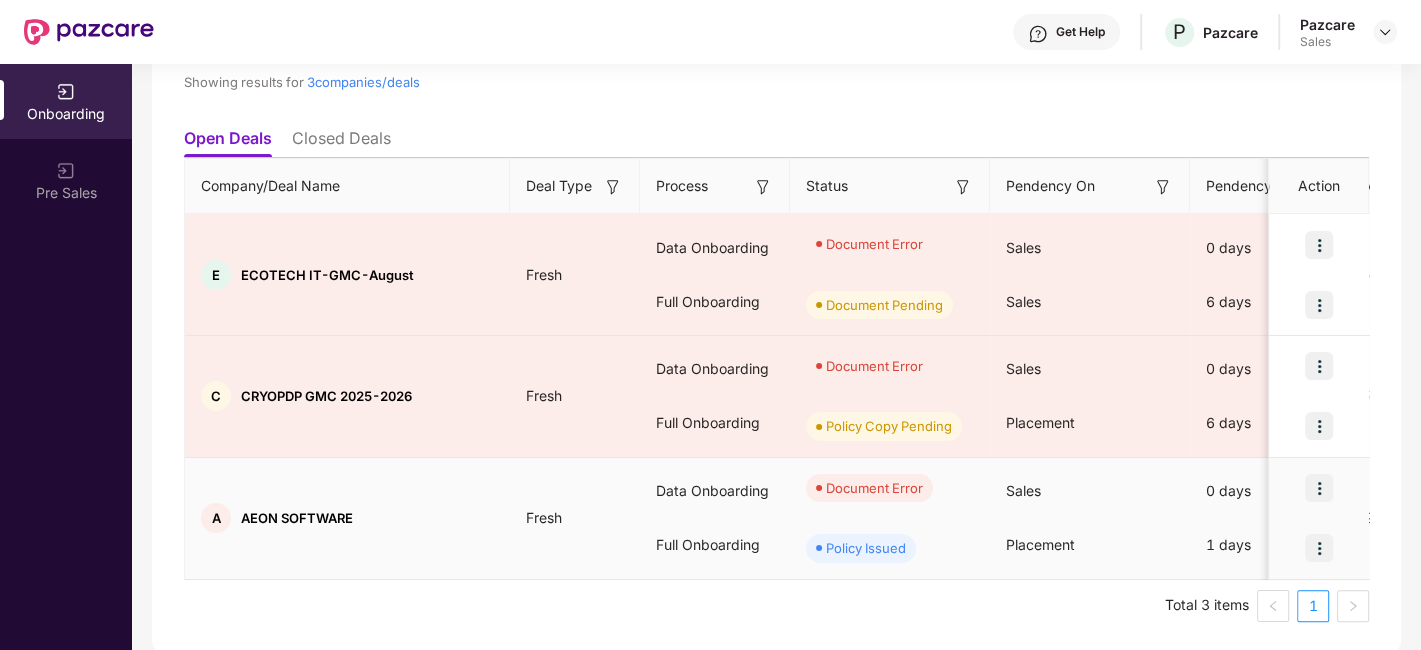 click at bounding box center (1319, 488) 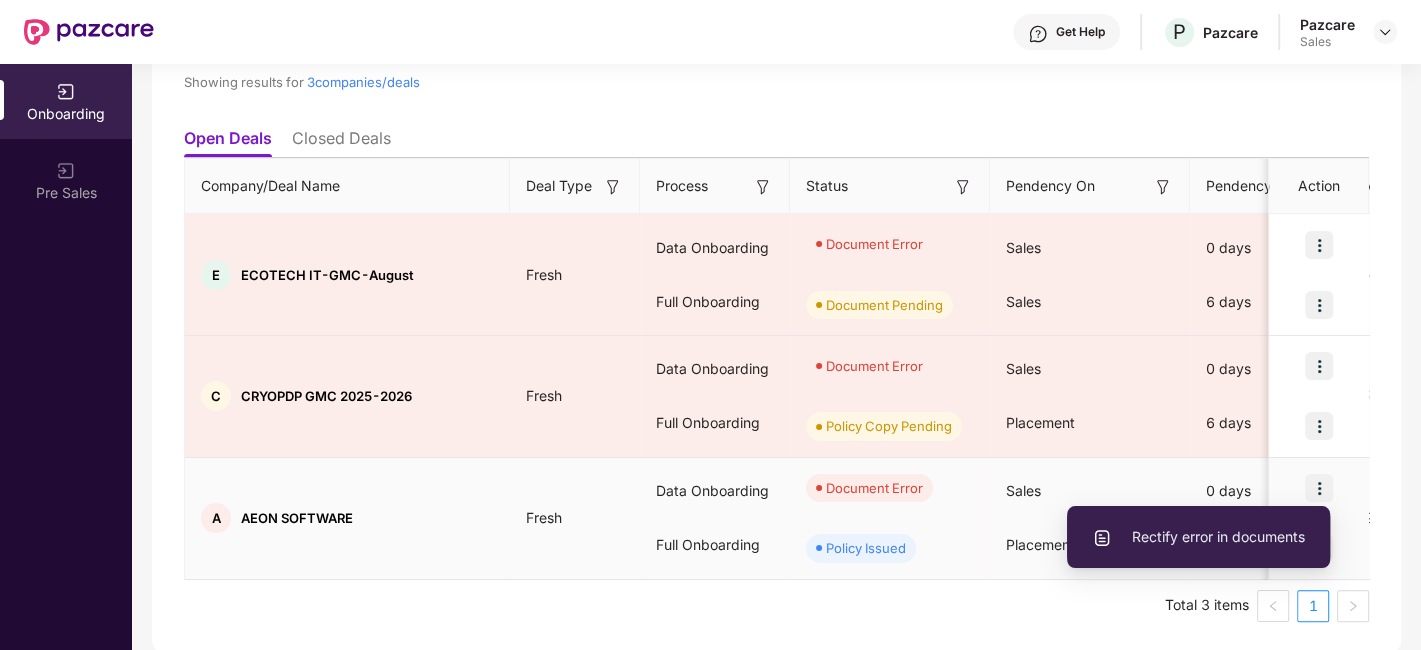 click on "Rectify error in documents" at bounding box center [1198, 537] 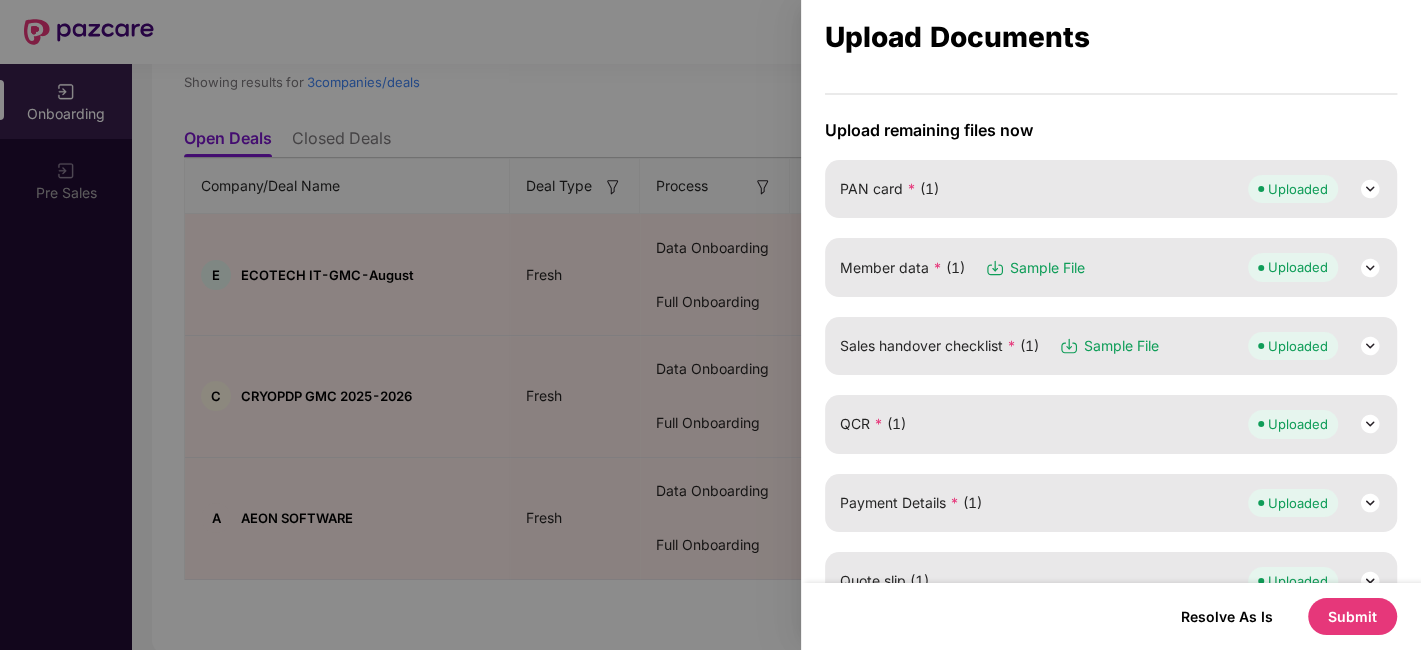 scroll, scrollTop: 222, scrollLeft: 0, axis: vertical 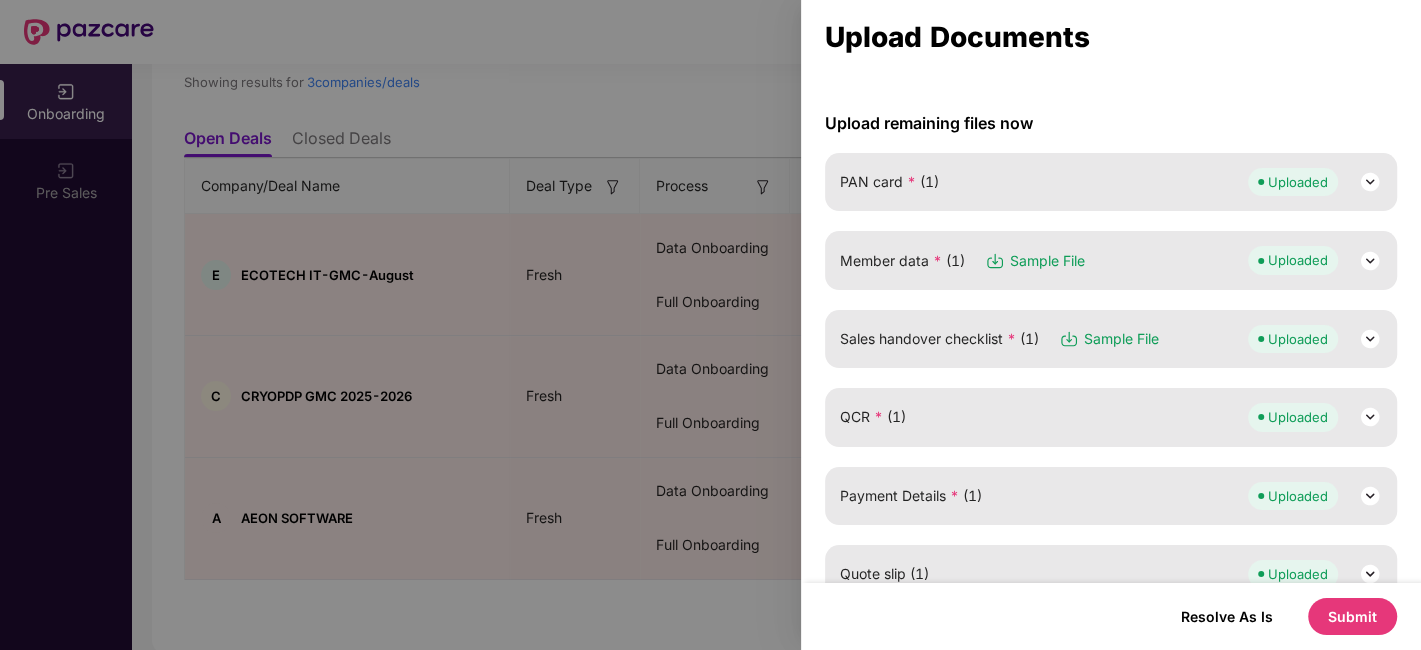 click at bounding box center [1370, 261] 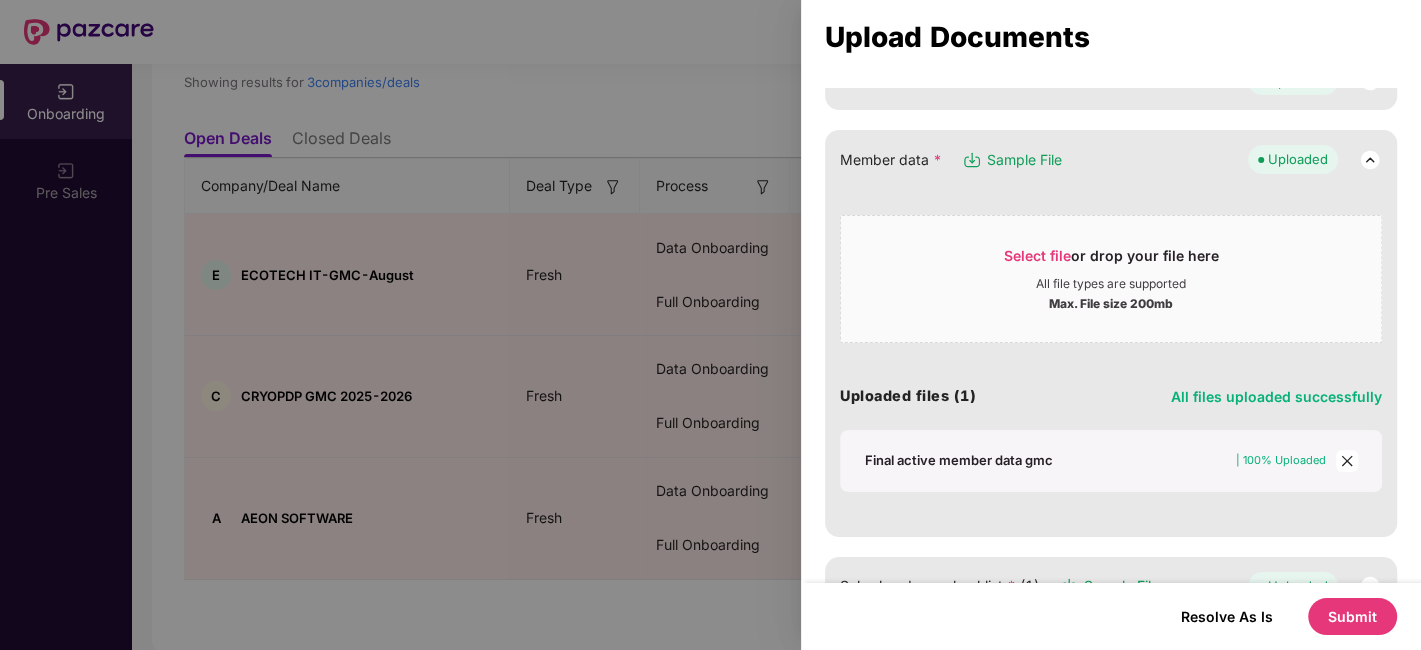 scroll, scrollTop: 333, scrollLeft: 0, axis: vertical 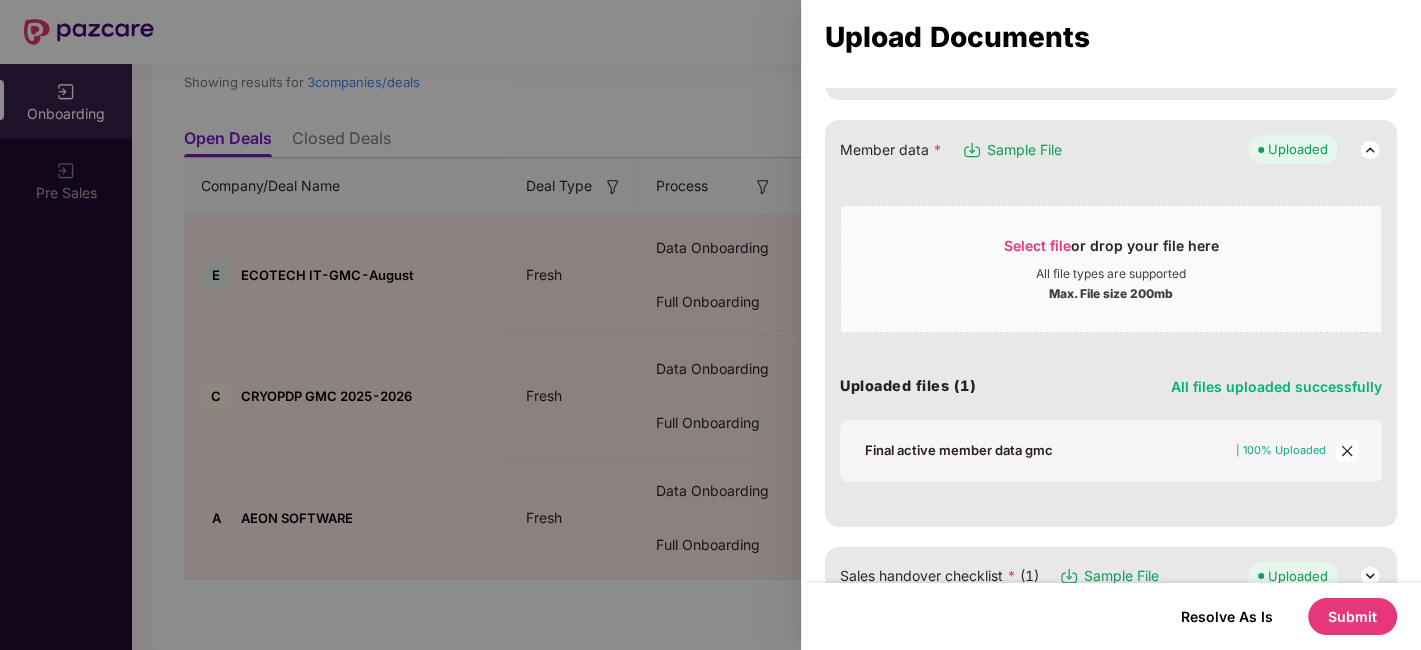 click on "Final active member data gmc" at bounding box center [959, 450] 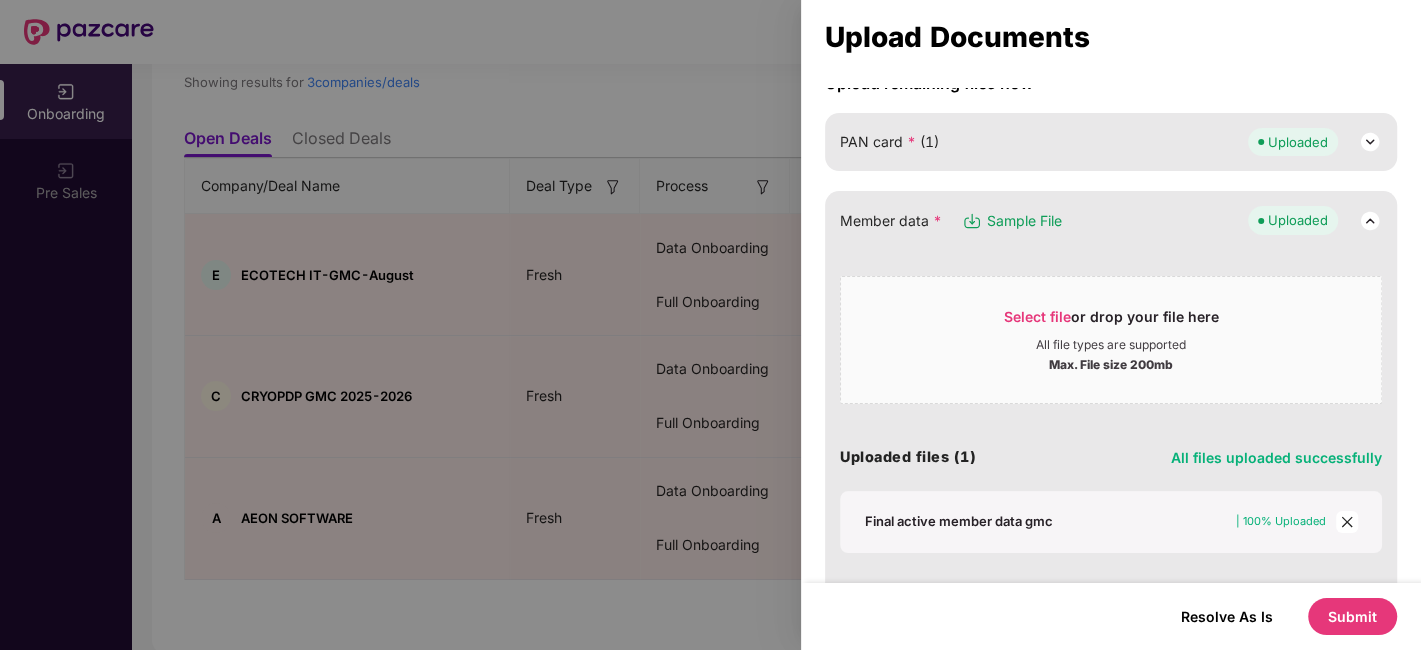 scroll, scrollTop: 333, scrollLeft: 0, axis: vertical 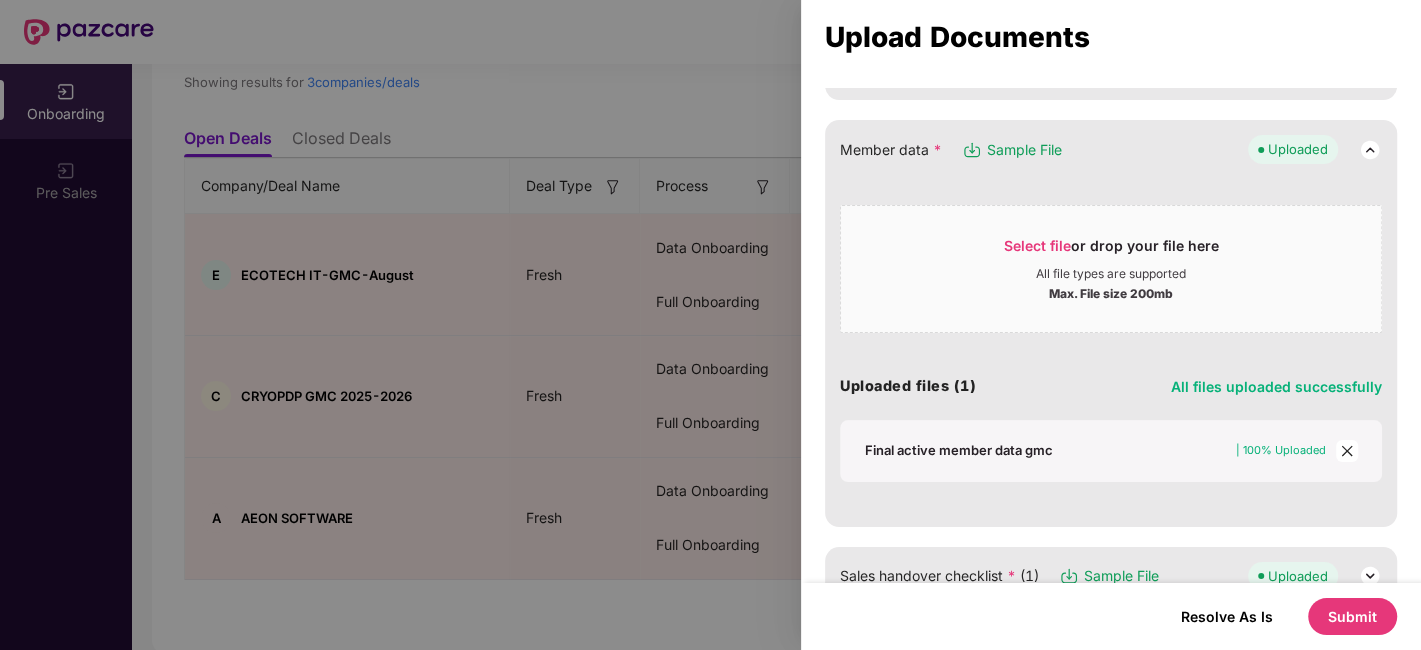 click 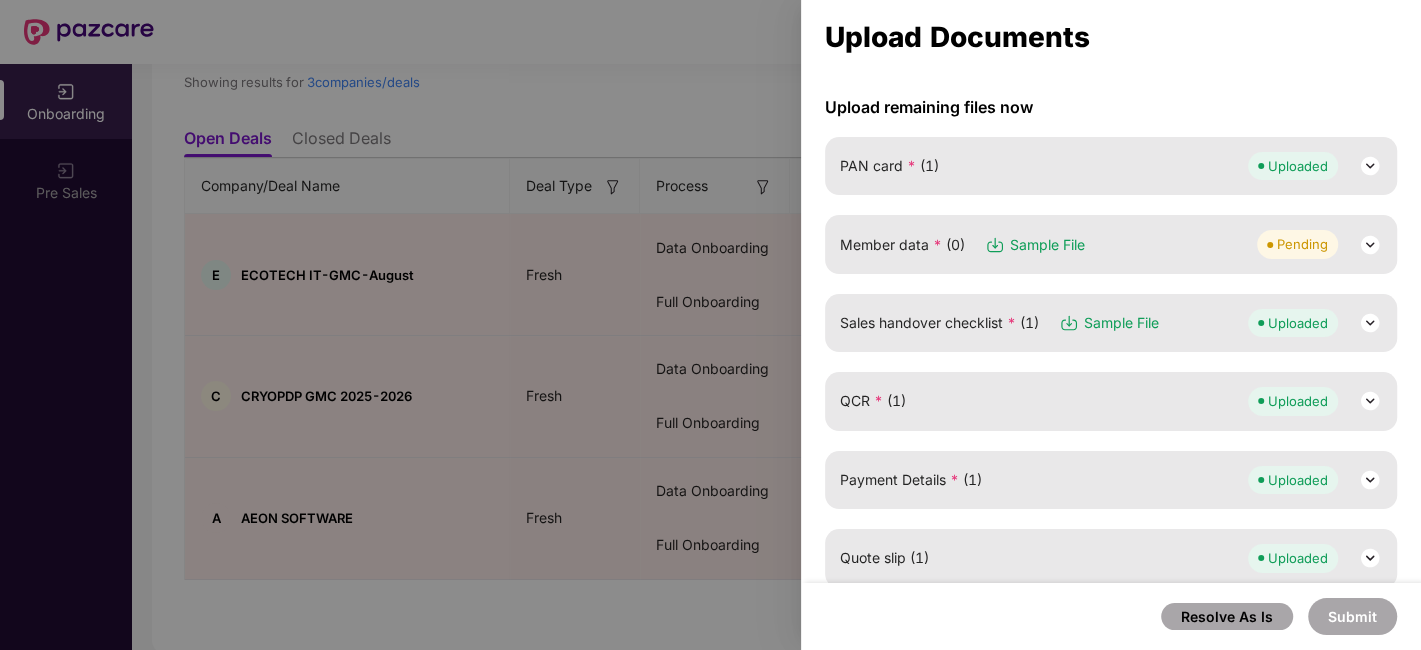 scroll, scrollTop: 111, scrollLeft: 0, axis: vertical 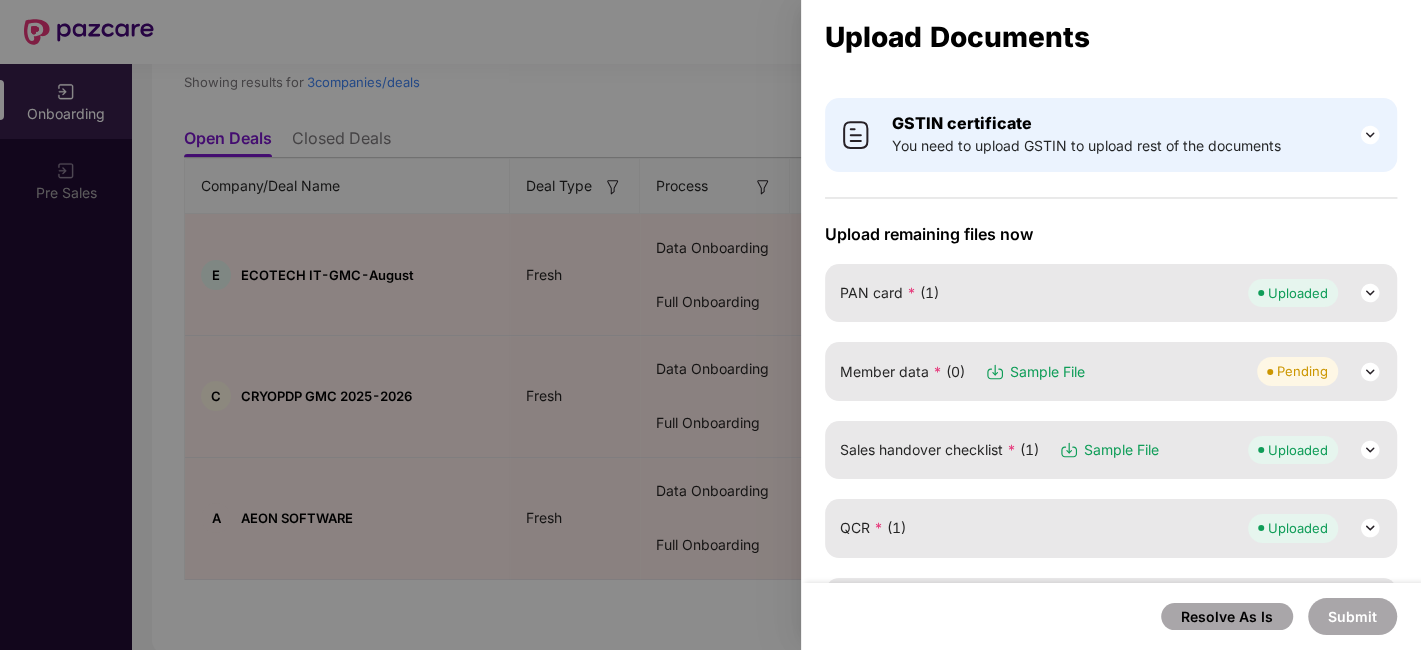 click at bounding box center (1370, 372) 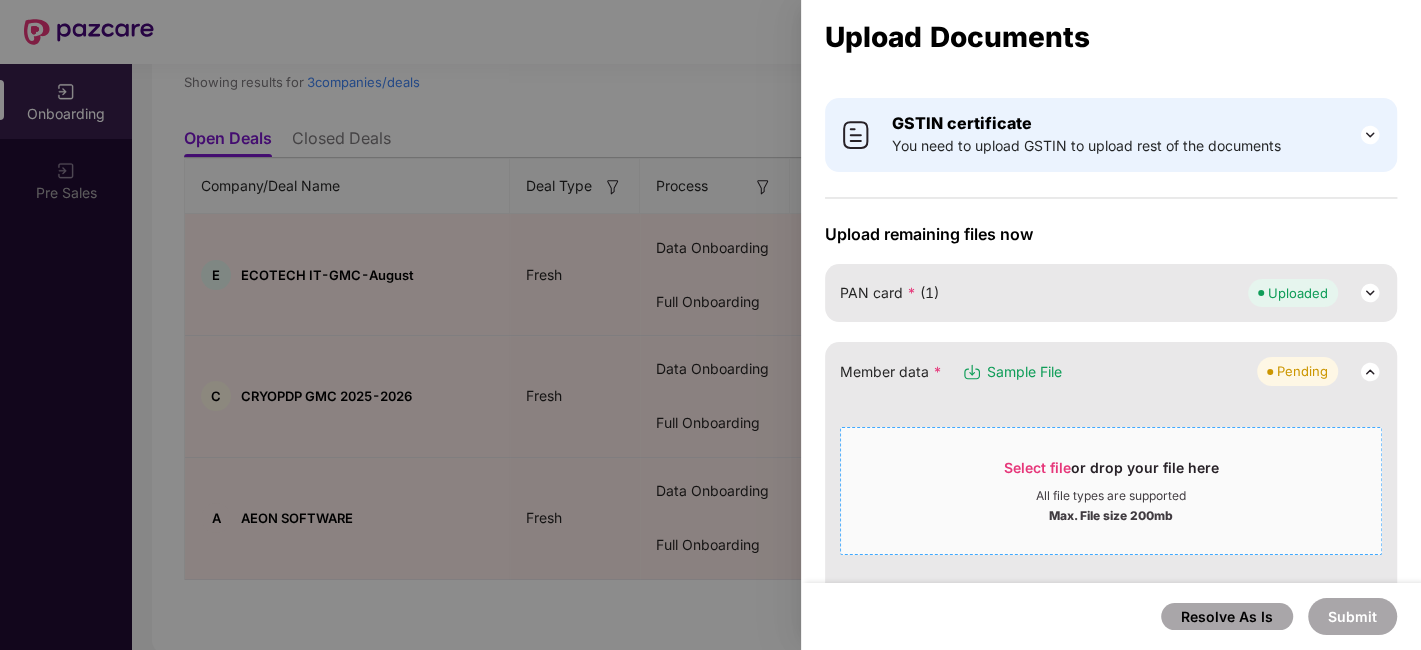 click on "Select file" at bounding box center [1037, 467] 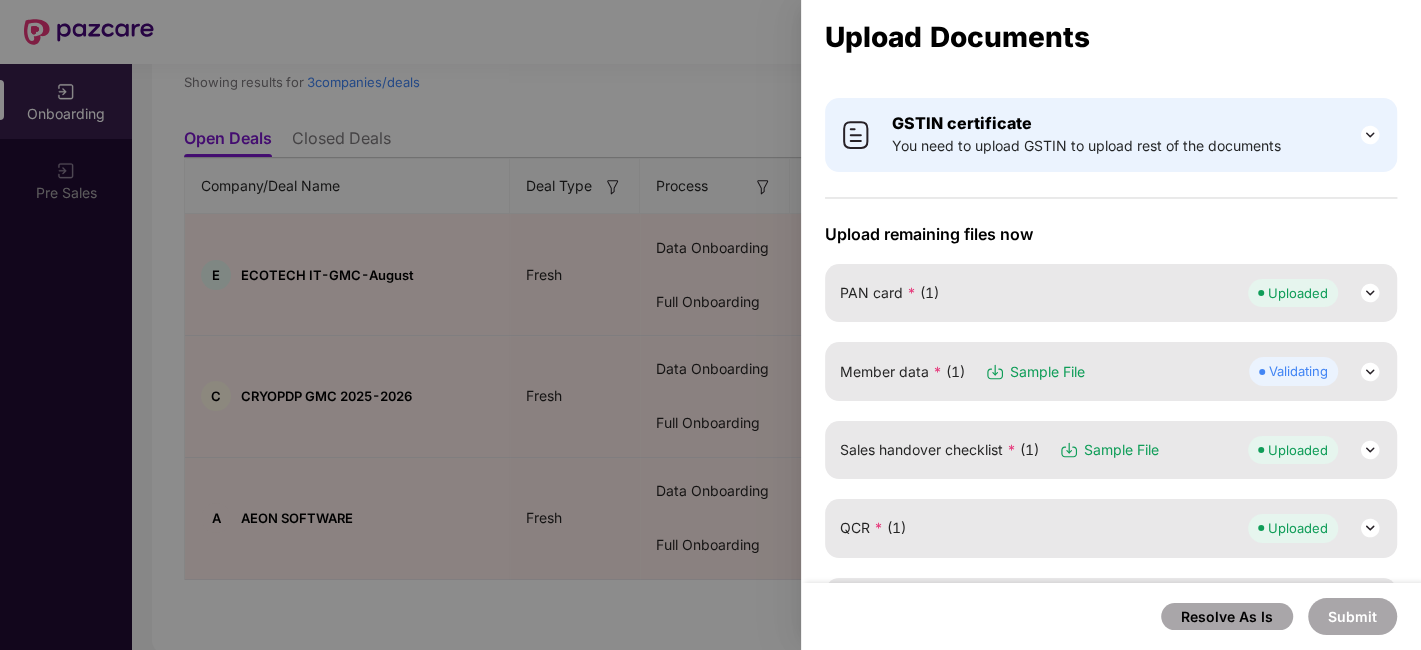 scroll, scrollTop: 0, scrollLeft: 0, axis: both 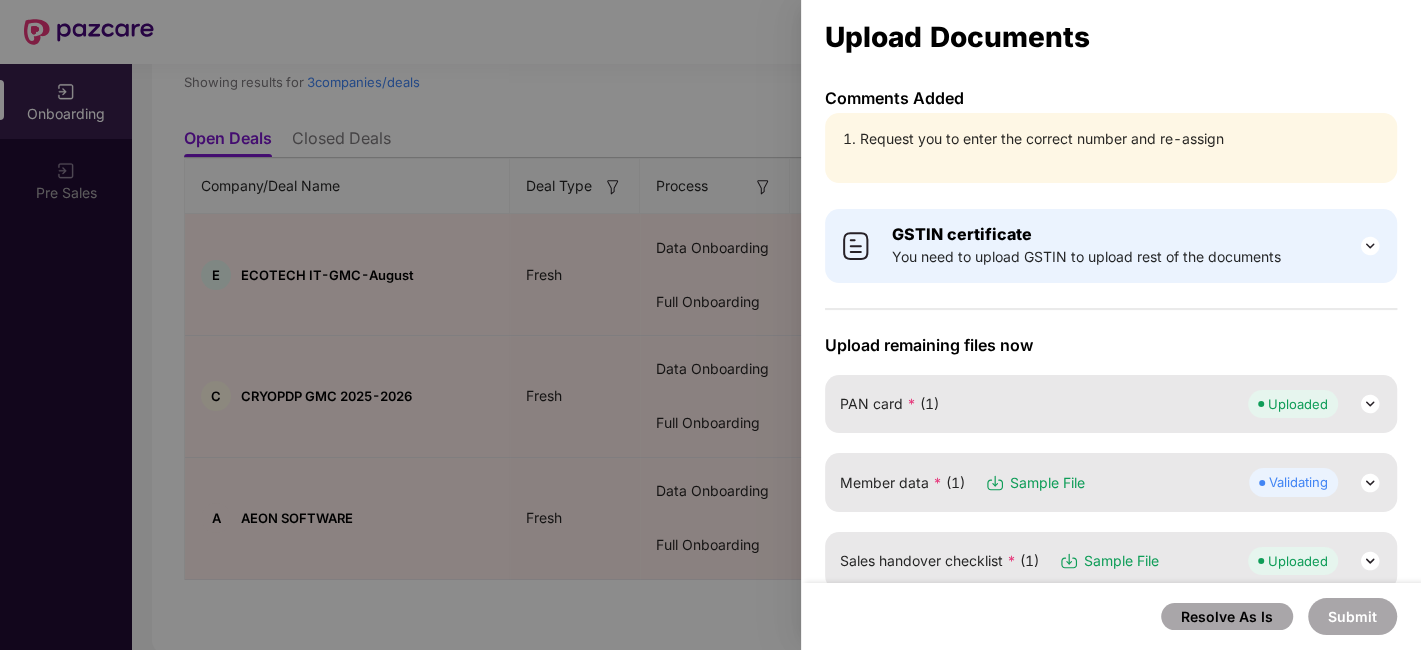 click at bounding box center (710, 325) 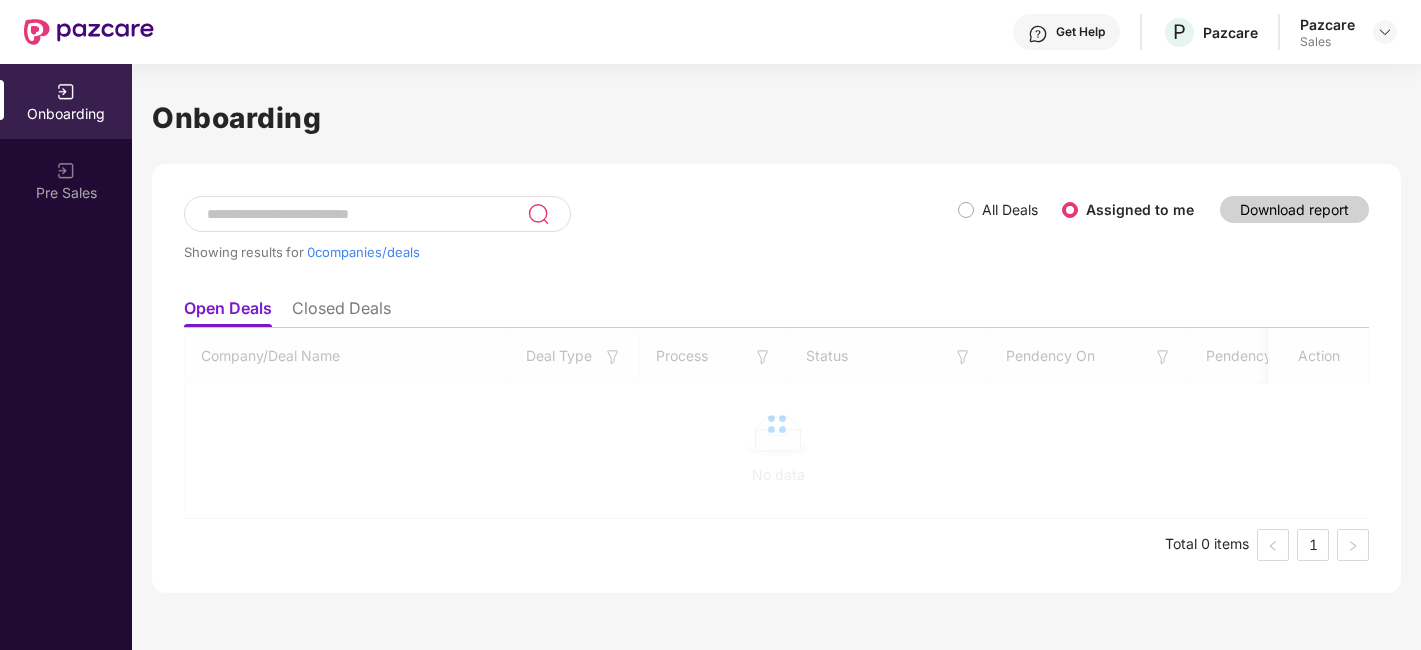 scroll, scrollTop: 0, scrollLeft: 0, axis: both 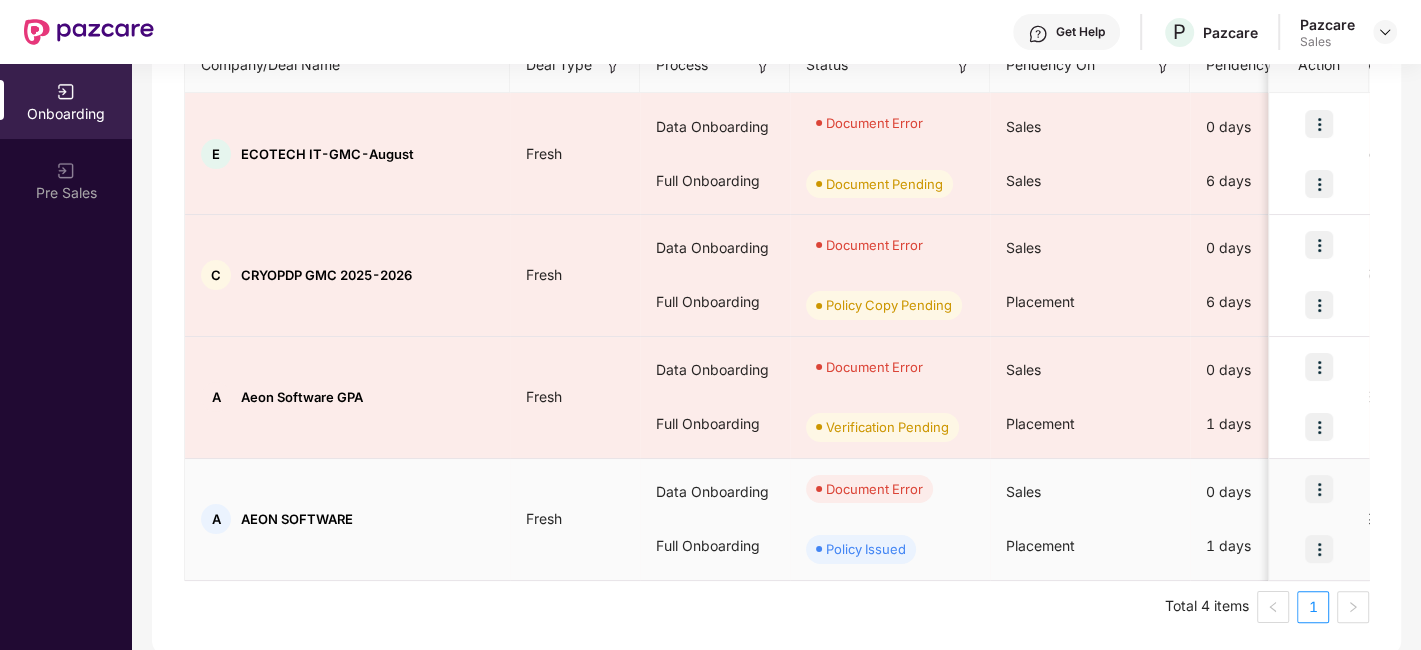 click at bounding box center [1319, 489] 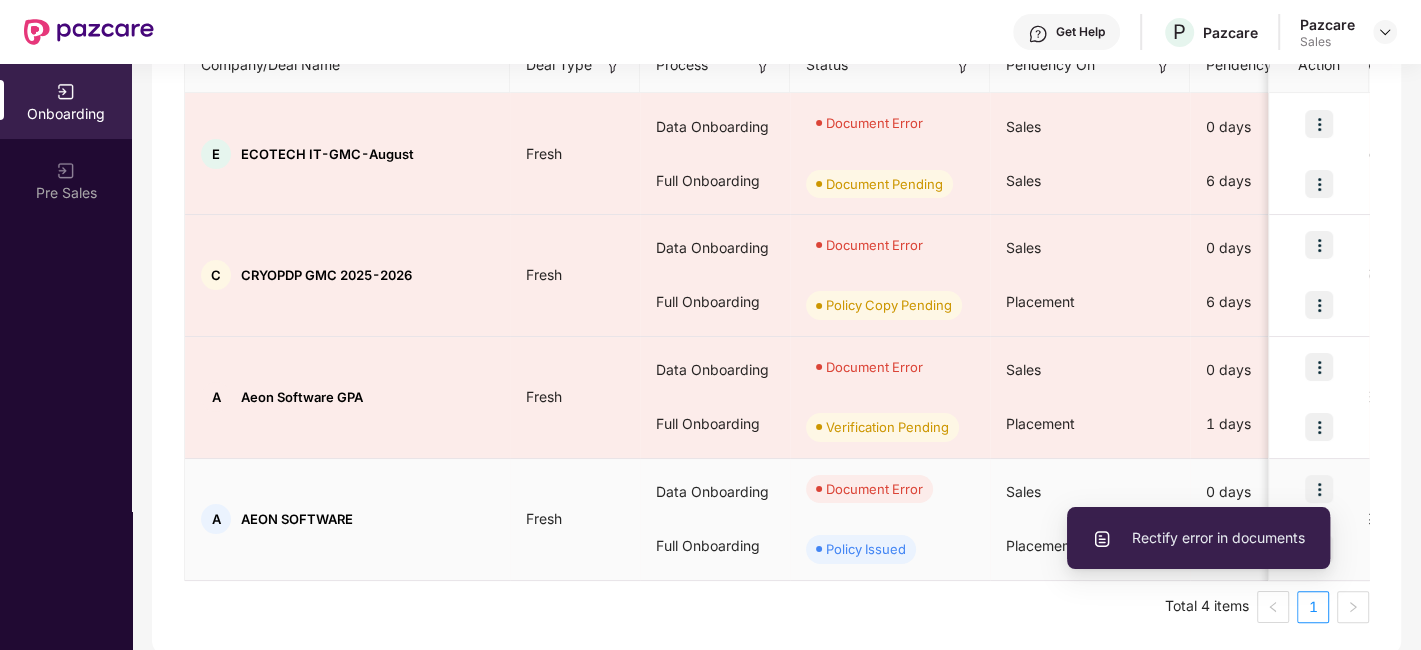 click on "Rectify error in documents" at bounding box center (1198, 538) 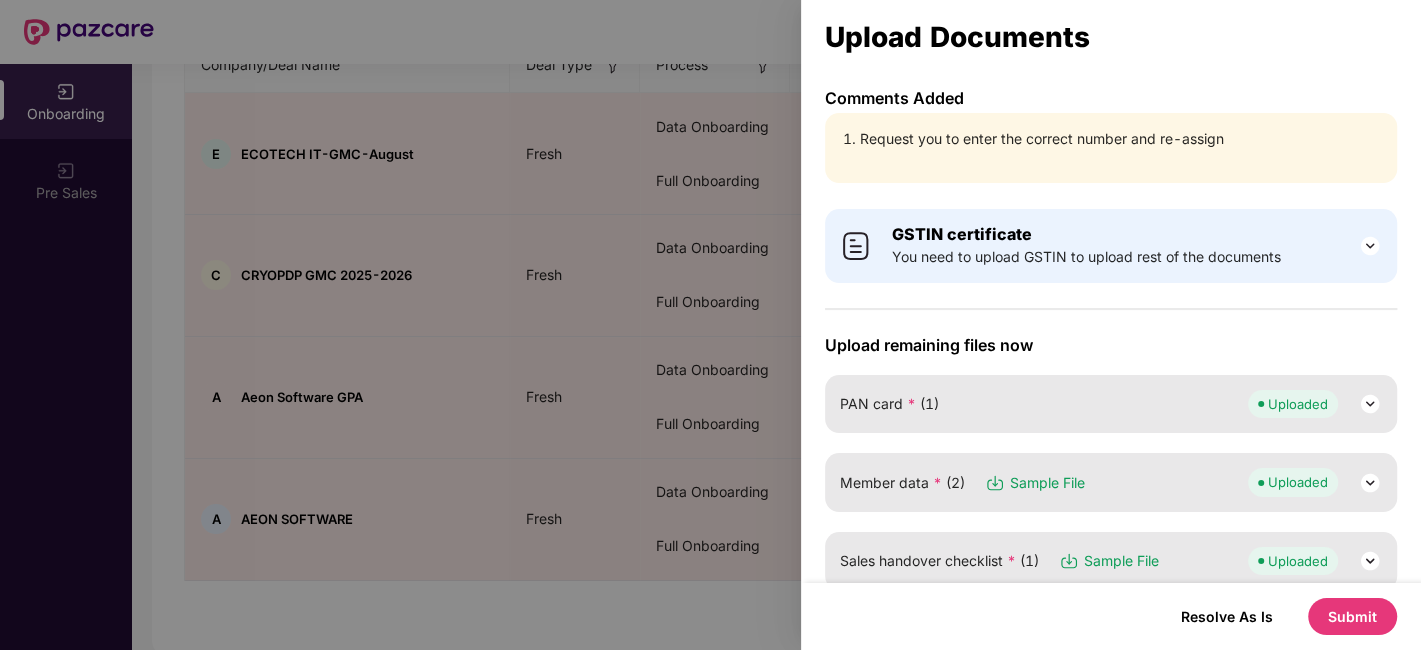 scroll, scrollTop: 111, scrollLeft: 0, axis: vertical 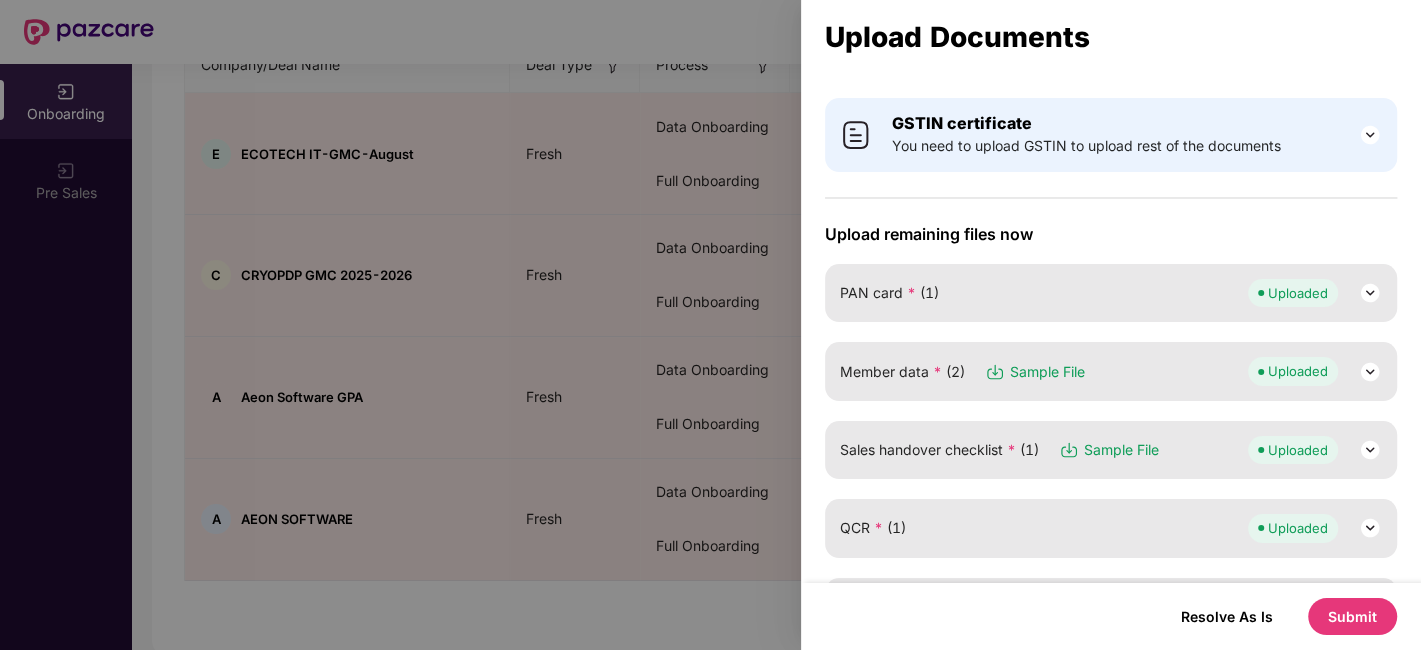click at bounding box center [1370, 372] 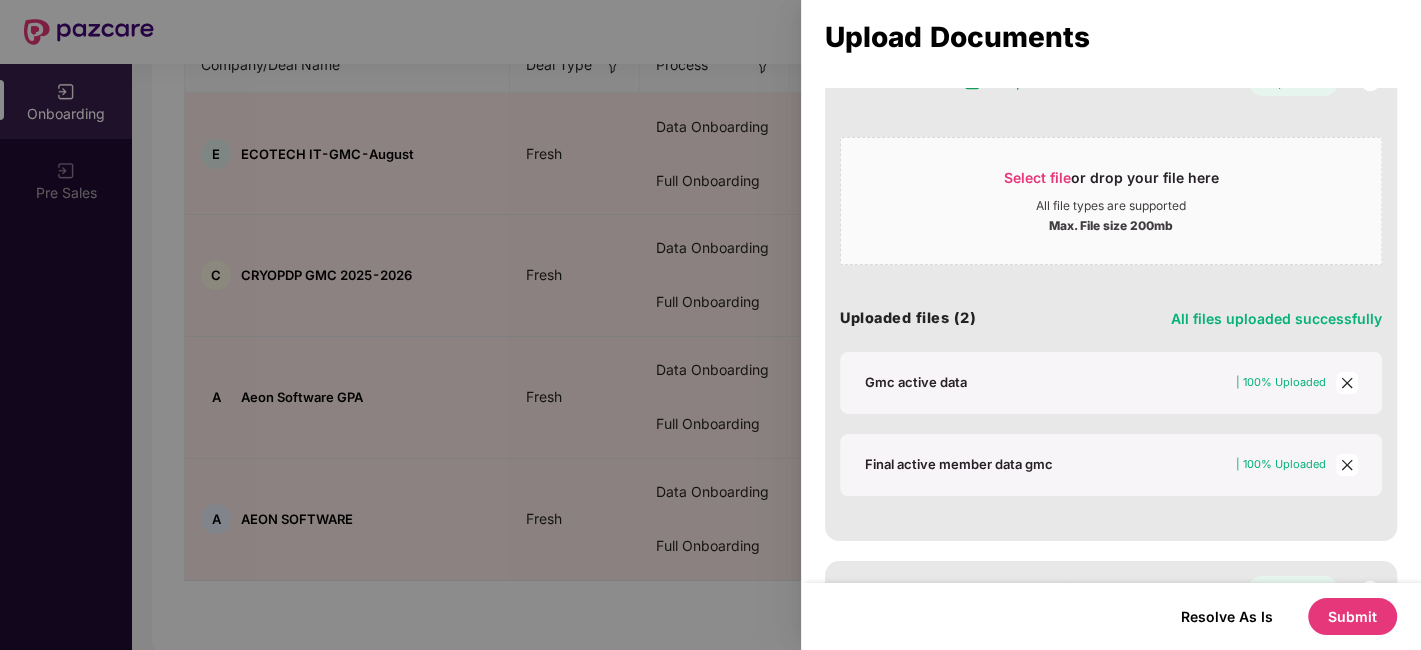 scroll, scrollTop: 444, scrollLeft: 0, axis: vertical 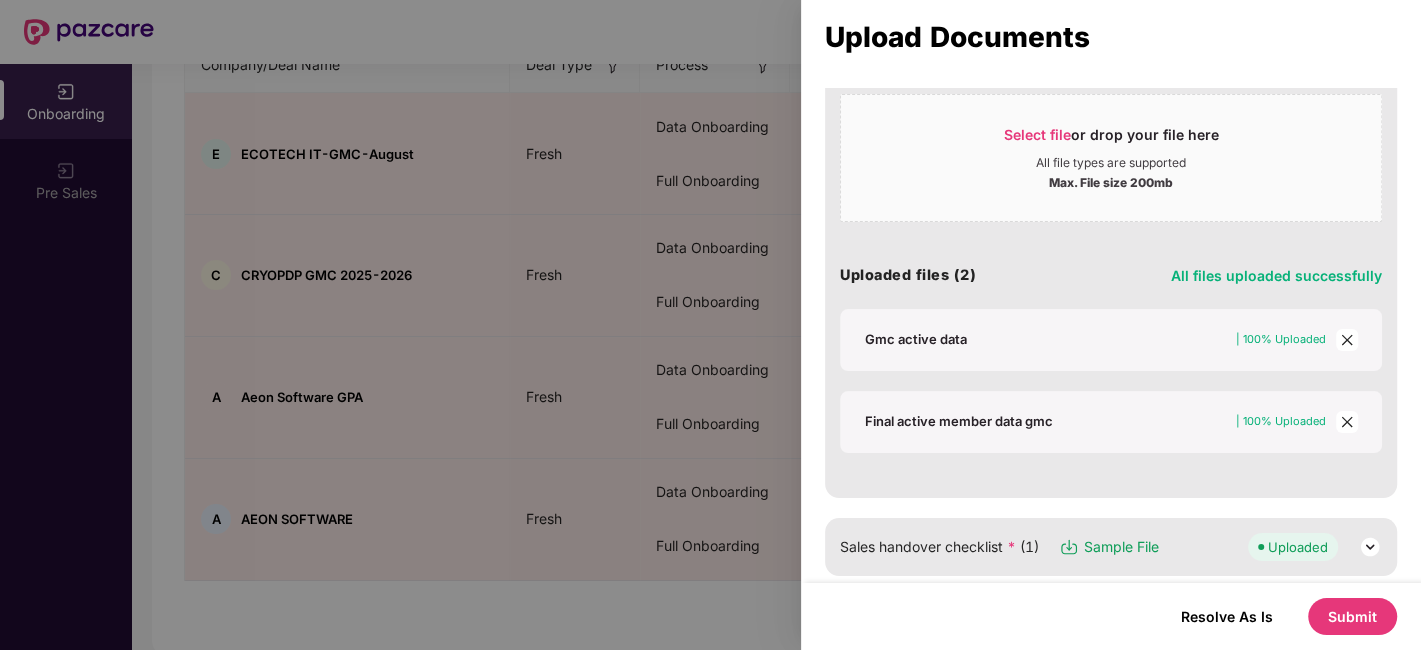 click 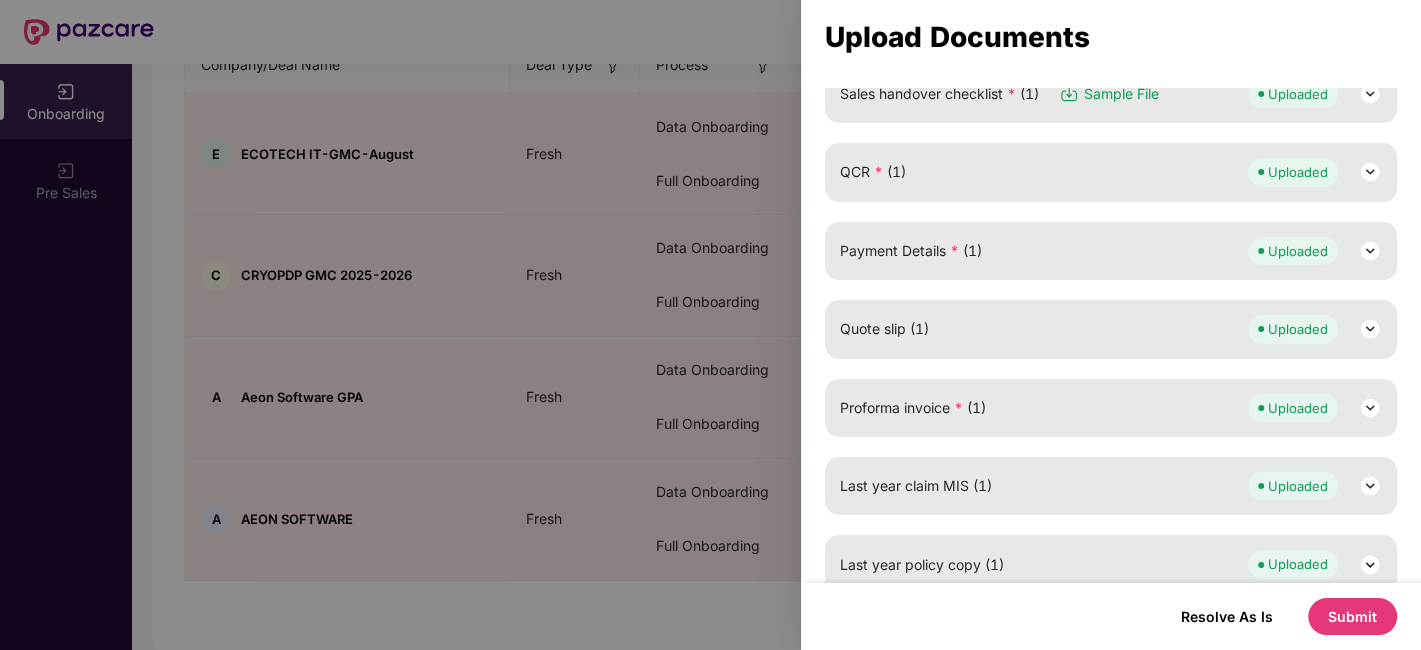scroll, scrollTop: 485, scrollLeft: 0, axis: vertical 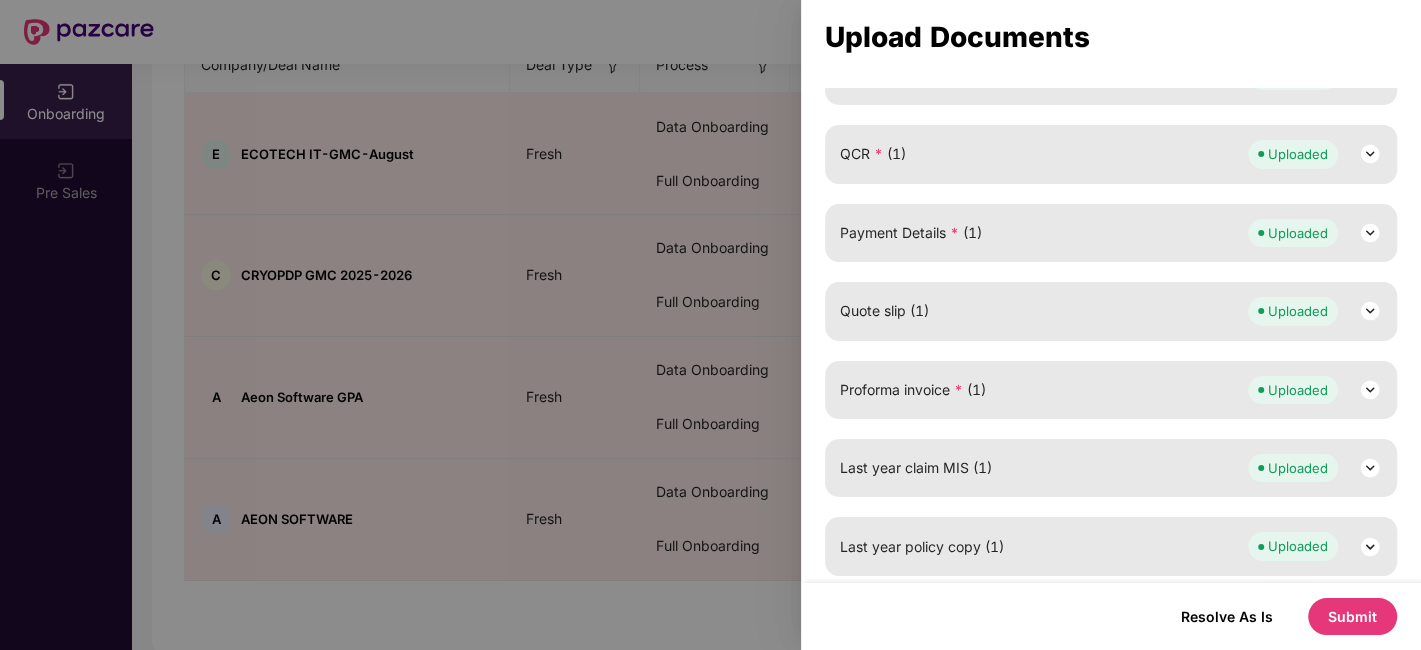 click on "Submit" at bounding box center [1352, 616] 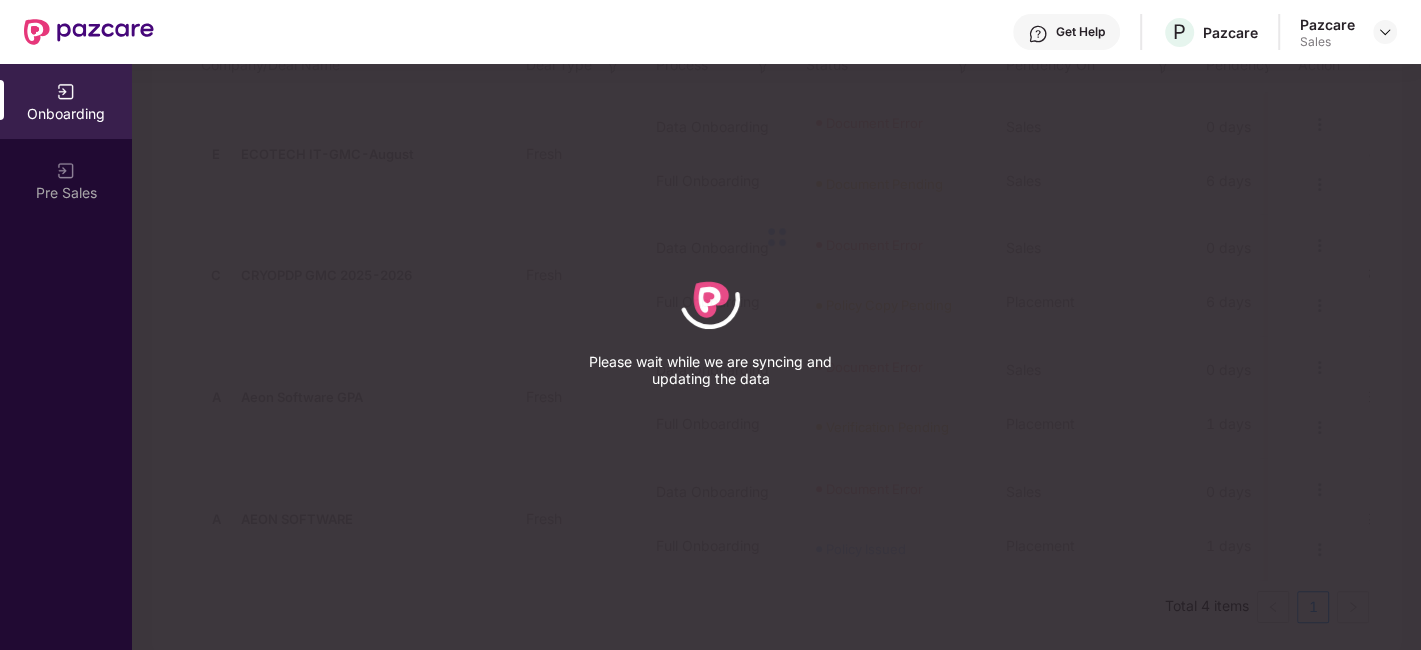 scroll, scrollTop: 170, scrollLeft: 0, axis: vertical 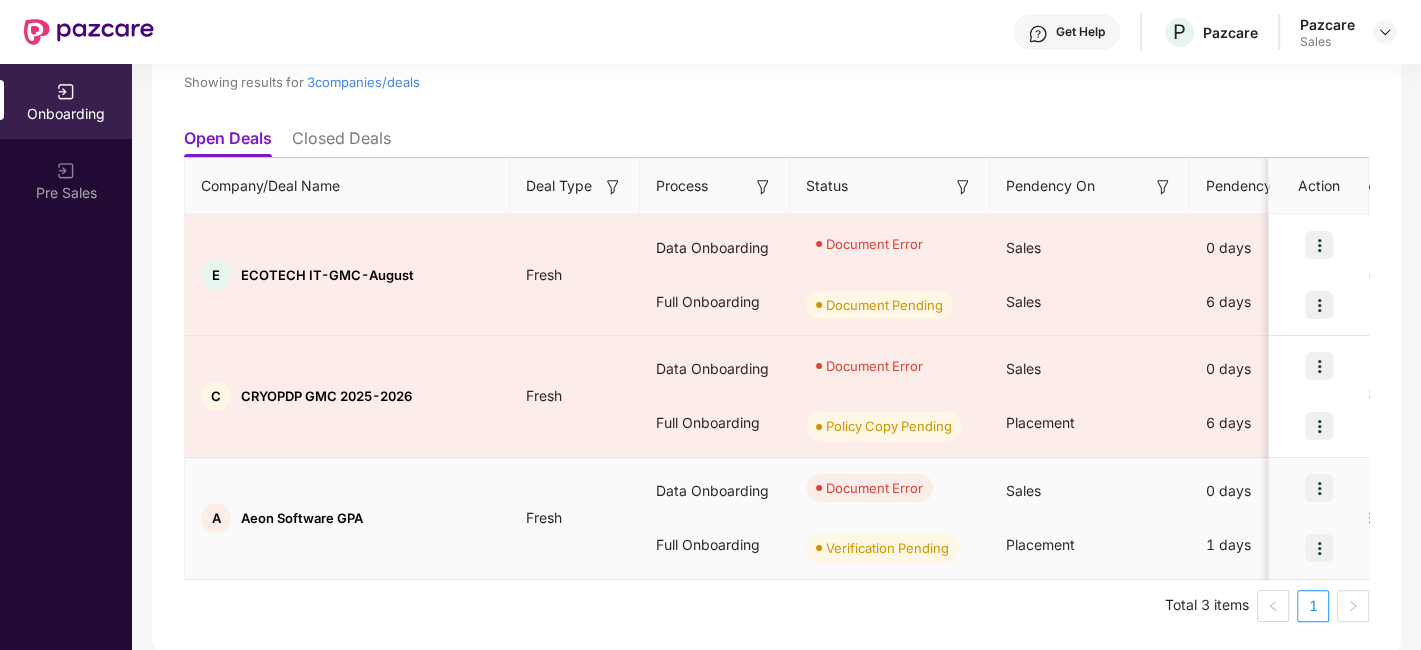 click at bounding box center [1319, 488] 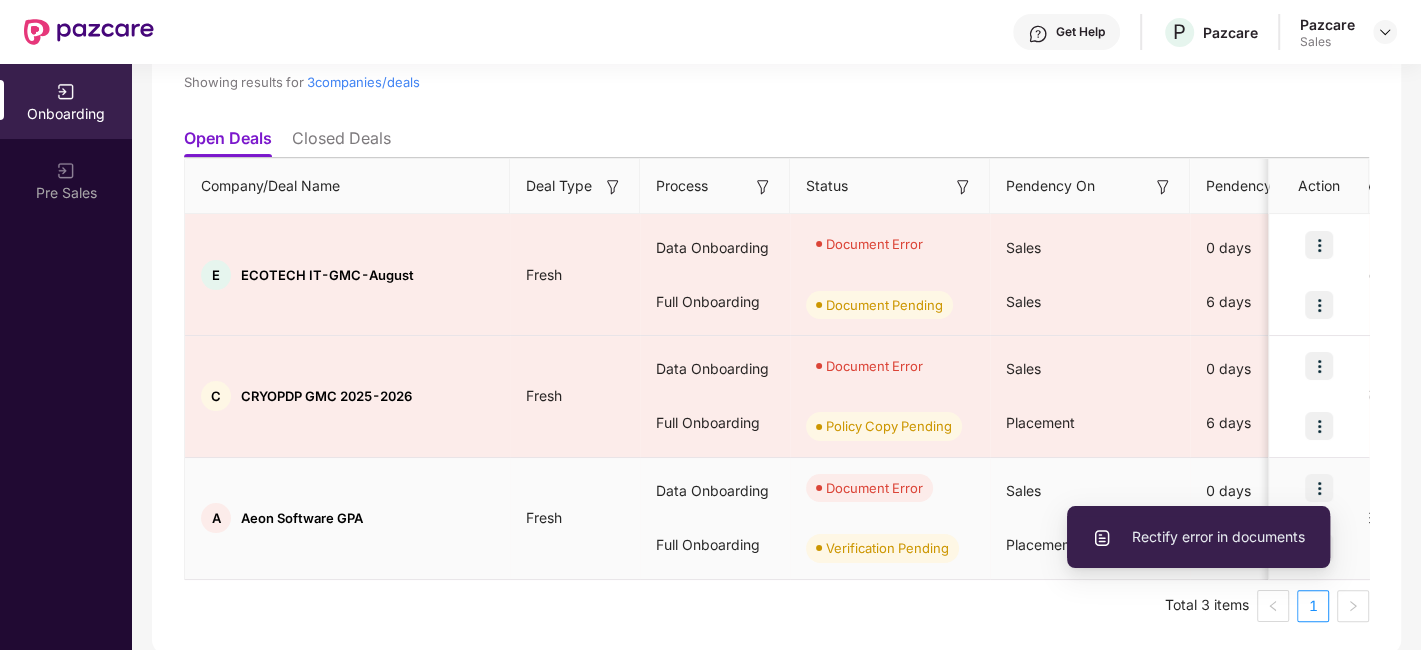 click on "Rectify error in documents" at bounding box center [1198, 537] 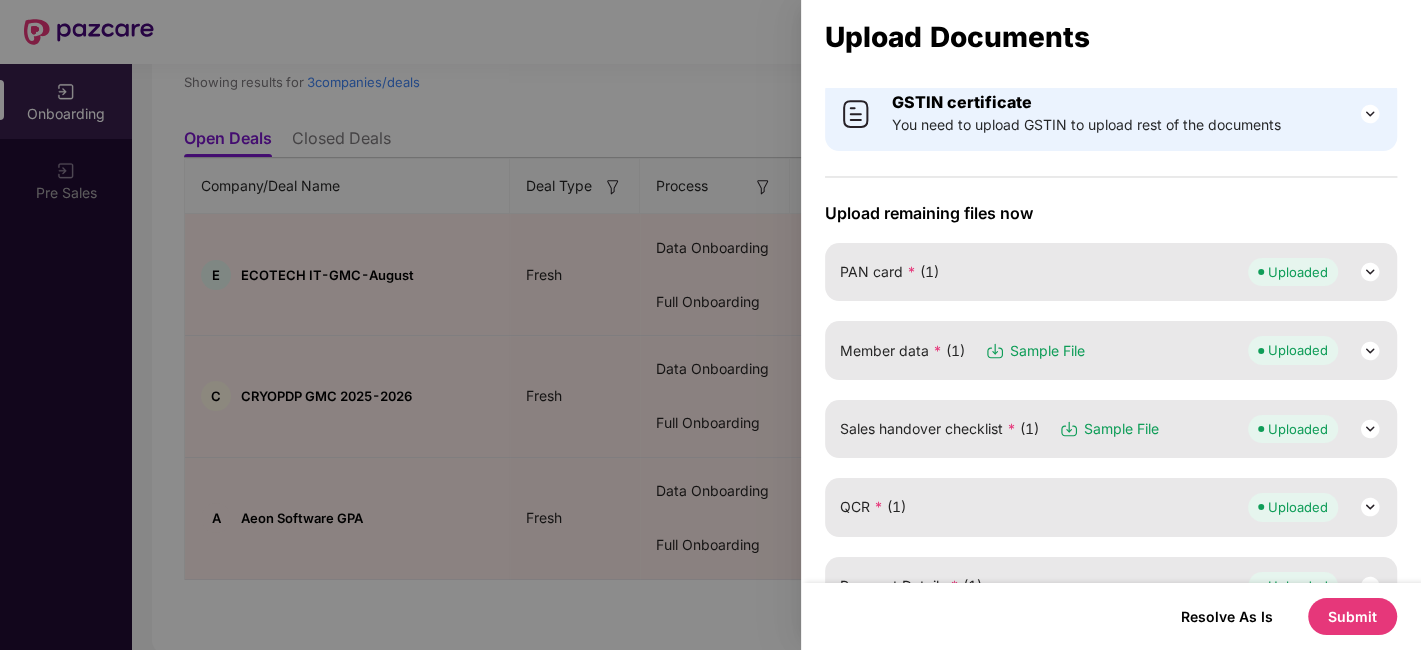 scroll, scrollTop: 222, scrollLeft: 0, axis: vertical 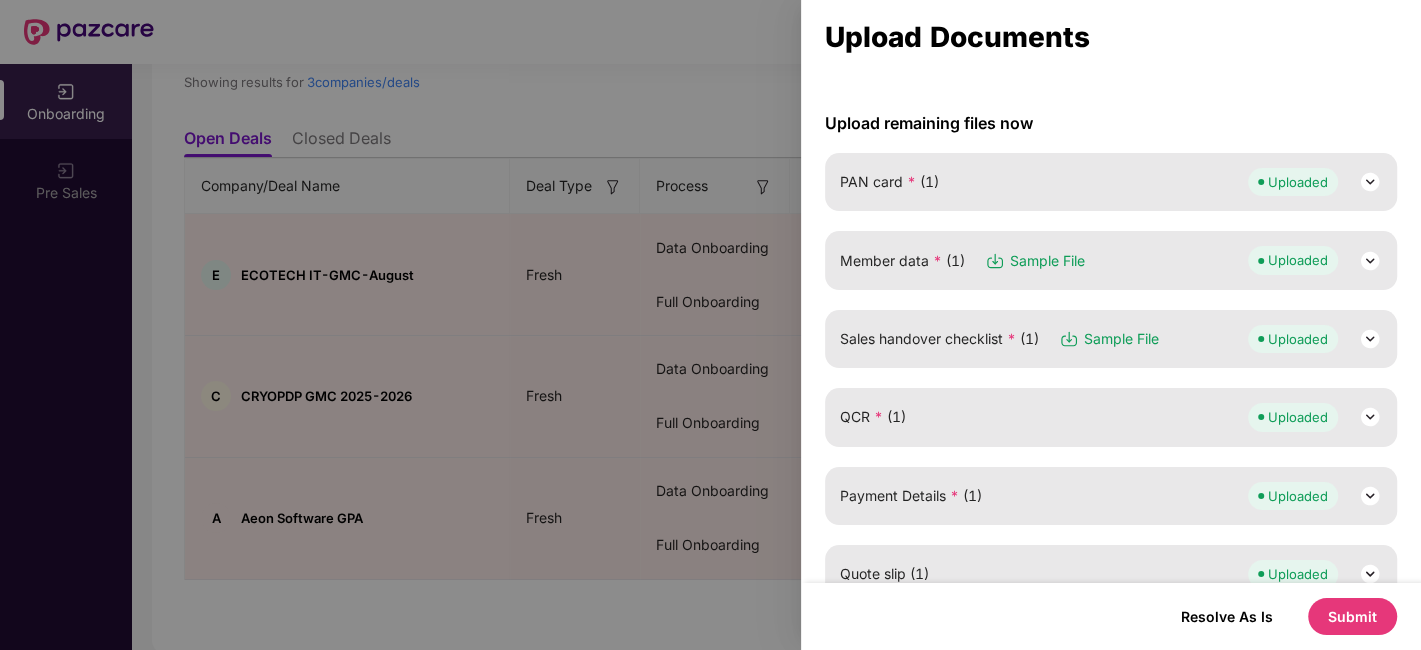 click at bounding box center (1370, 261) 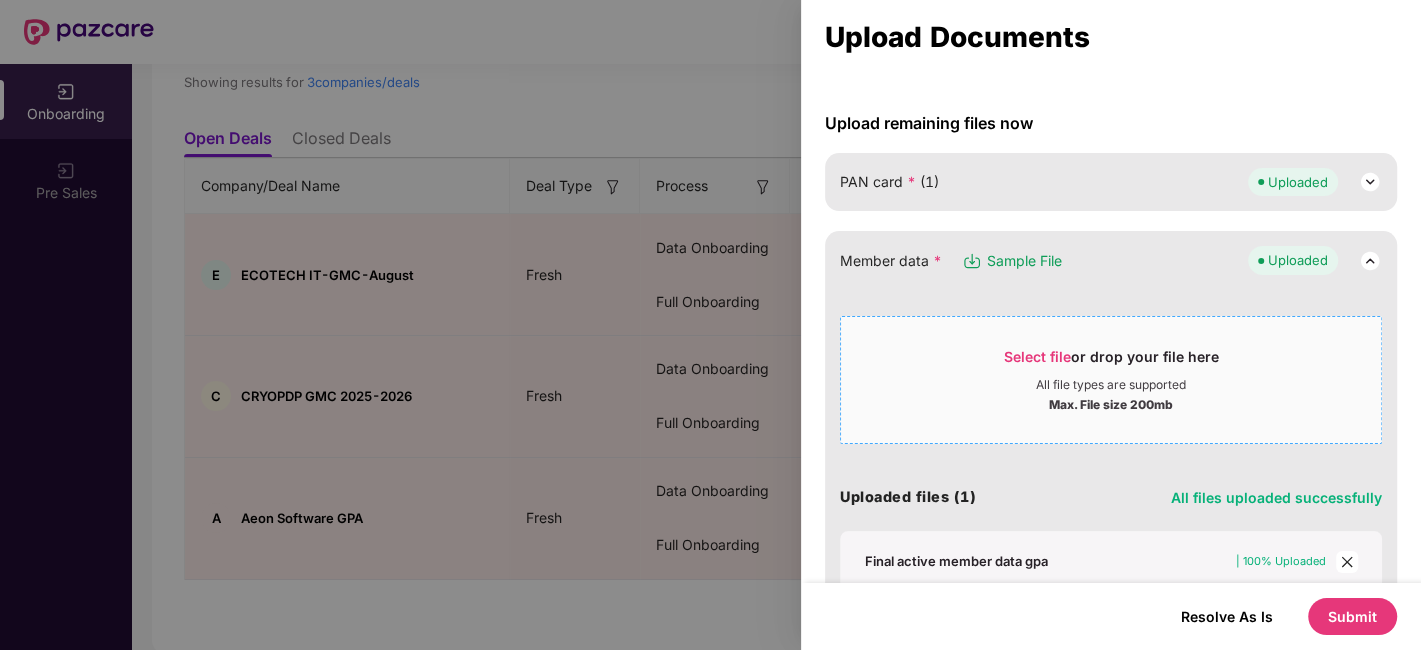 click on "Select file" at bounding box center [1037, 356] 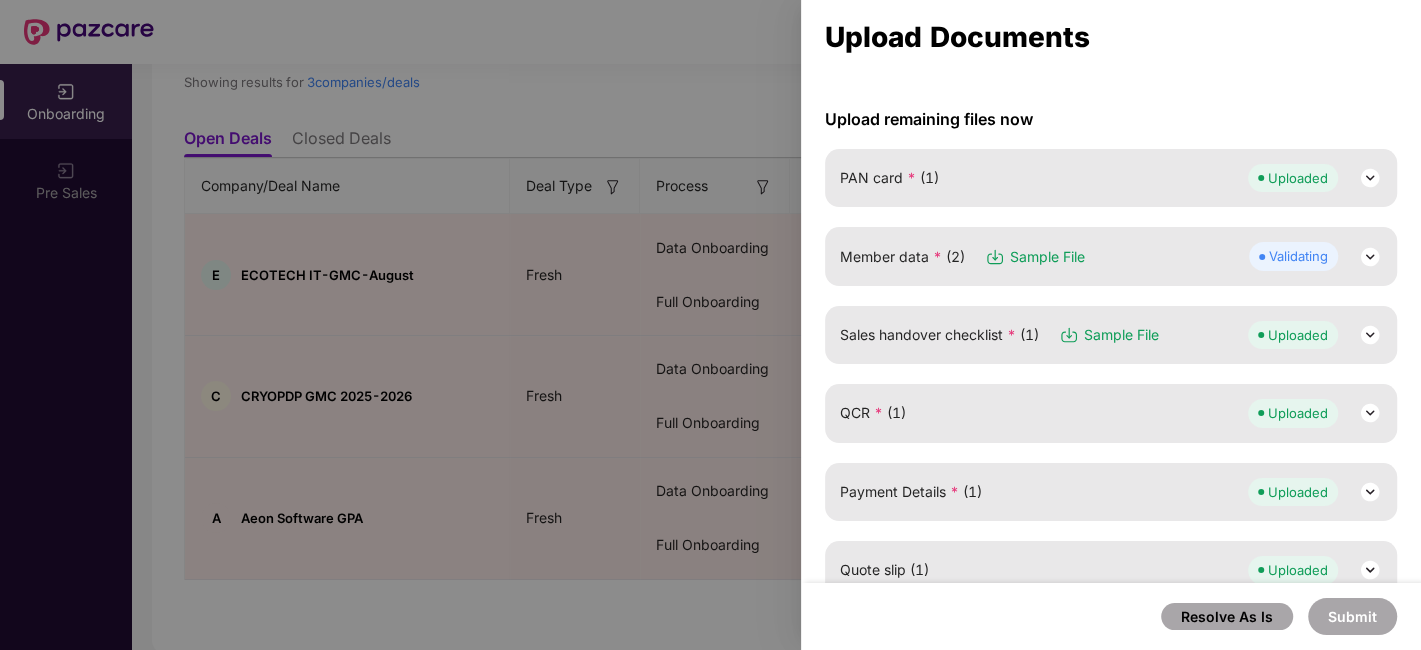 scroll, scrollTop: 222, scrollLeft: 0, axis: vertical 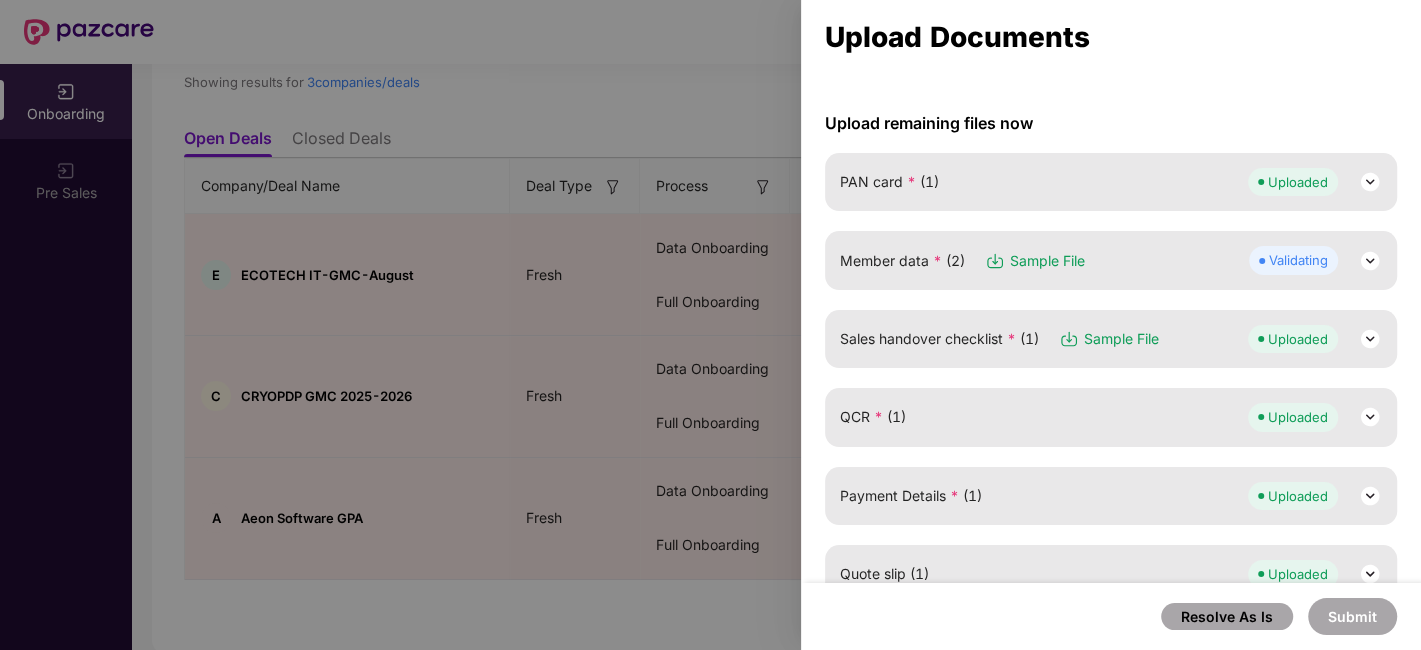 click at bounding box center (1370, 261) 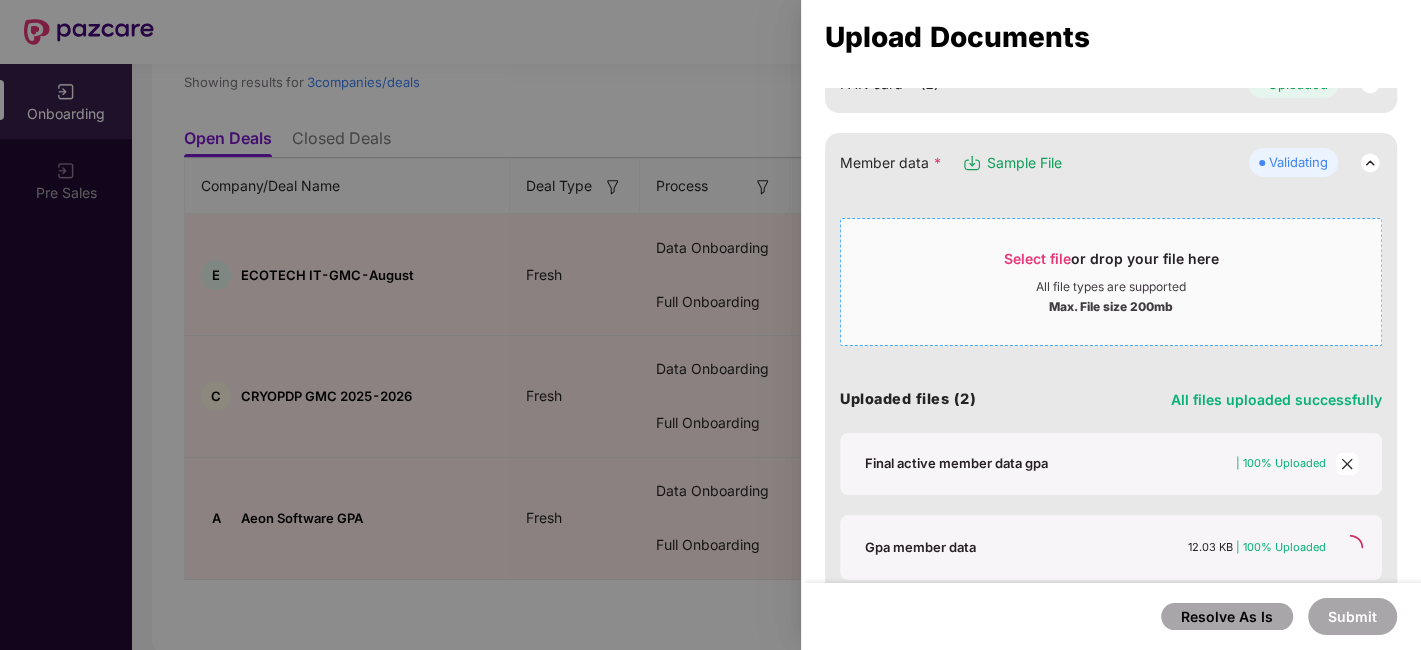 scroll, scrollTop: 444, scrollLeft: 0, axis: vertical 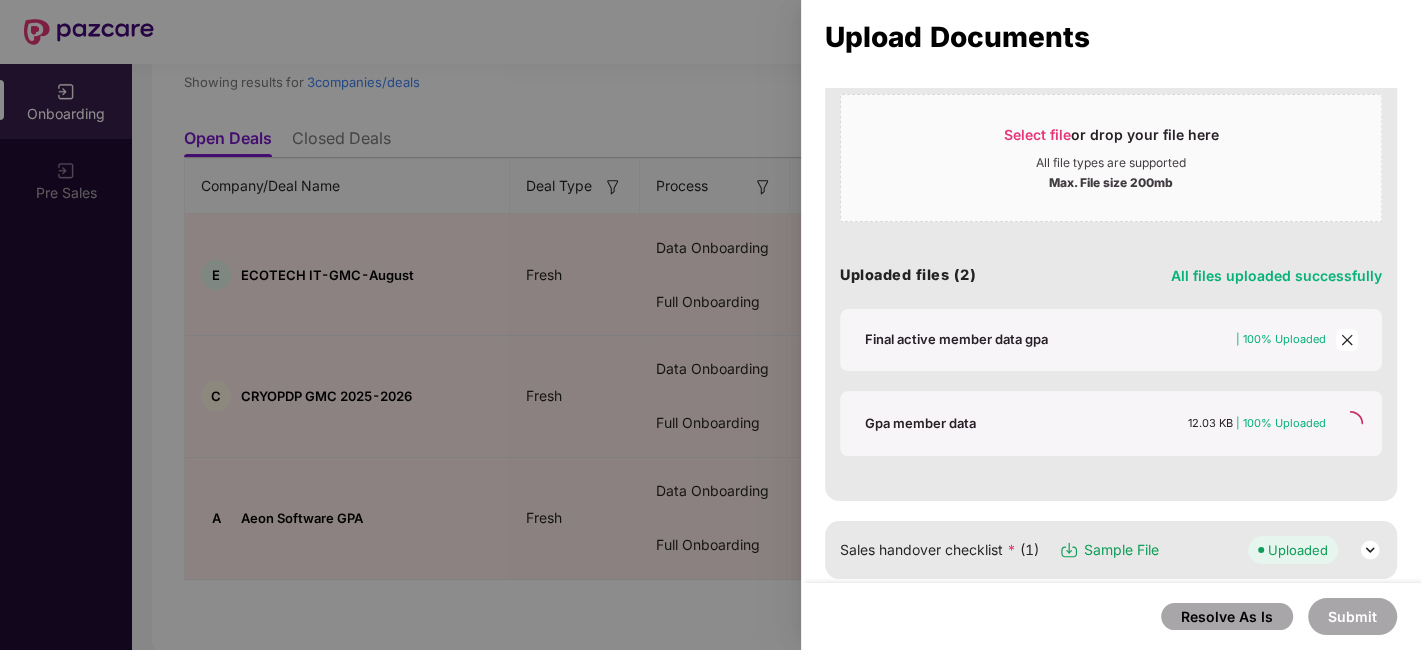 click at bounding box center [710, 325] 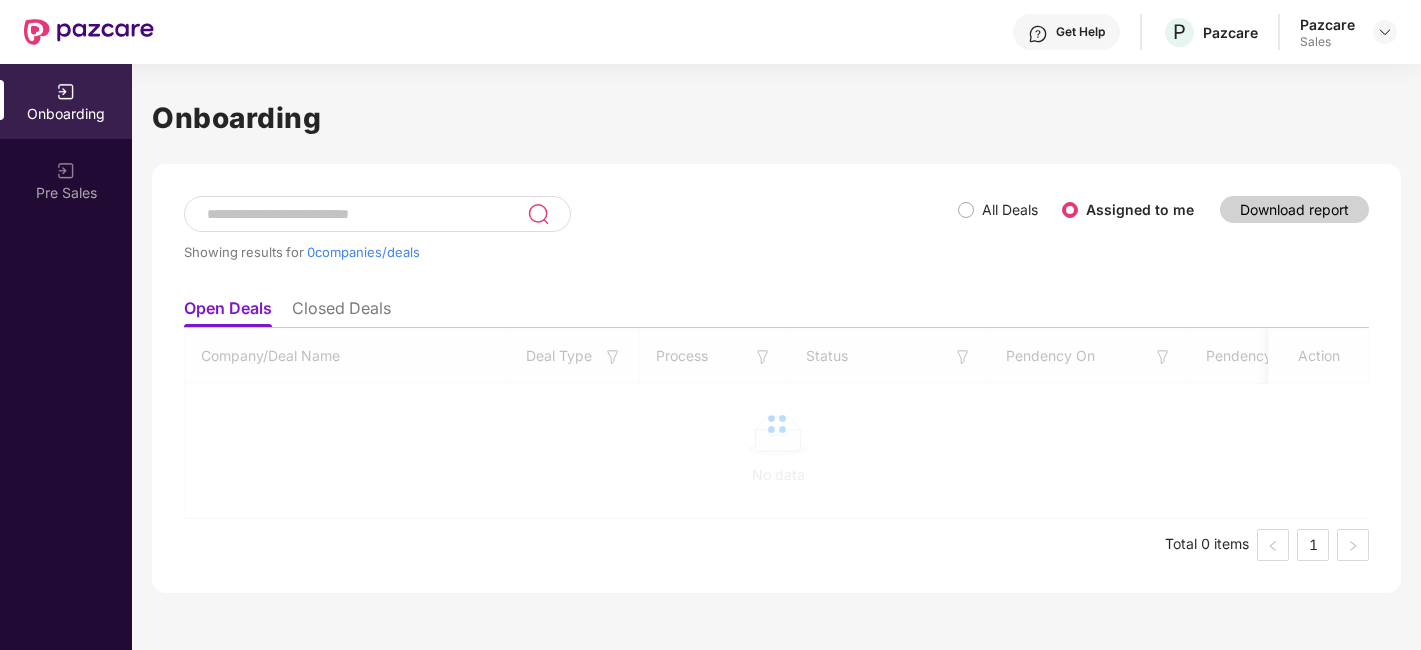 scroll, scrollTop: 0, scrollLeft: 0, axis: both 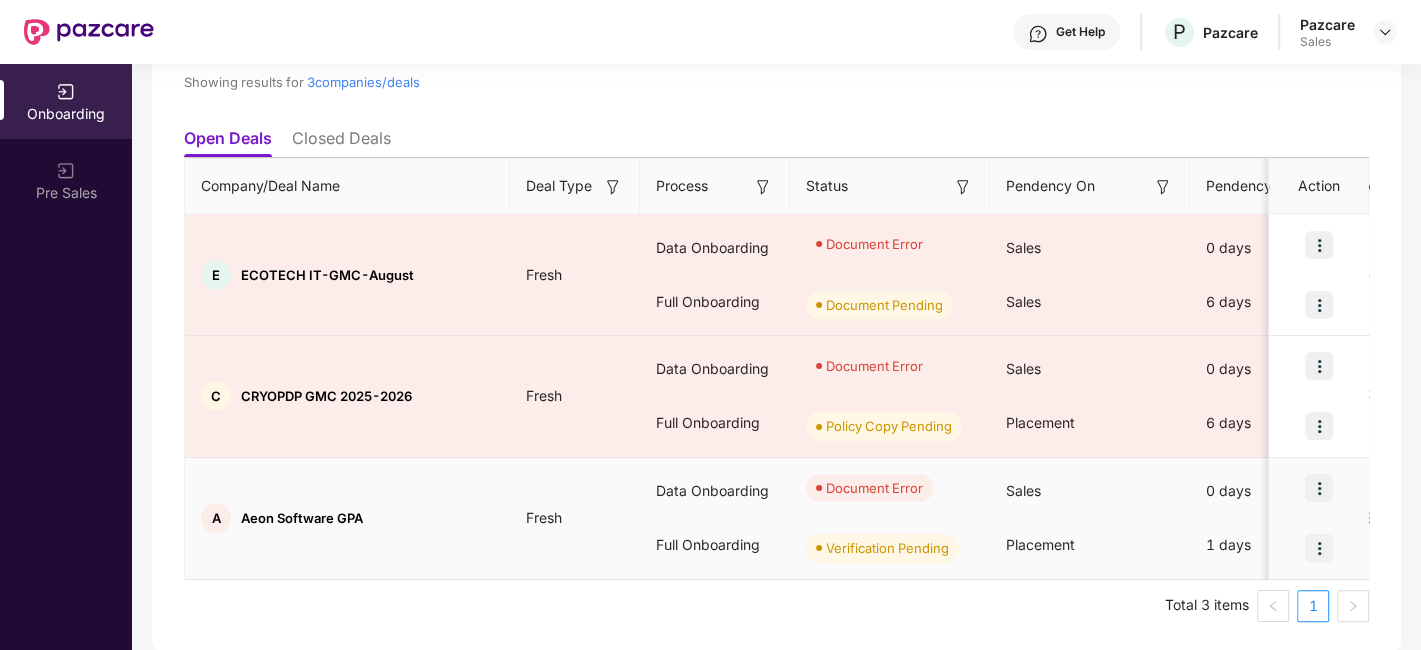click at bounding box center (1319, 488) 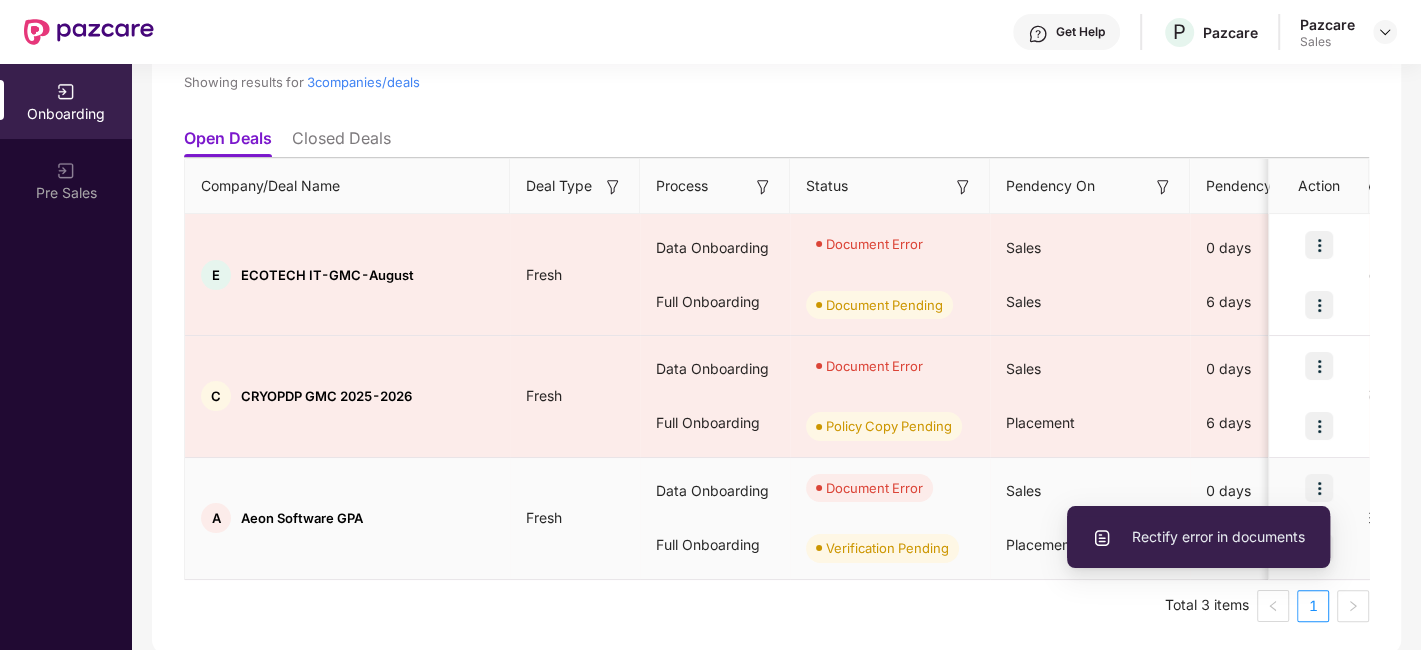 click on "Rectify error in documents" at bounding box center [1198, 537] 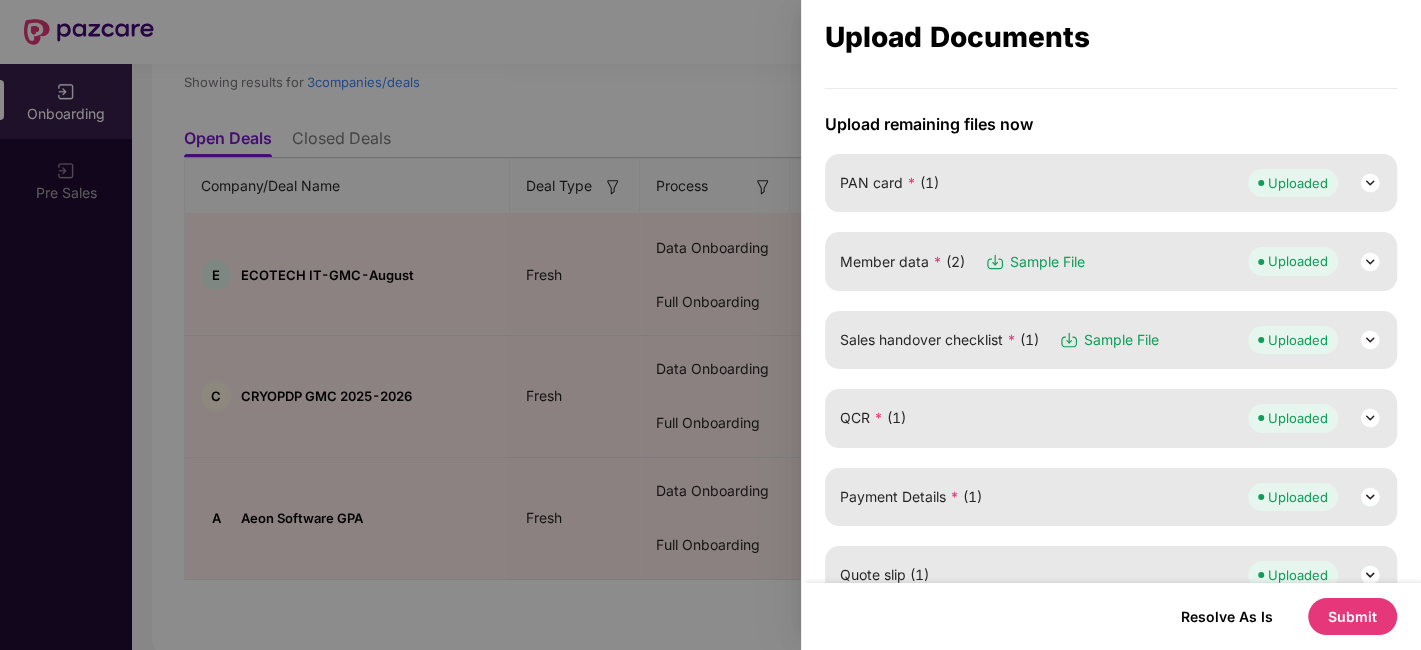 scroll, scrollTop: 222, scrollLeft: 0, axis: vertical 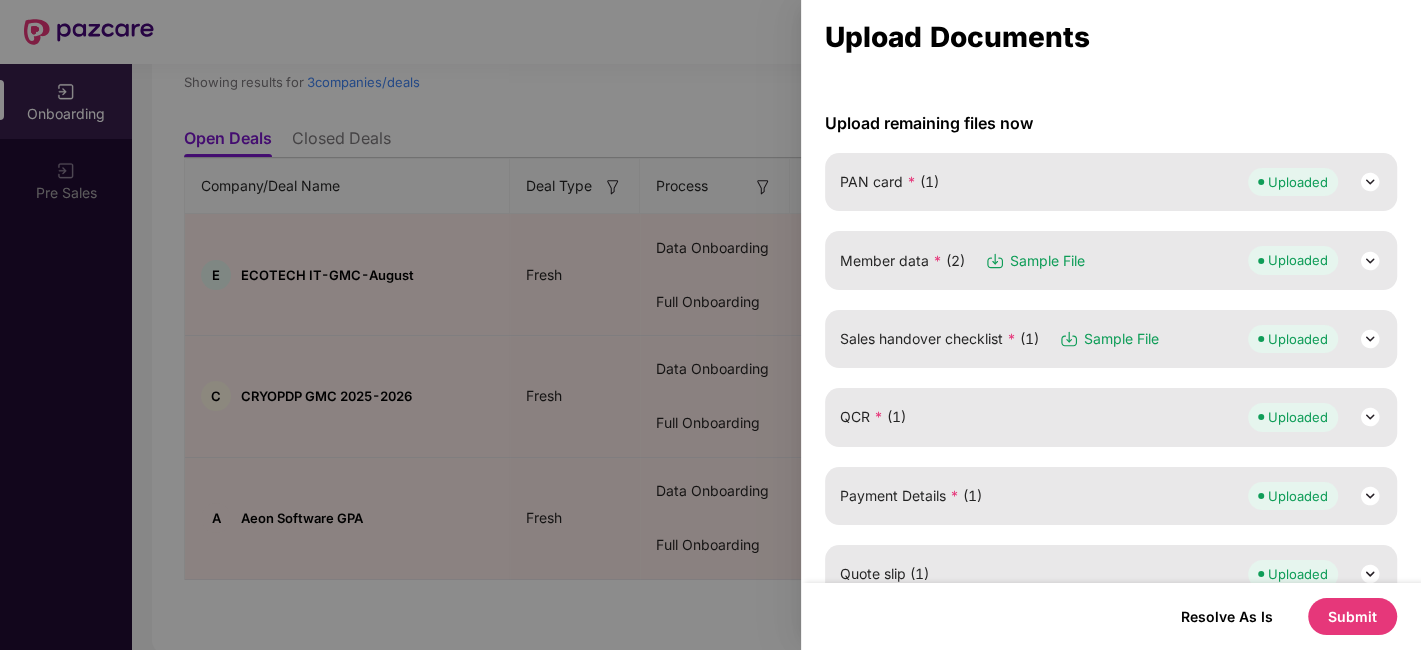click at bounding box center (1370, 261) 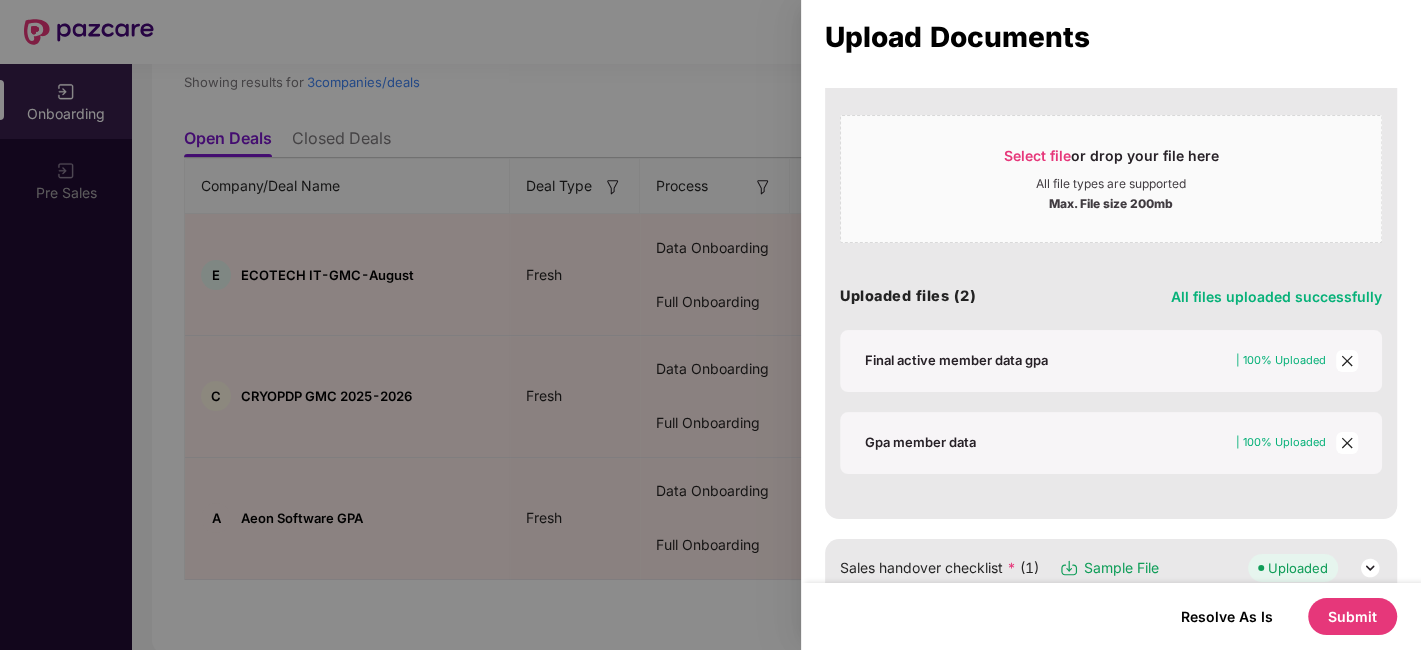 scroll, scrollTop: 444, scrollLeft: 0, axis: vertical 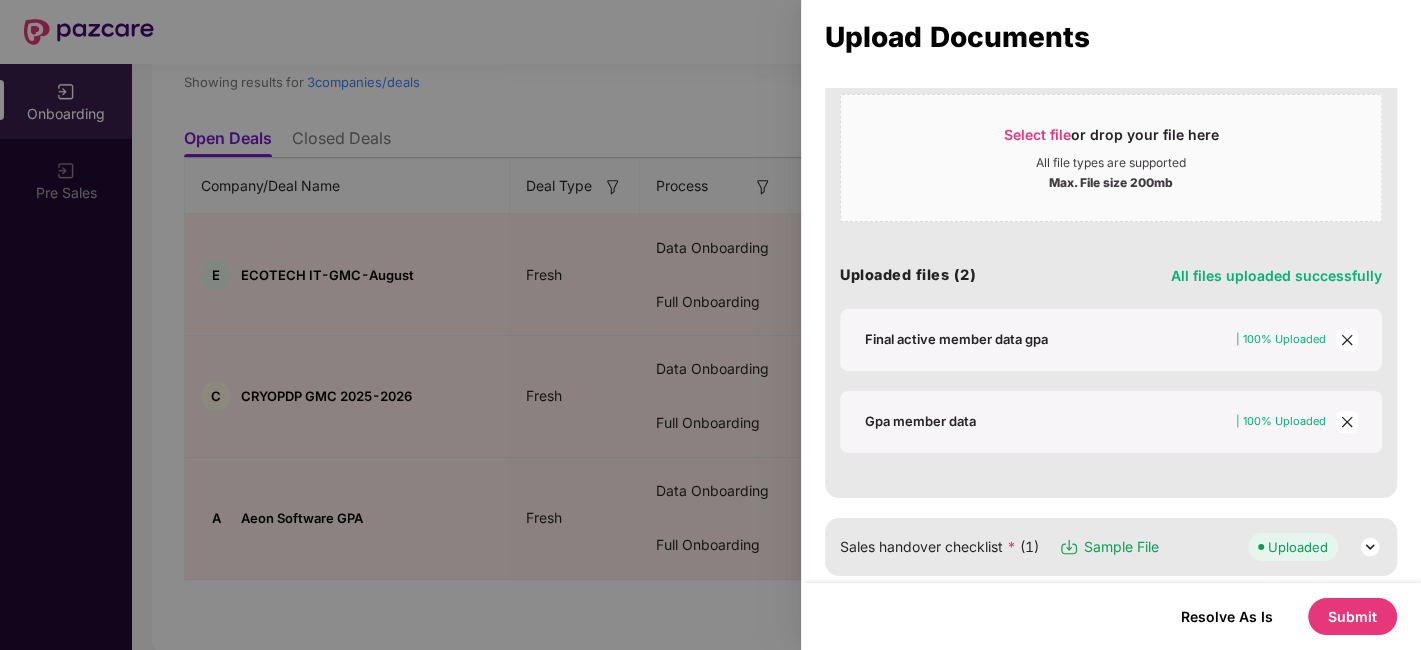 click 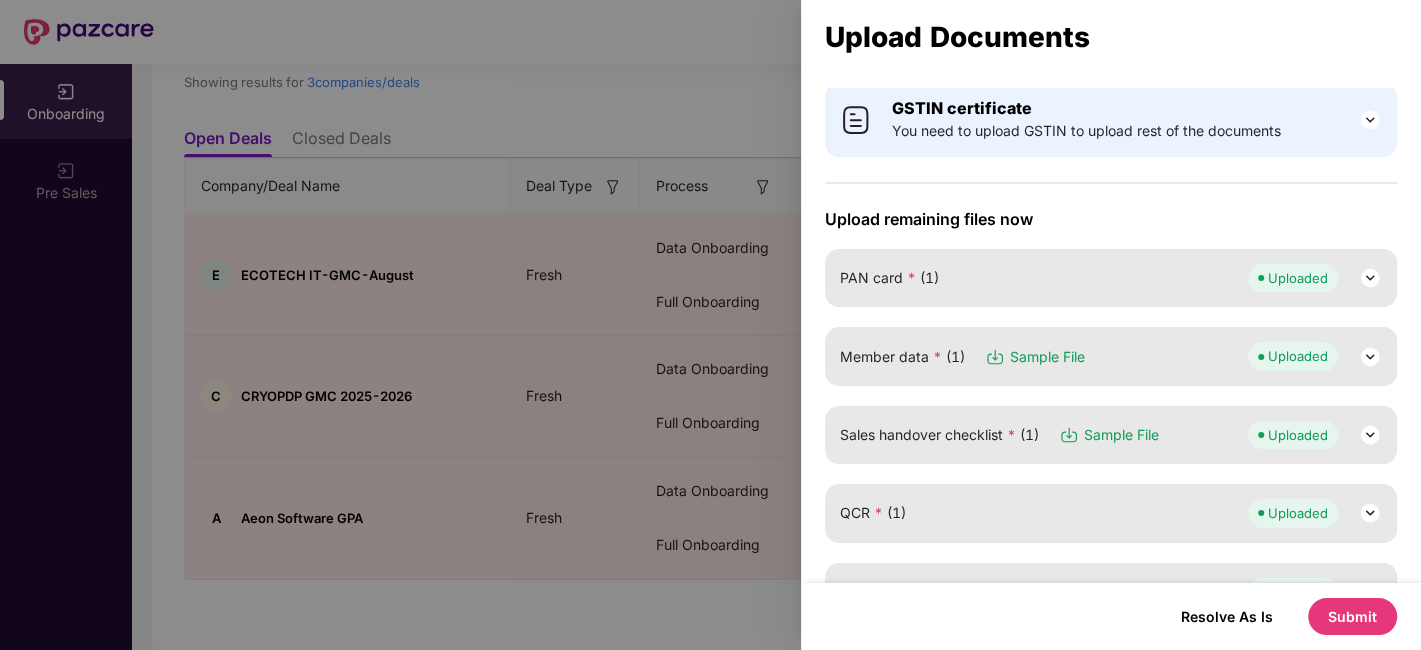 scroll, scrollTop: 111, scrollLeft: 0, axis: vertical 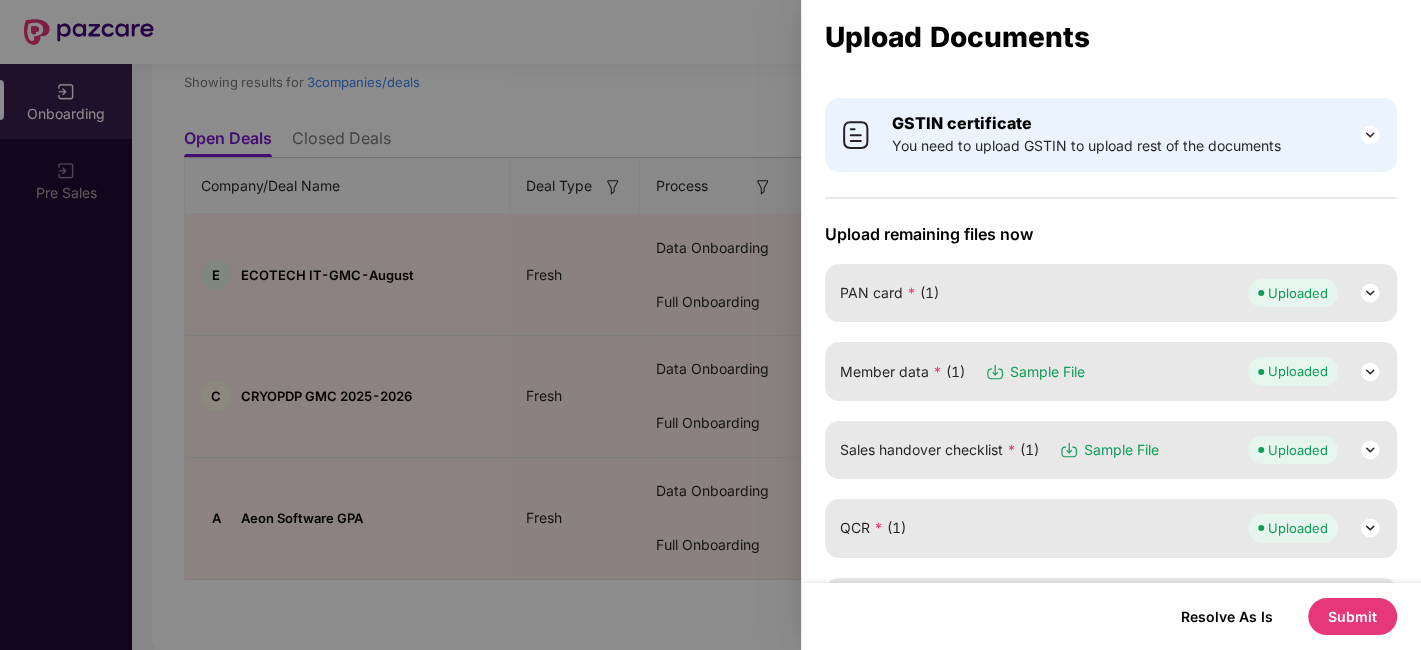 click on "Submit" at bounding box center (1352, 616) 